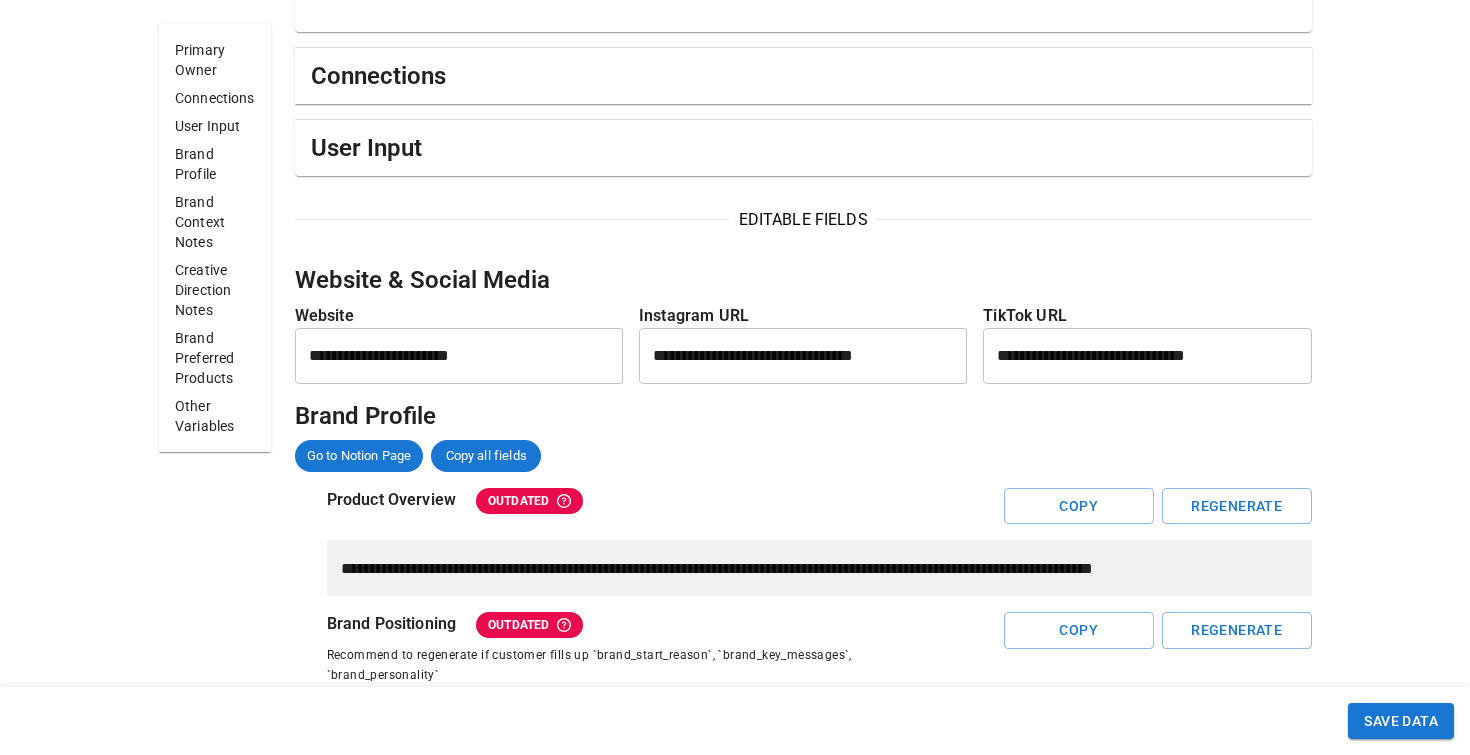 scroll, scrollTop: 0, scrollLeft: 0, axis: both 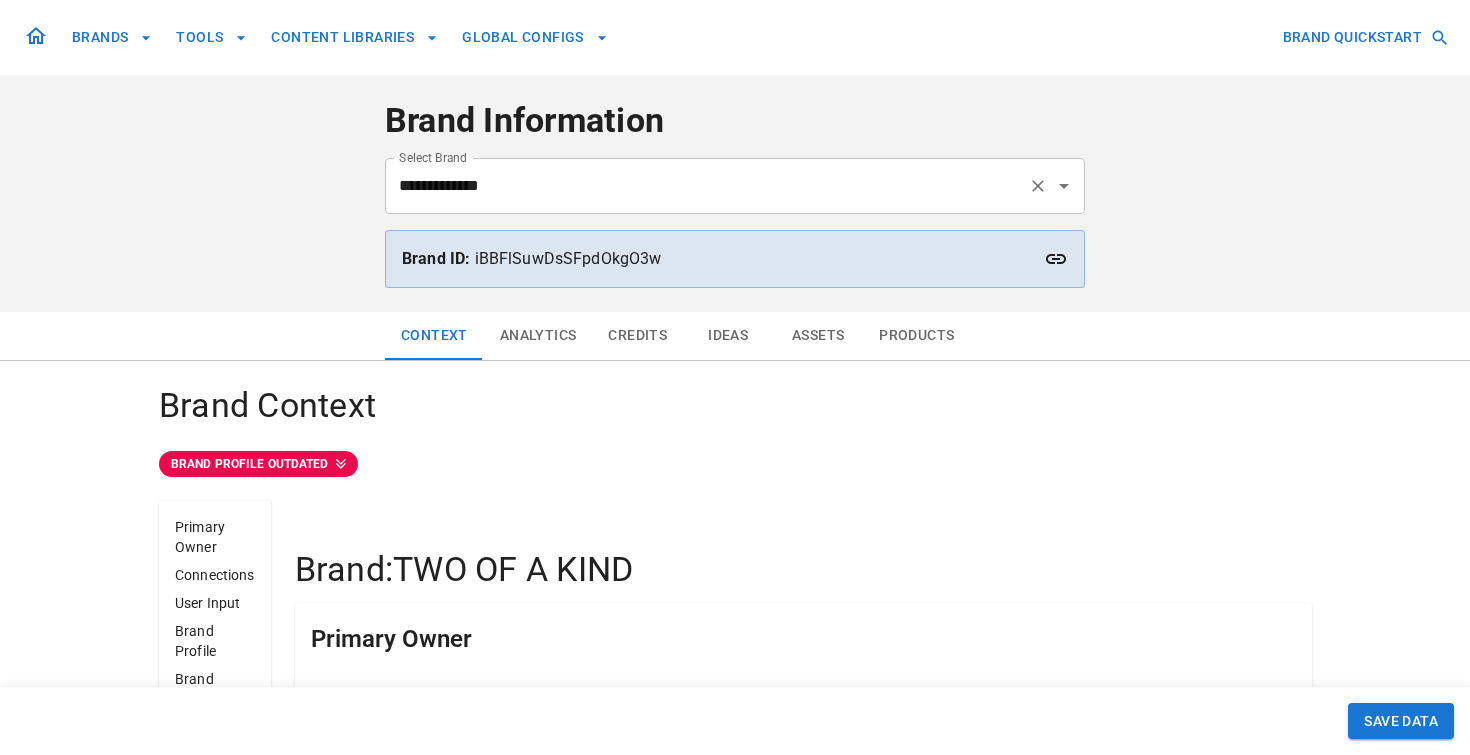 click on "**********" at bounding box center [707, 186] 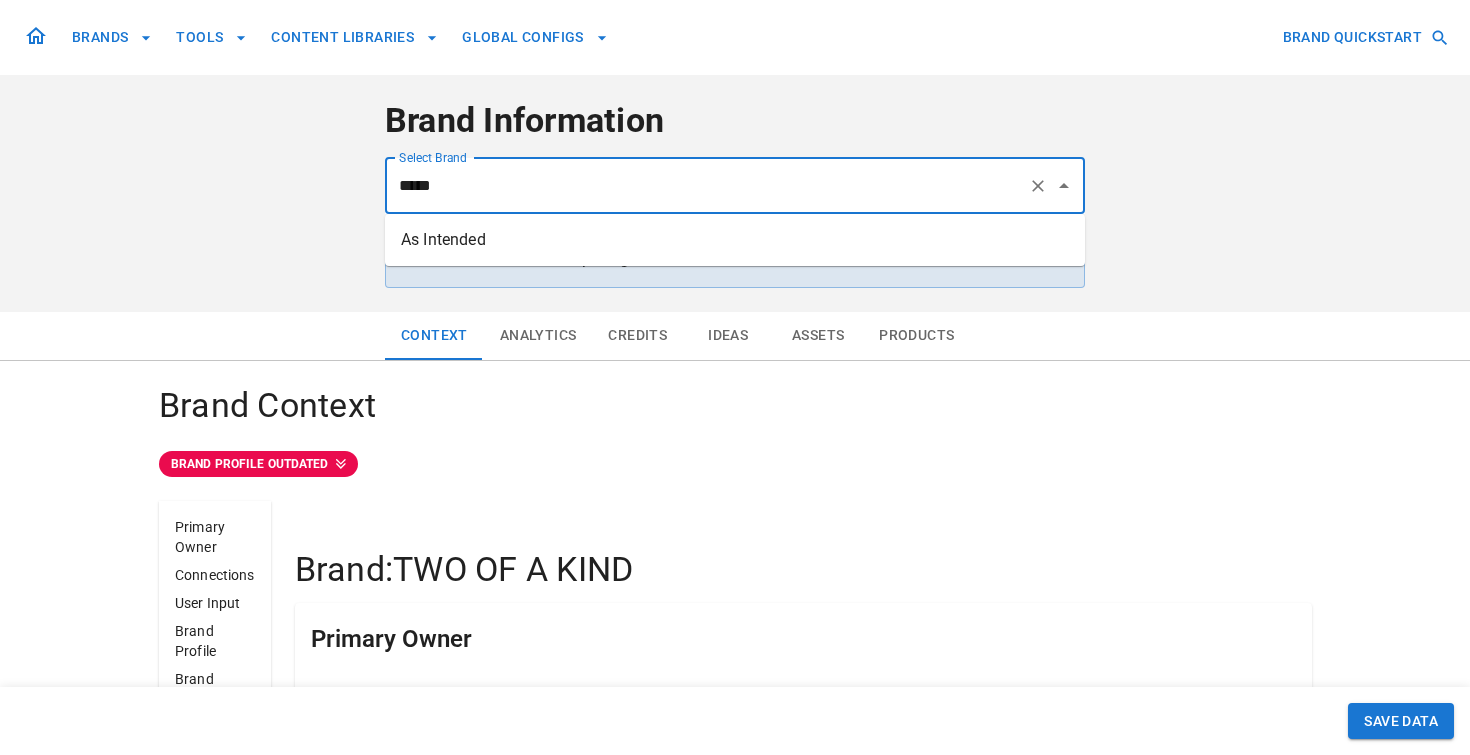 click on "As Intended" at bounding box center [735, 240] 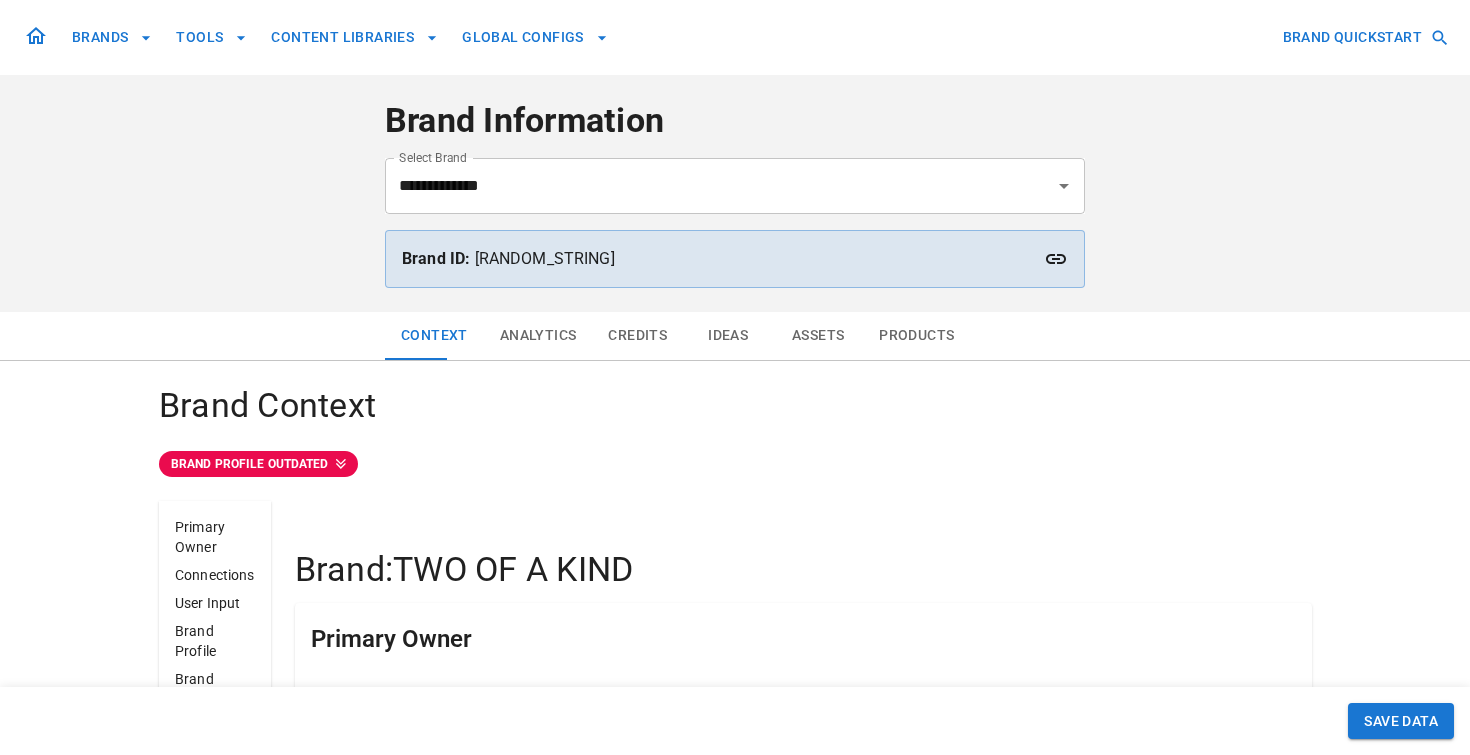 scroll, scrollTop: 0, scrollLeft: 0, axis: both 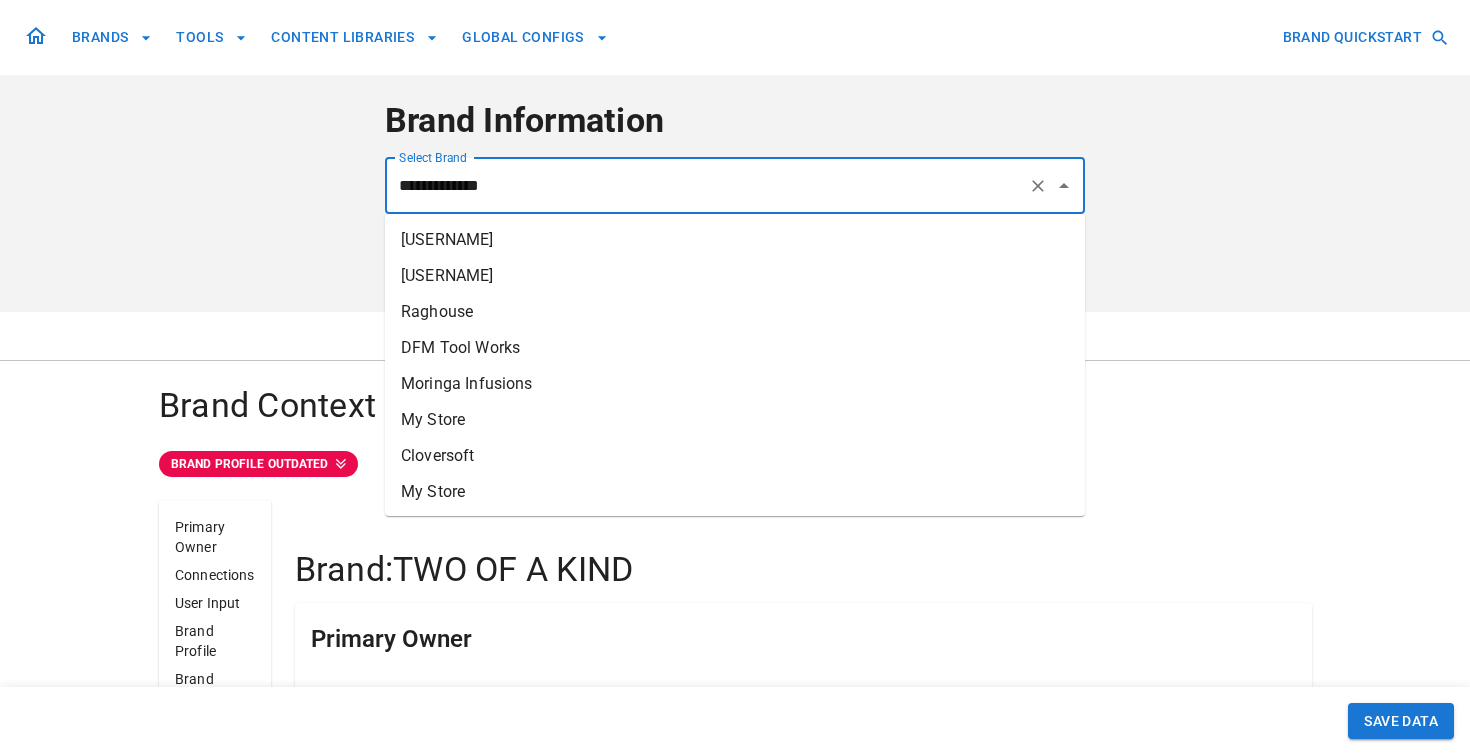 click on "**********" at bounding box center [707, 186] 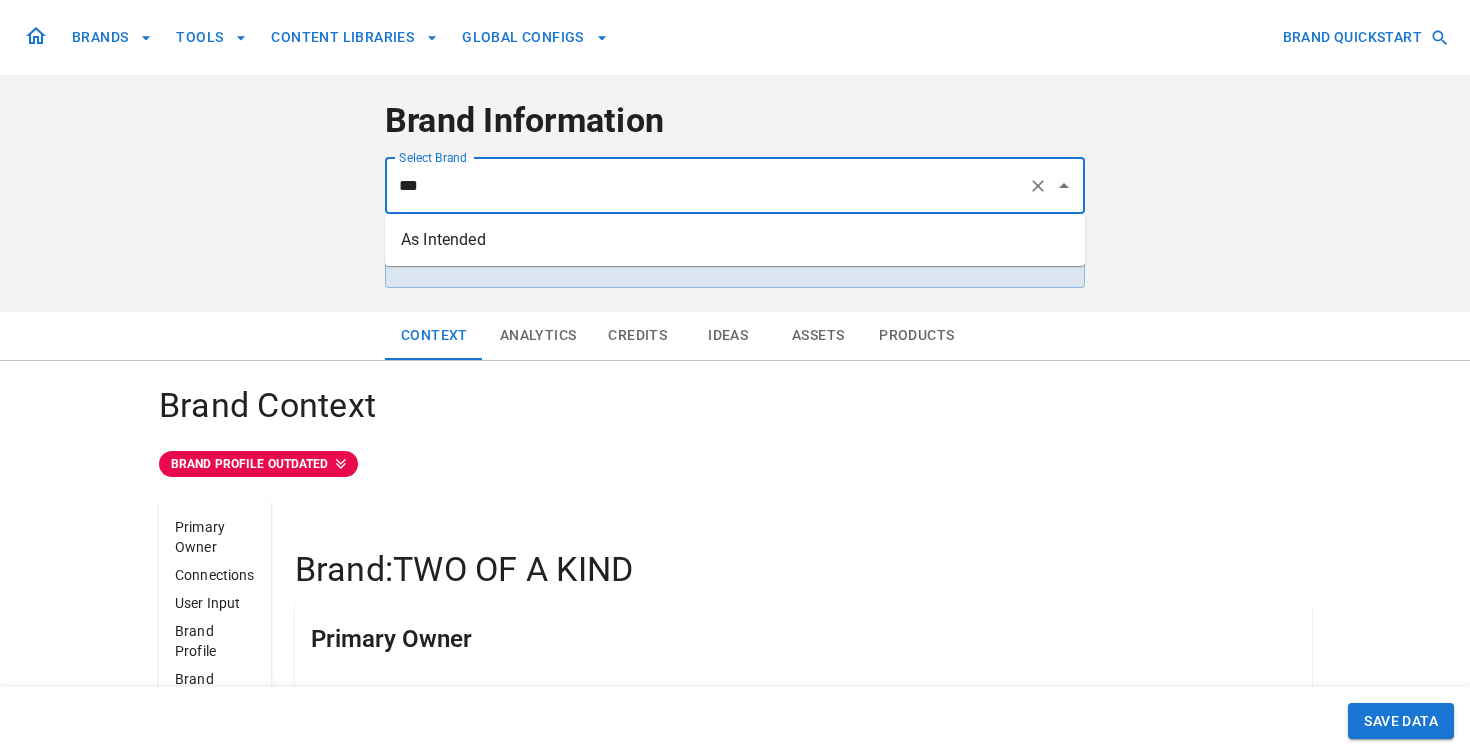 click on "As Intended" at bounding box center [735, 240] 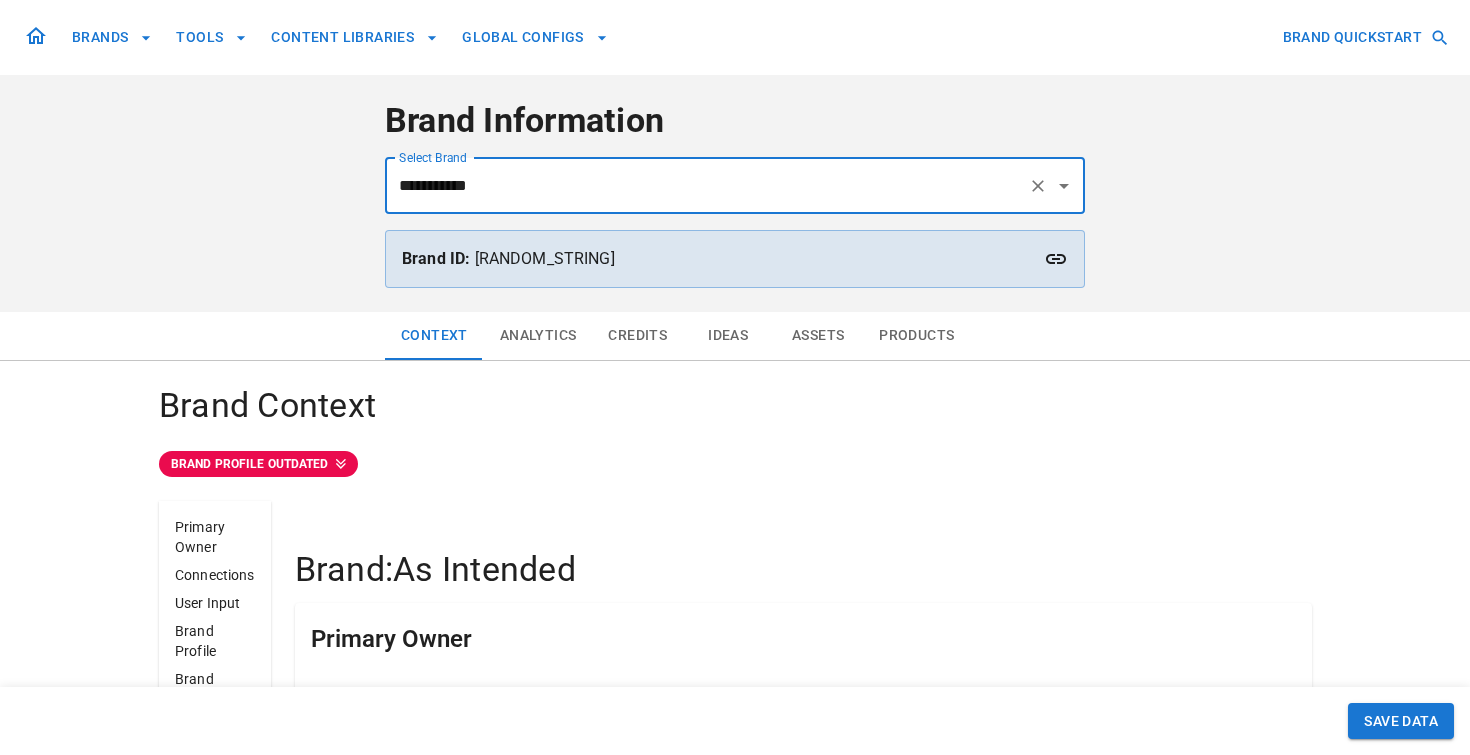 type on "**********" 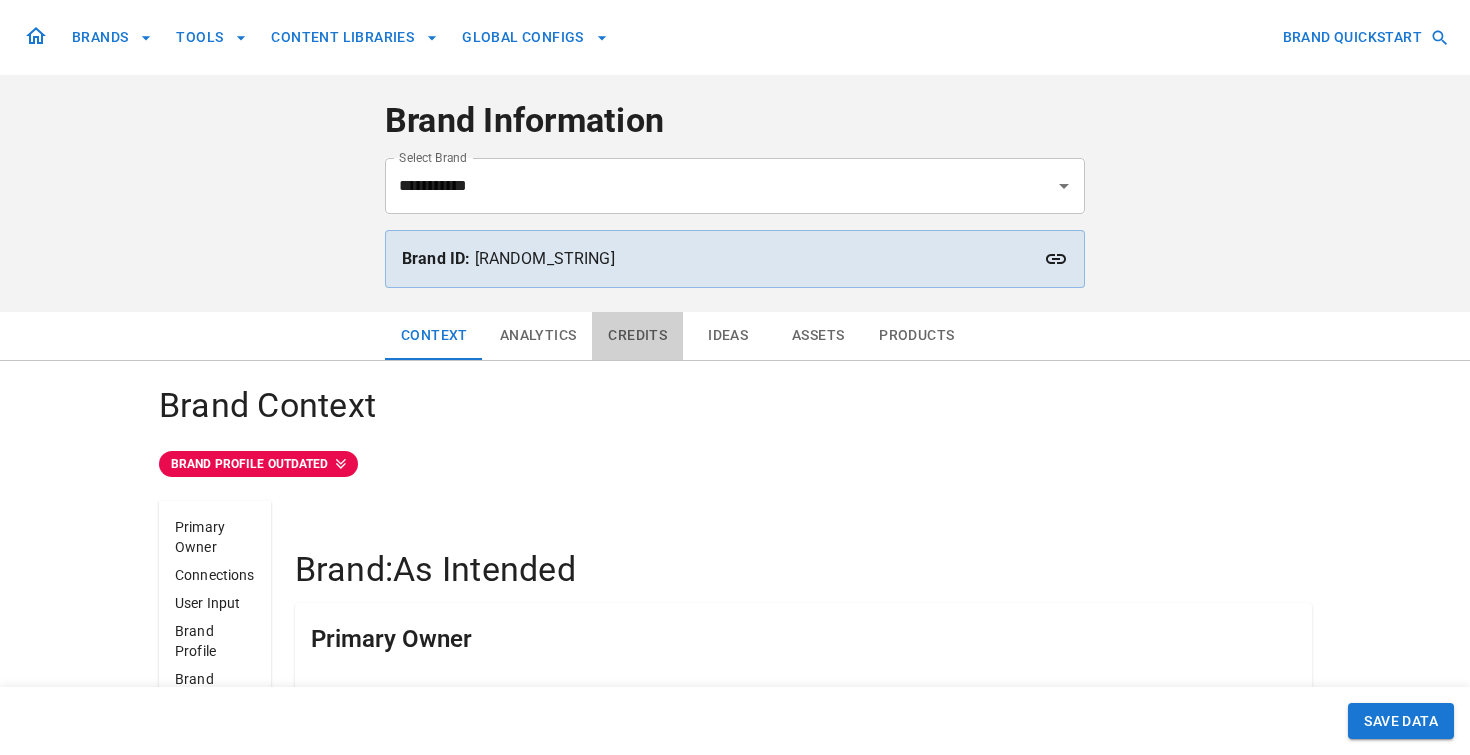 click on "Credits" at bounding box center (637, 336) 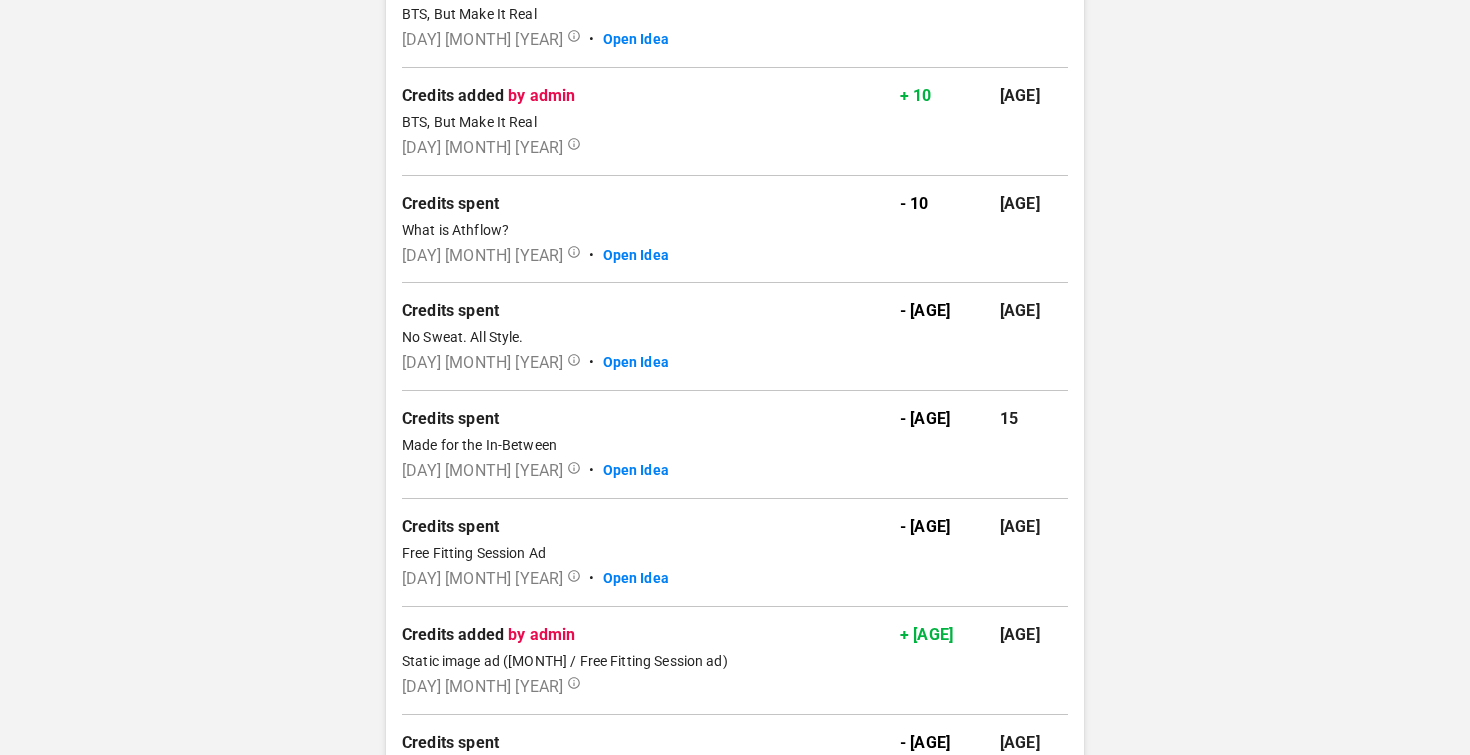 scroll, scrollTop: 0, scrollLeft: 0, axis: both 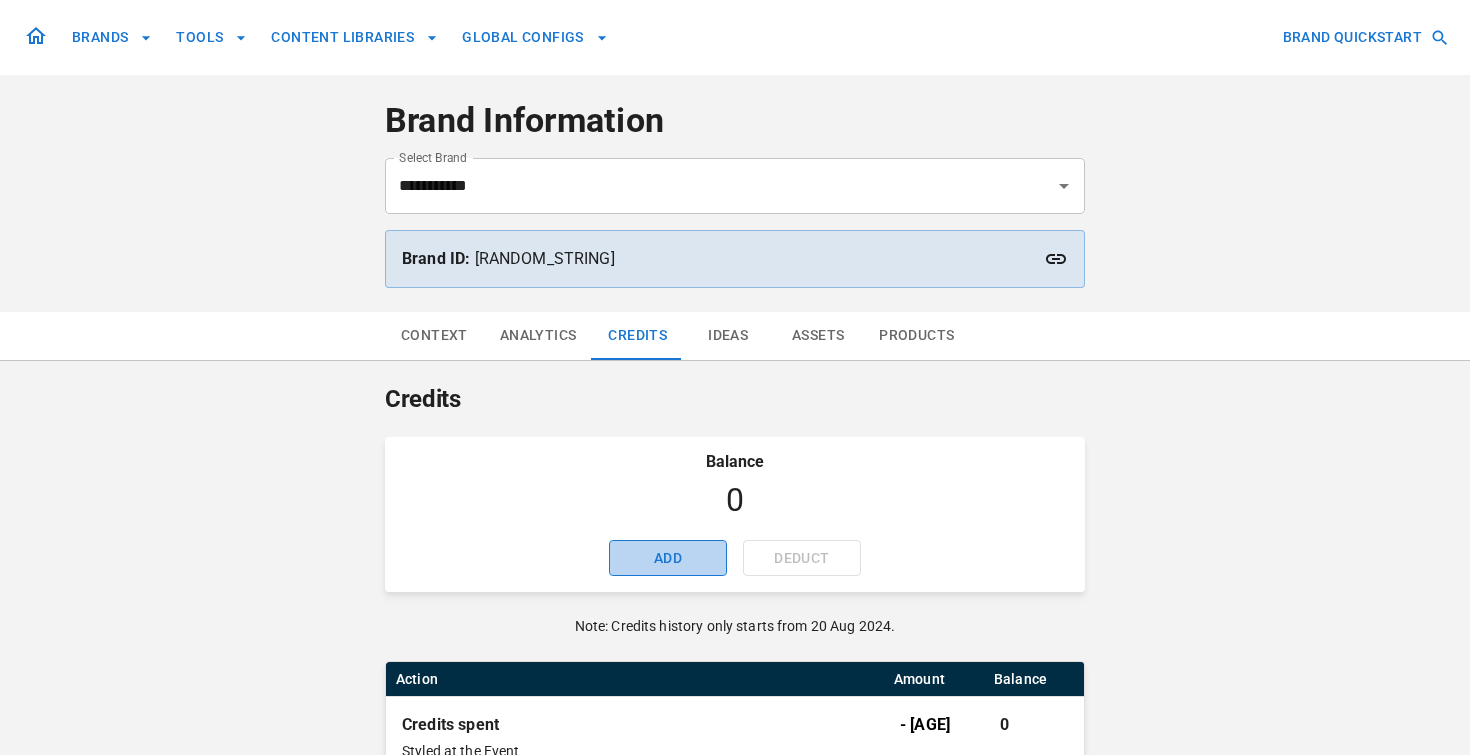 click on "ADD" at bounding box center [668, 558] 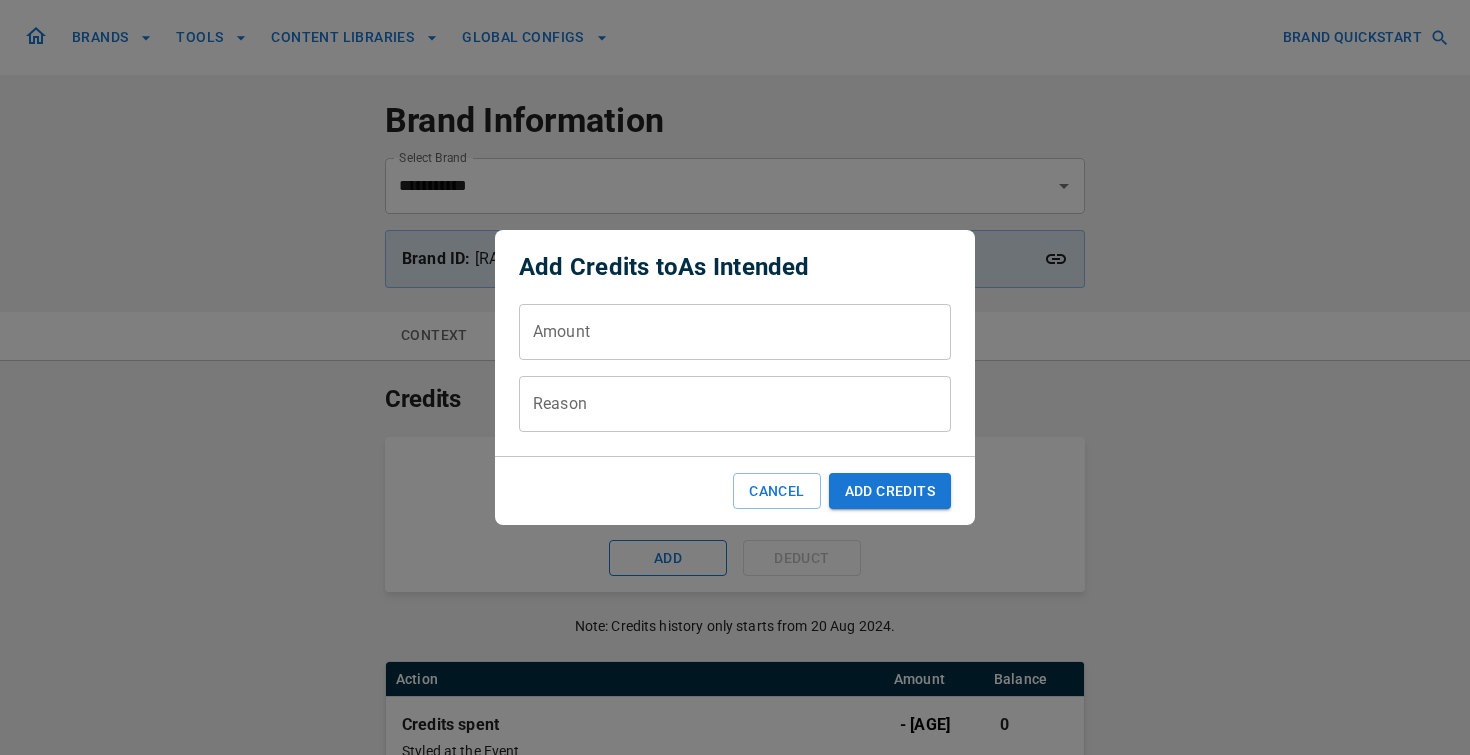 click on "Amount" at bounding box center [735, 332] 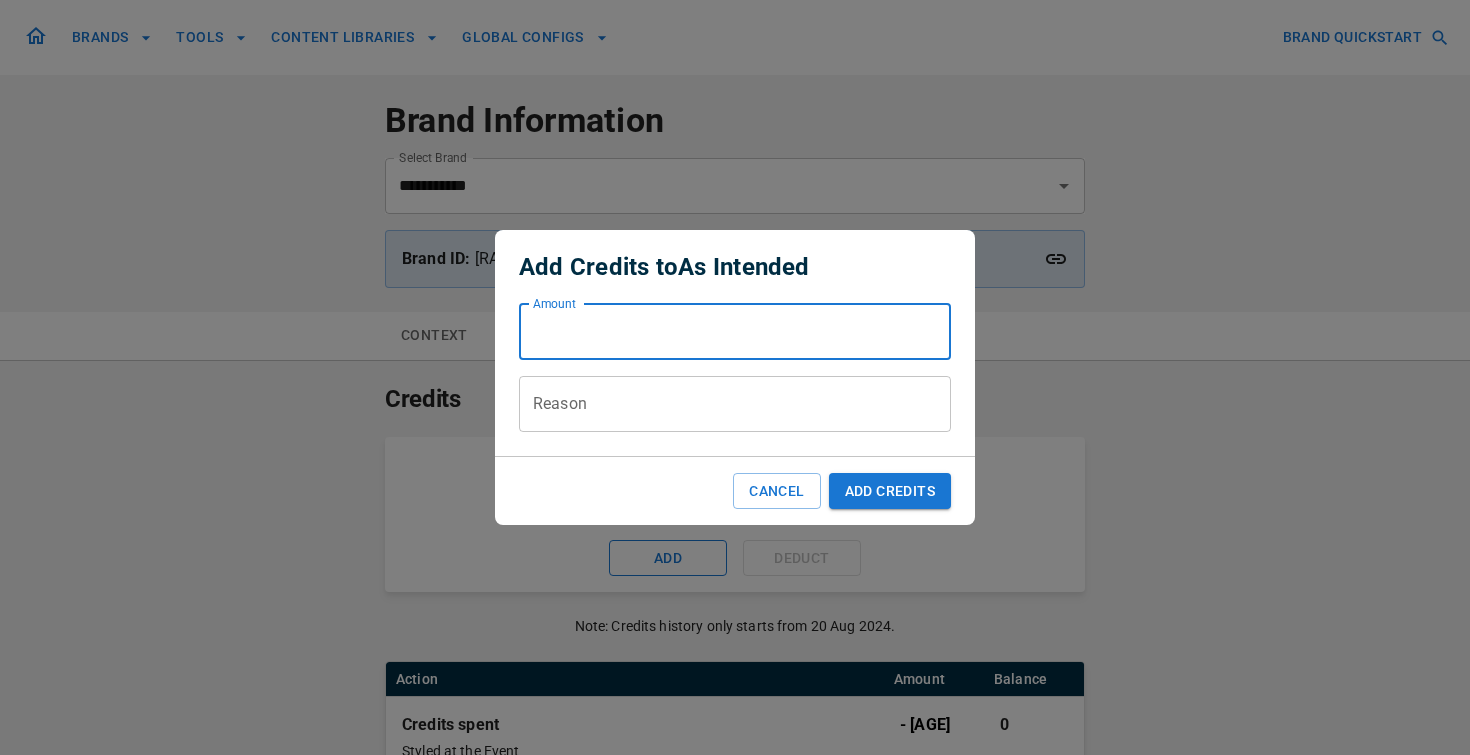type on "**" 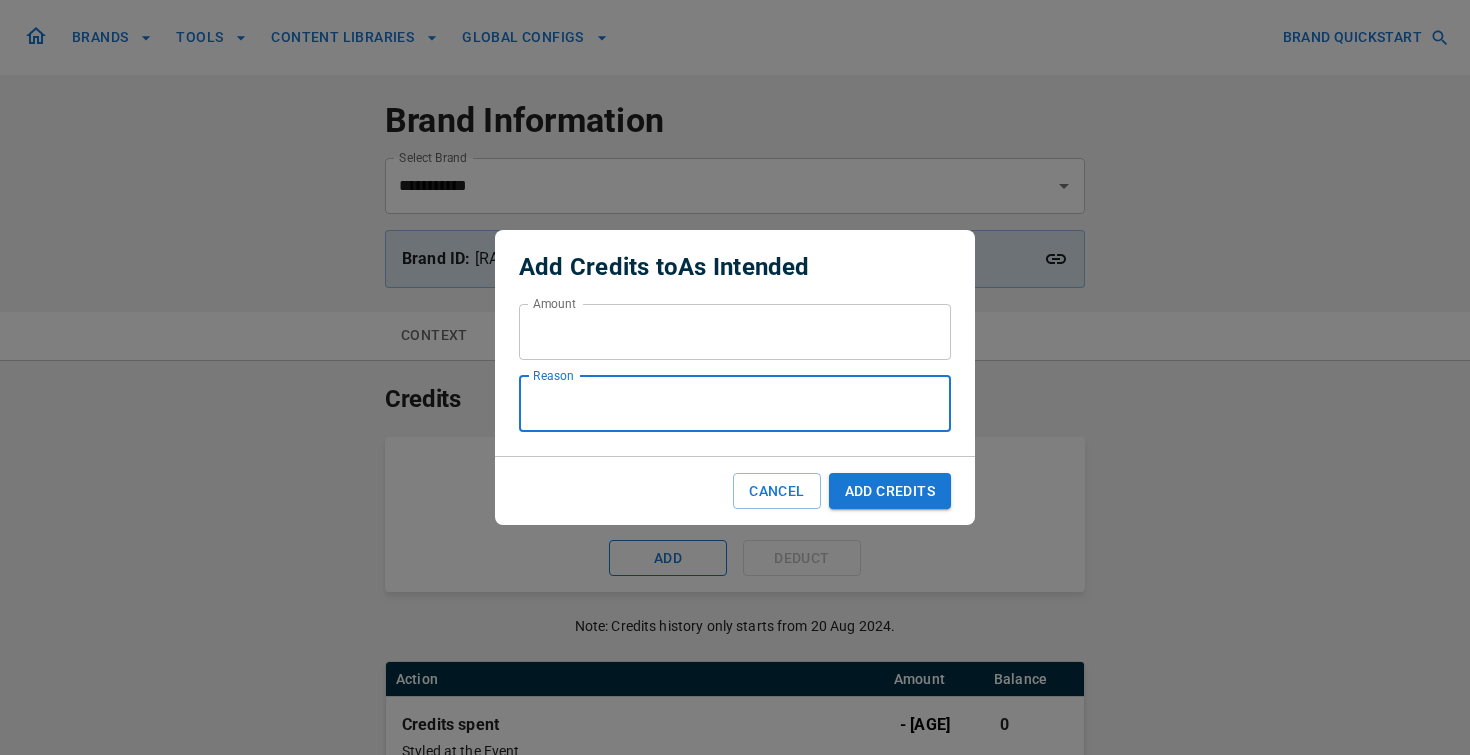 click on "Reason" at bounding box center (735, 404) 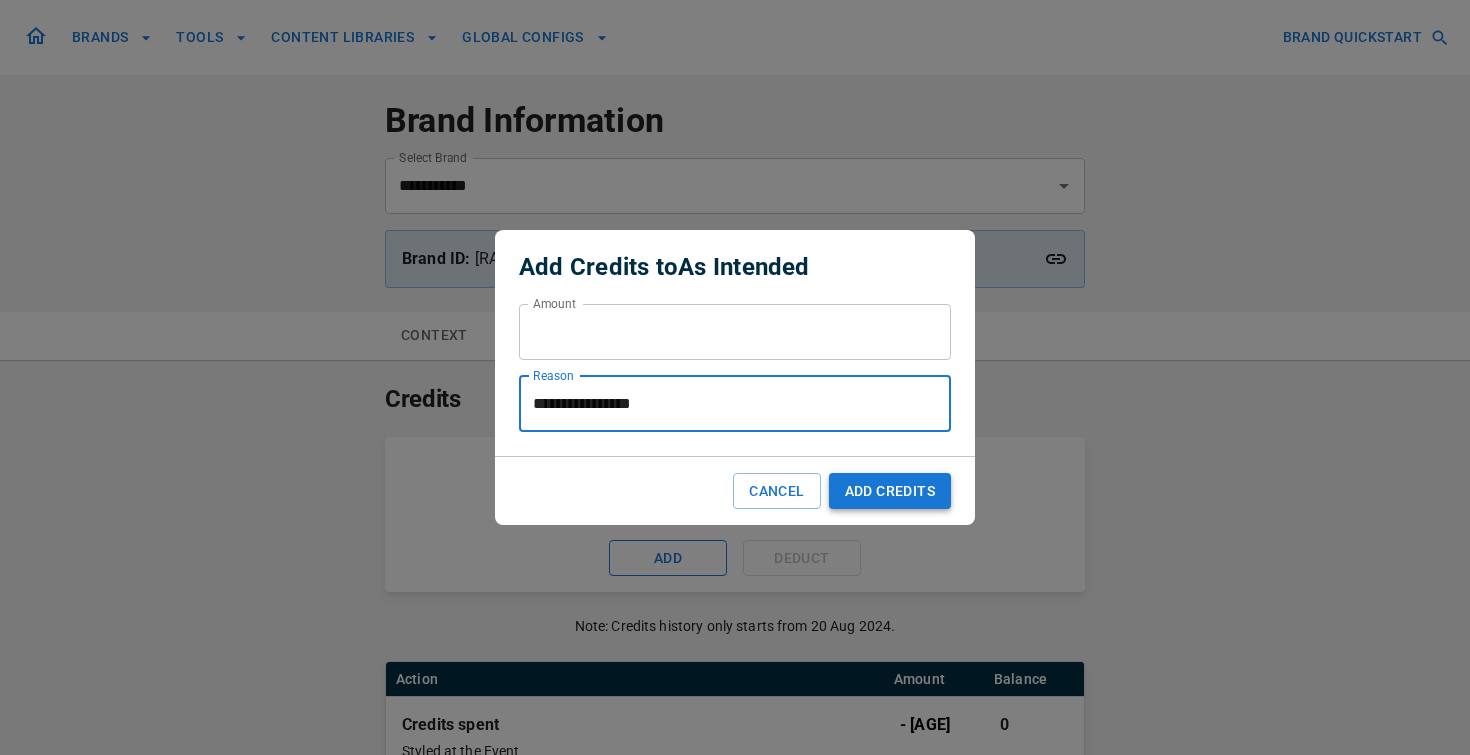 type on "**********" 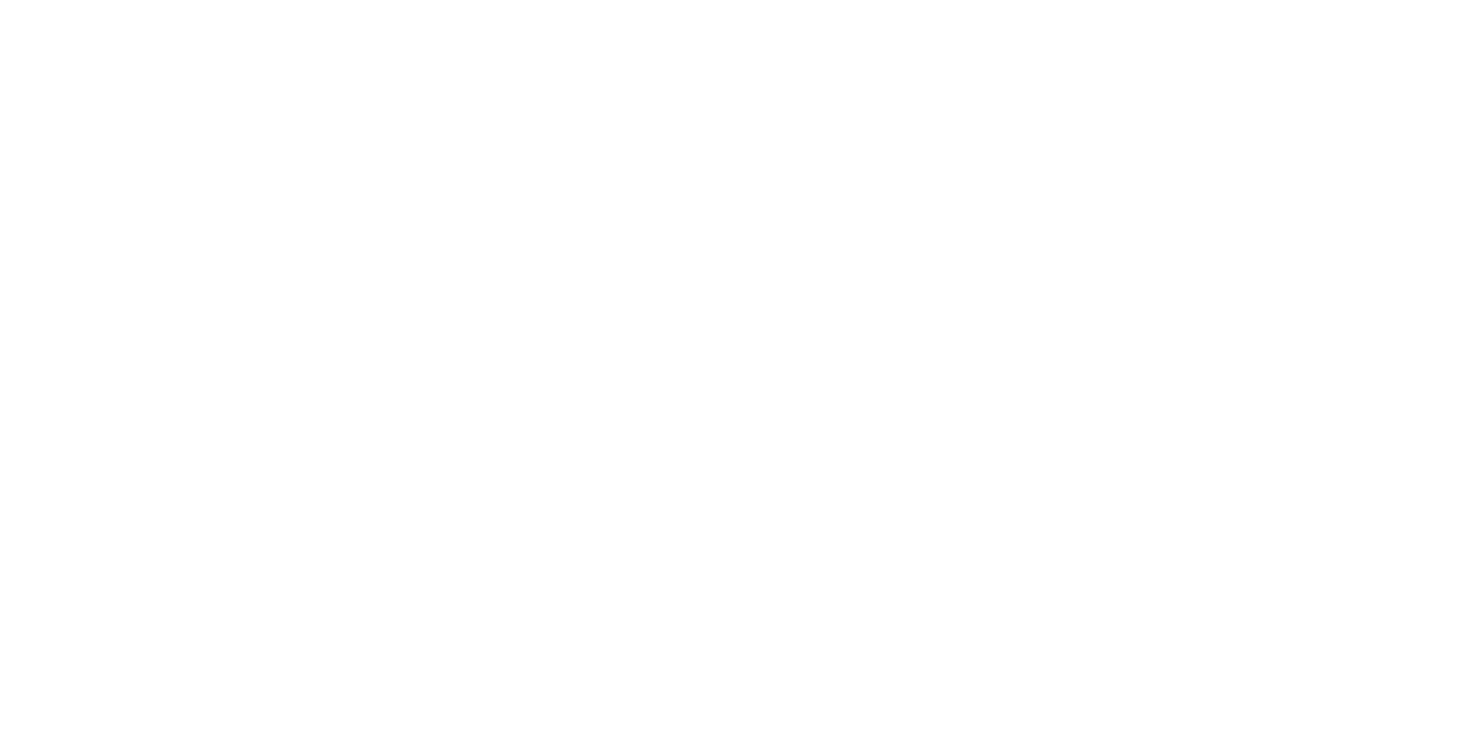 scroll, scrollTop: 0, scrollLeft: 0, axis: both 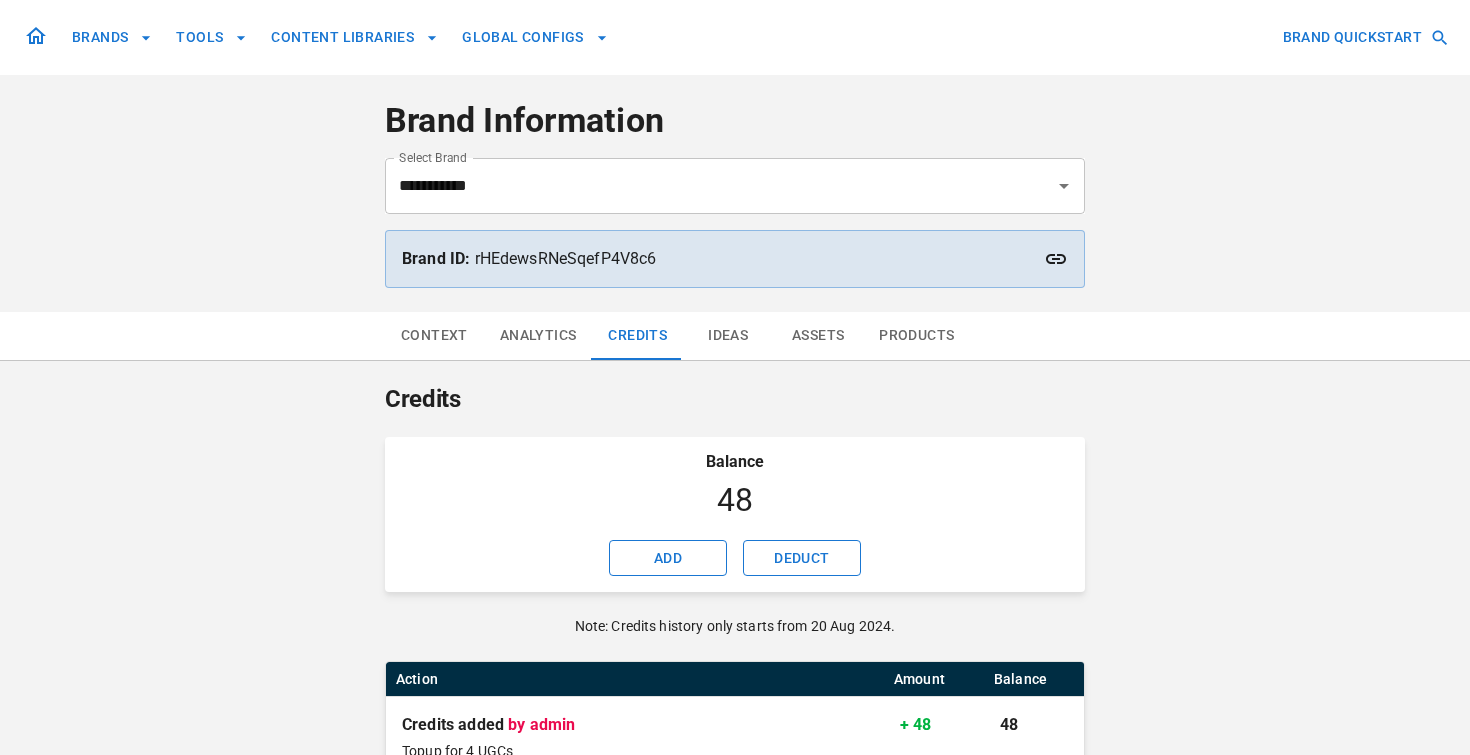 click on "Ideas" at bounding box center (728, 336) 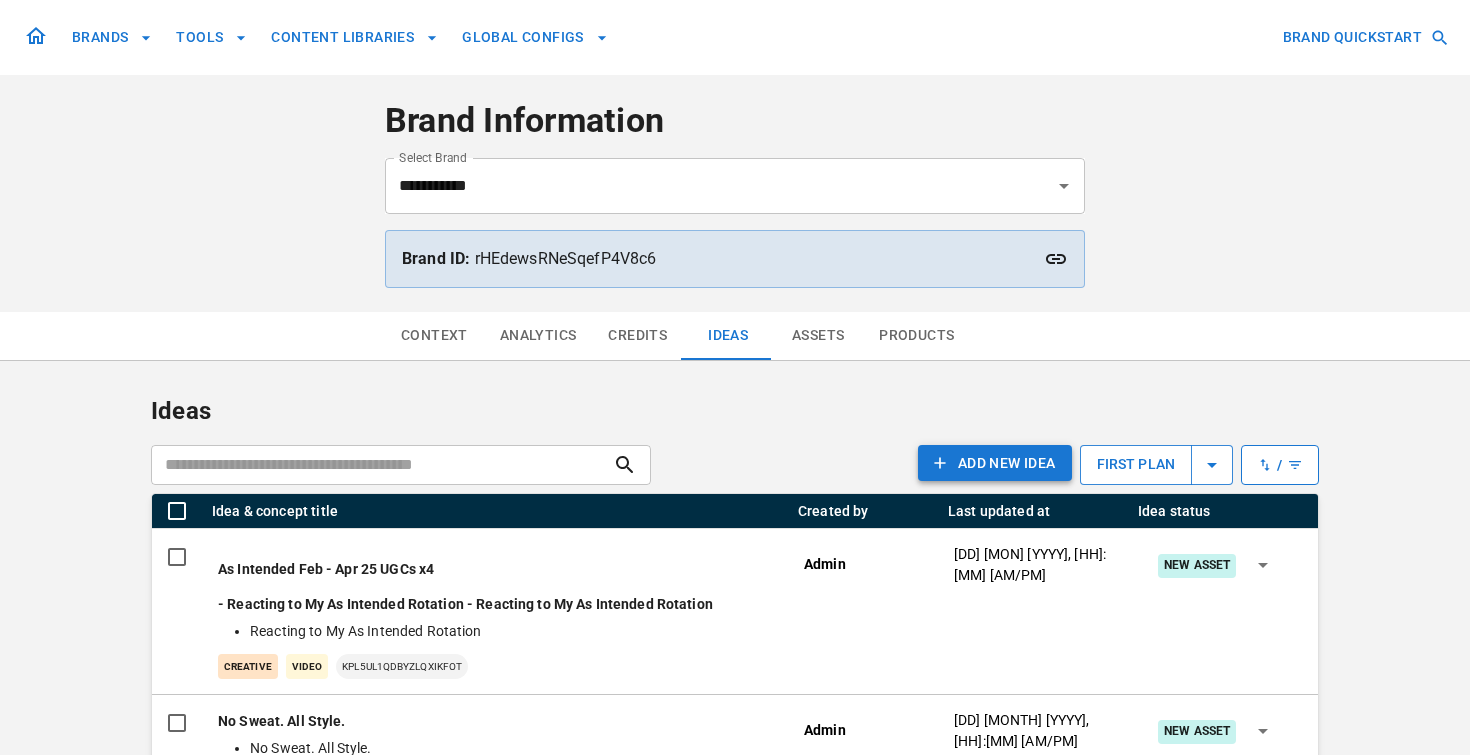 click on "Add NEW IDEA" at bounding box center (995, 463) 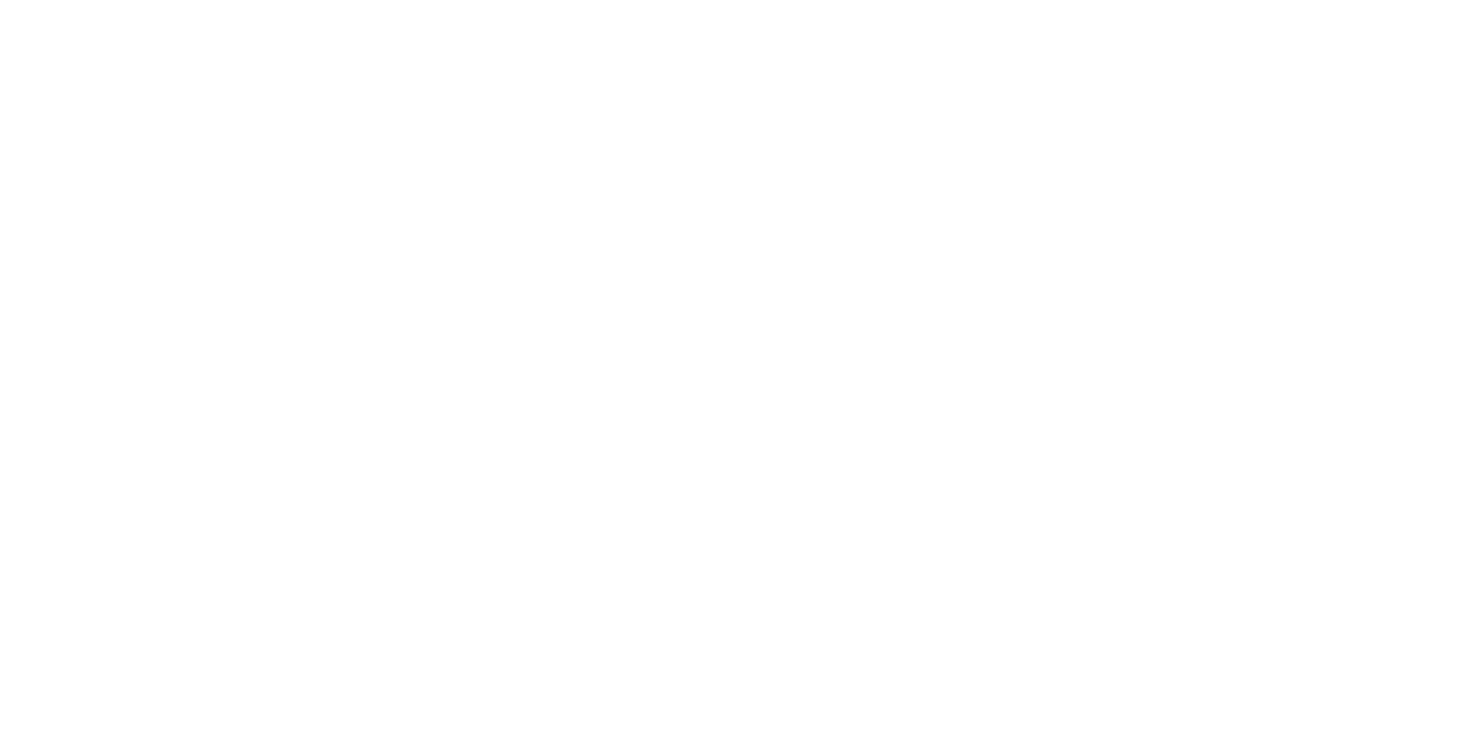 scroll, scrollTop: 0, scrollLeft: 0, axis: both 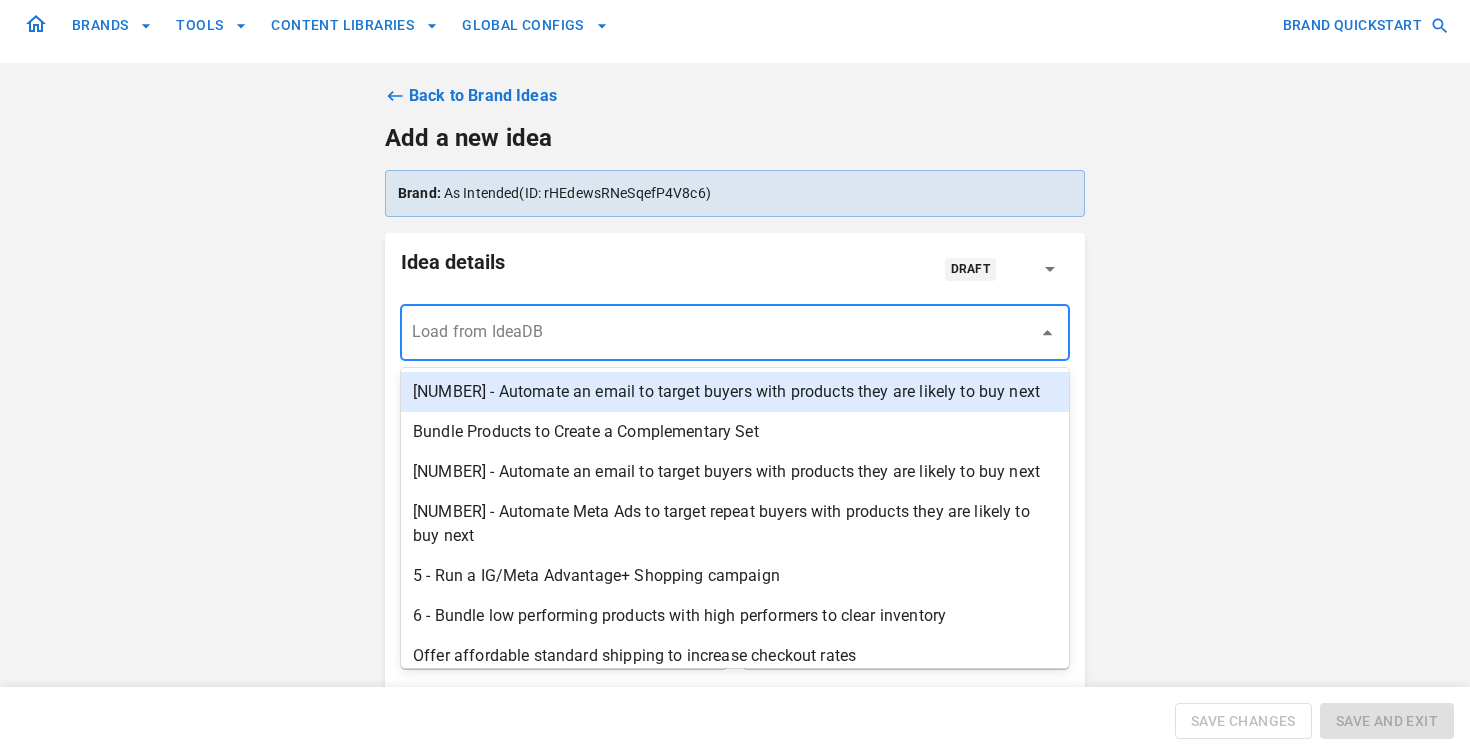 click at bounding box center (714, 332) 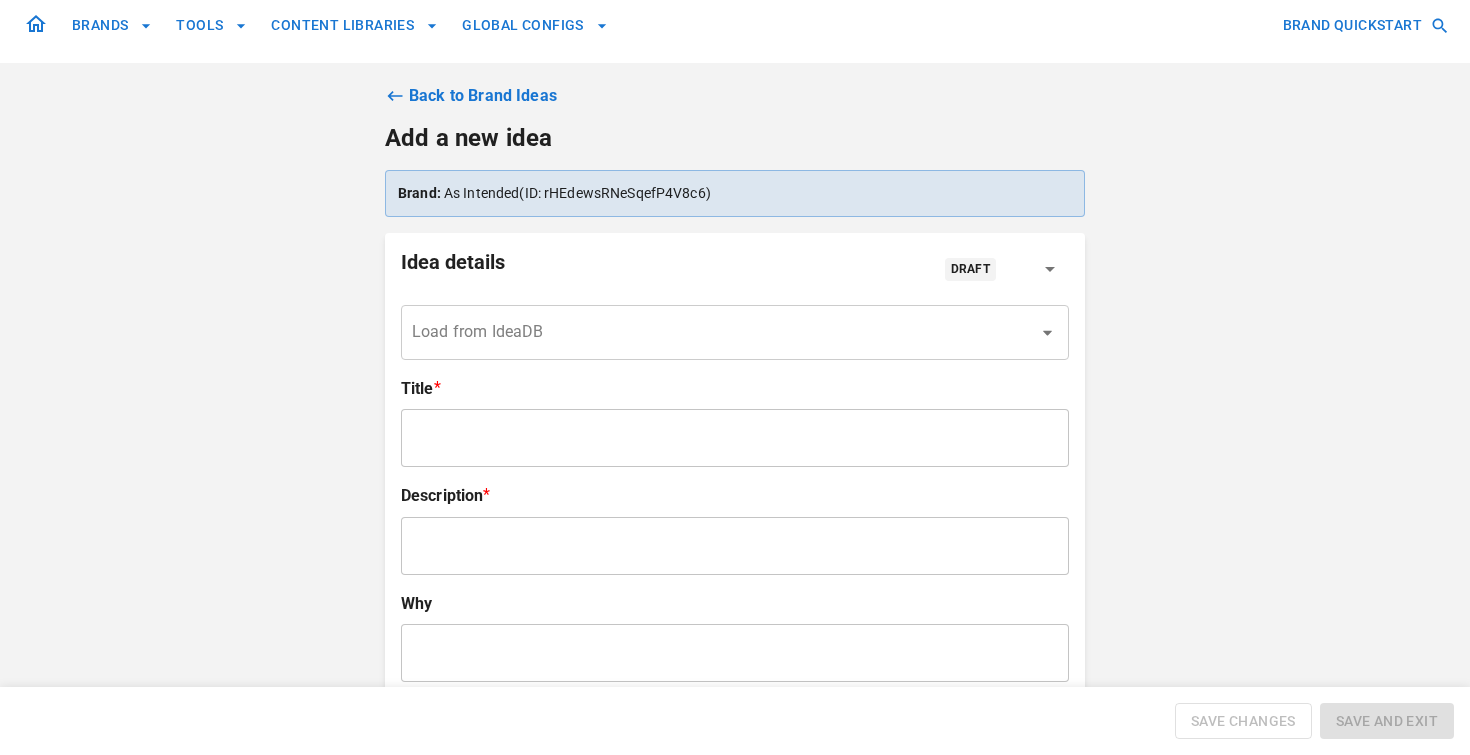 click at bounding box center (735, 438) 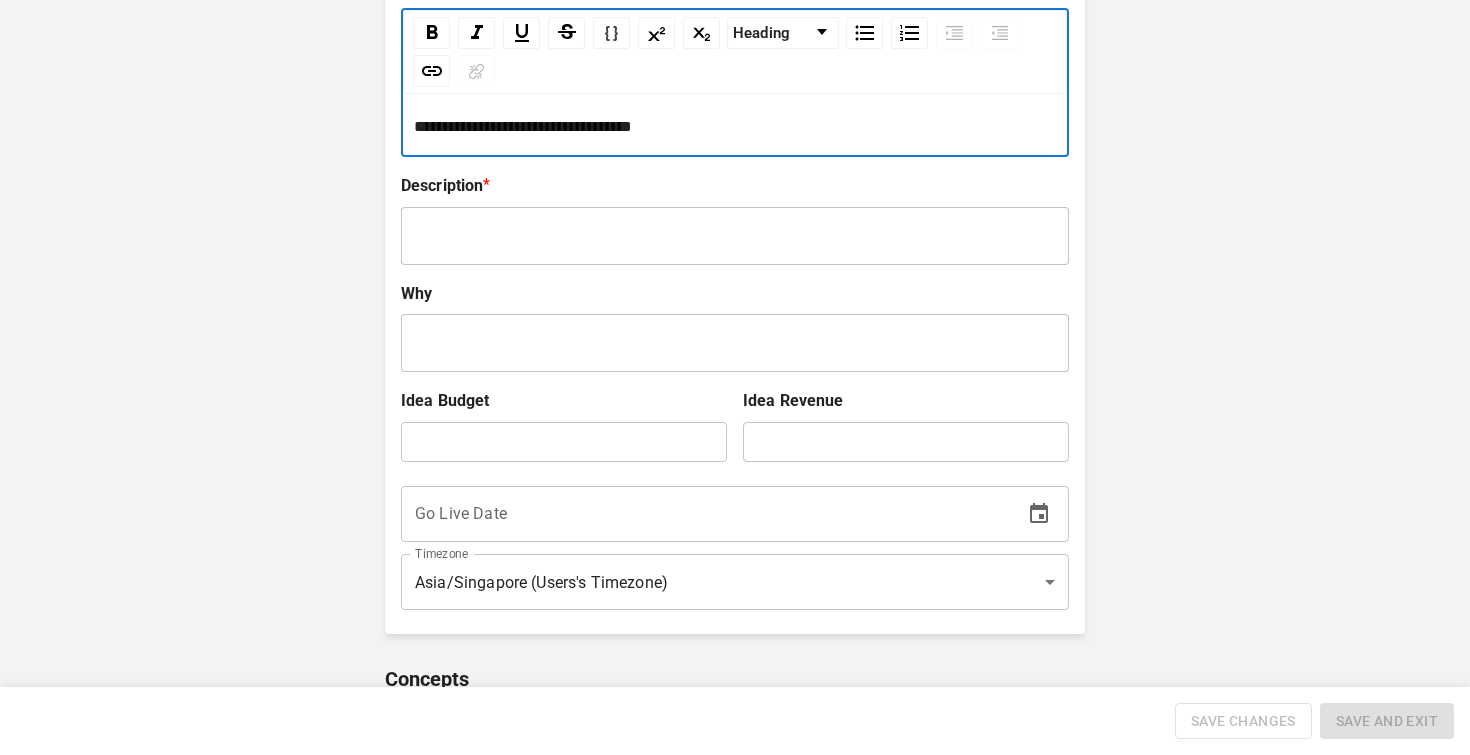 scroll, scrollTop: 323, scrollLeft: 0, axis: vertical 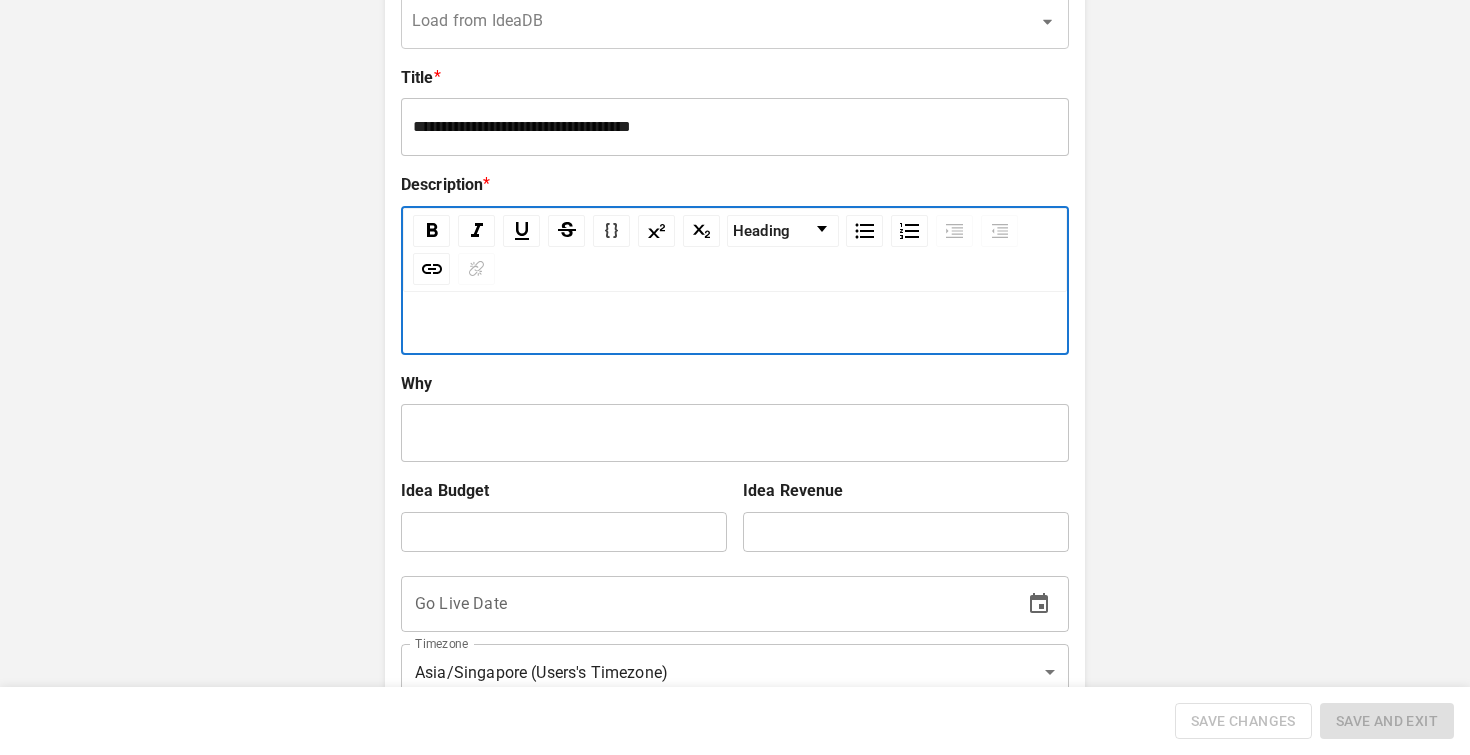 click on "Normal" at bounding box center [735, 280] 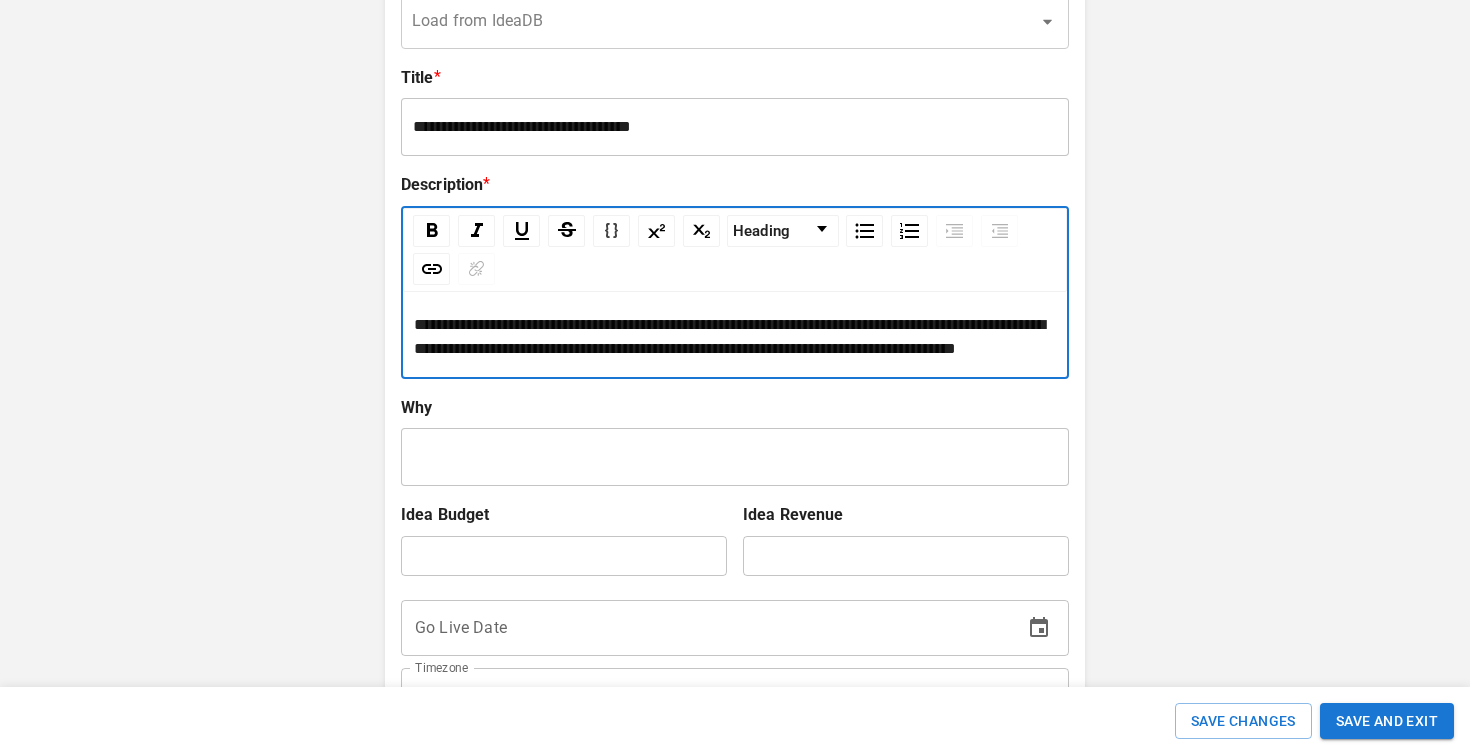 scroll, scrollTop: 579, scrollLeft: 0, axis: vertical 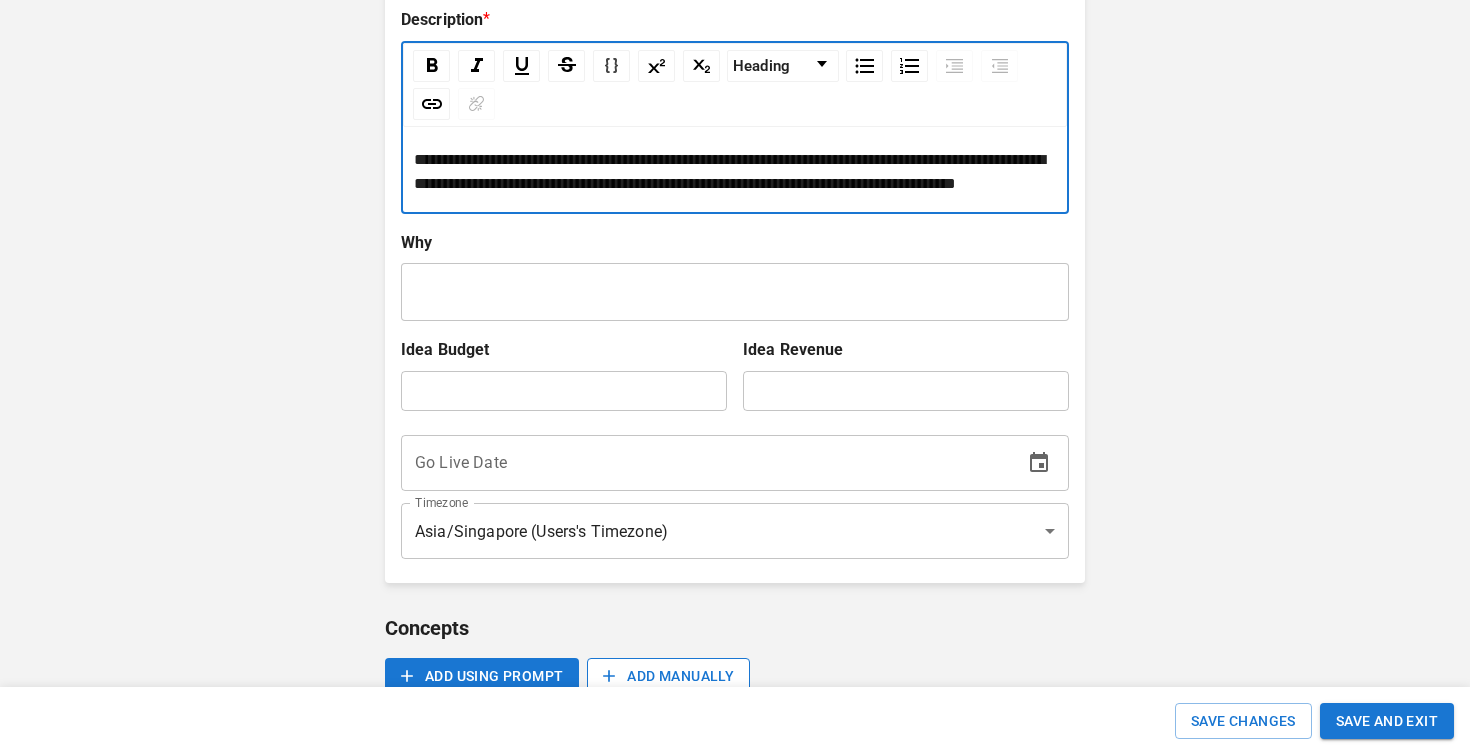 click on "ADD MANUALLY" at bounding box center (668, 676) 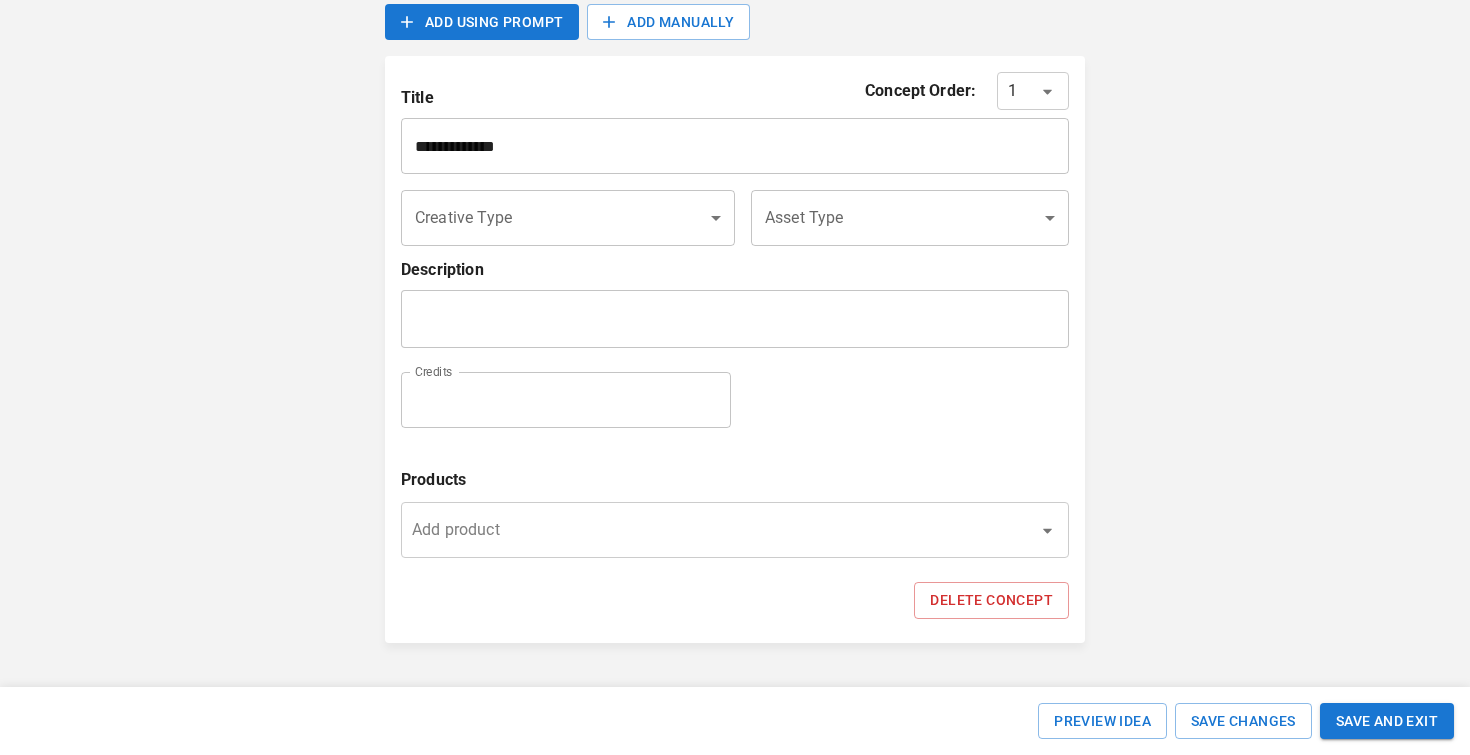 scroll, scrollTop: 1074, scrollLeft: 0, axis: vertical 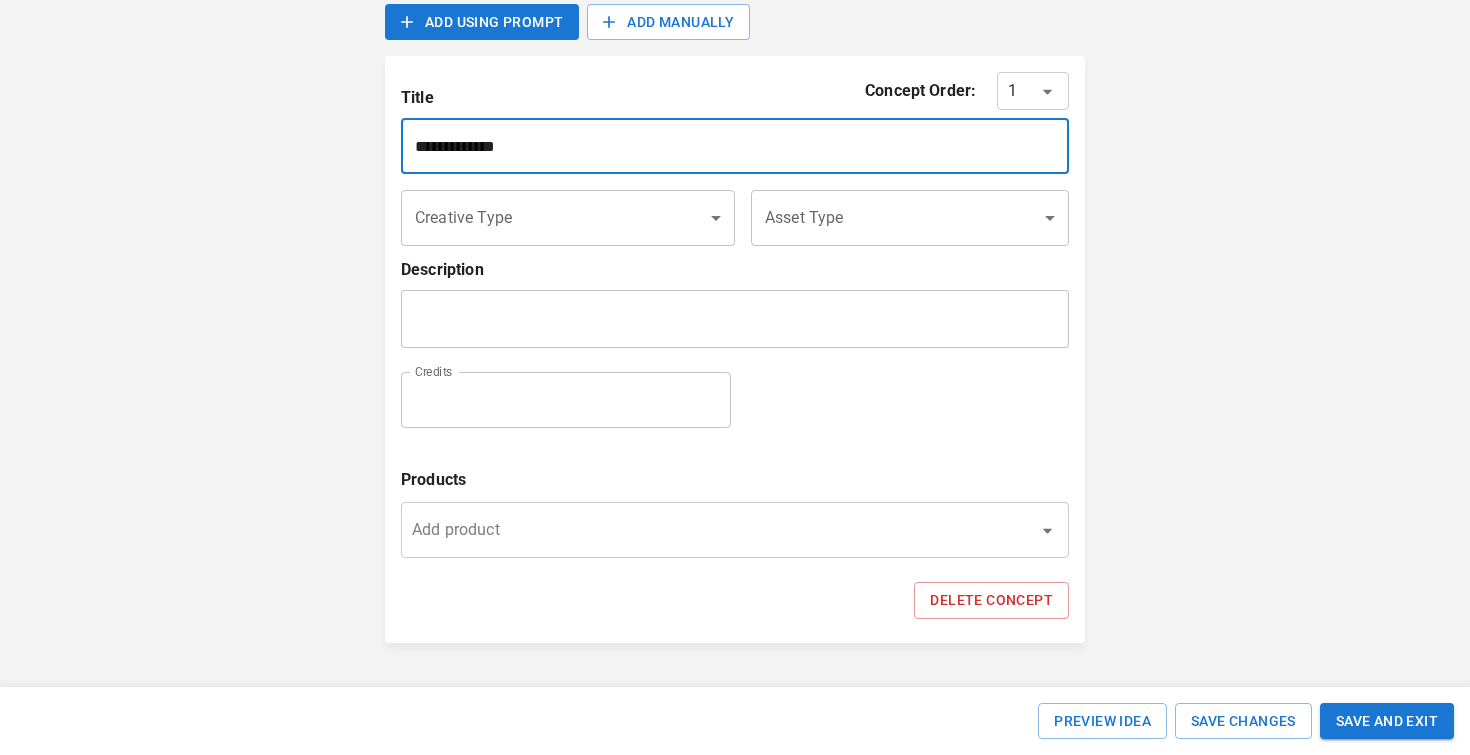 click on "**********" at bounding box center (735, 146) 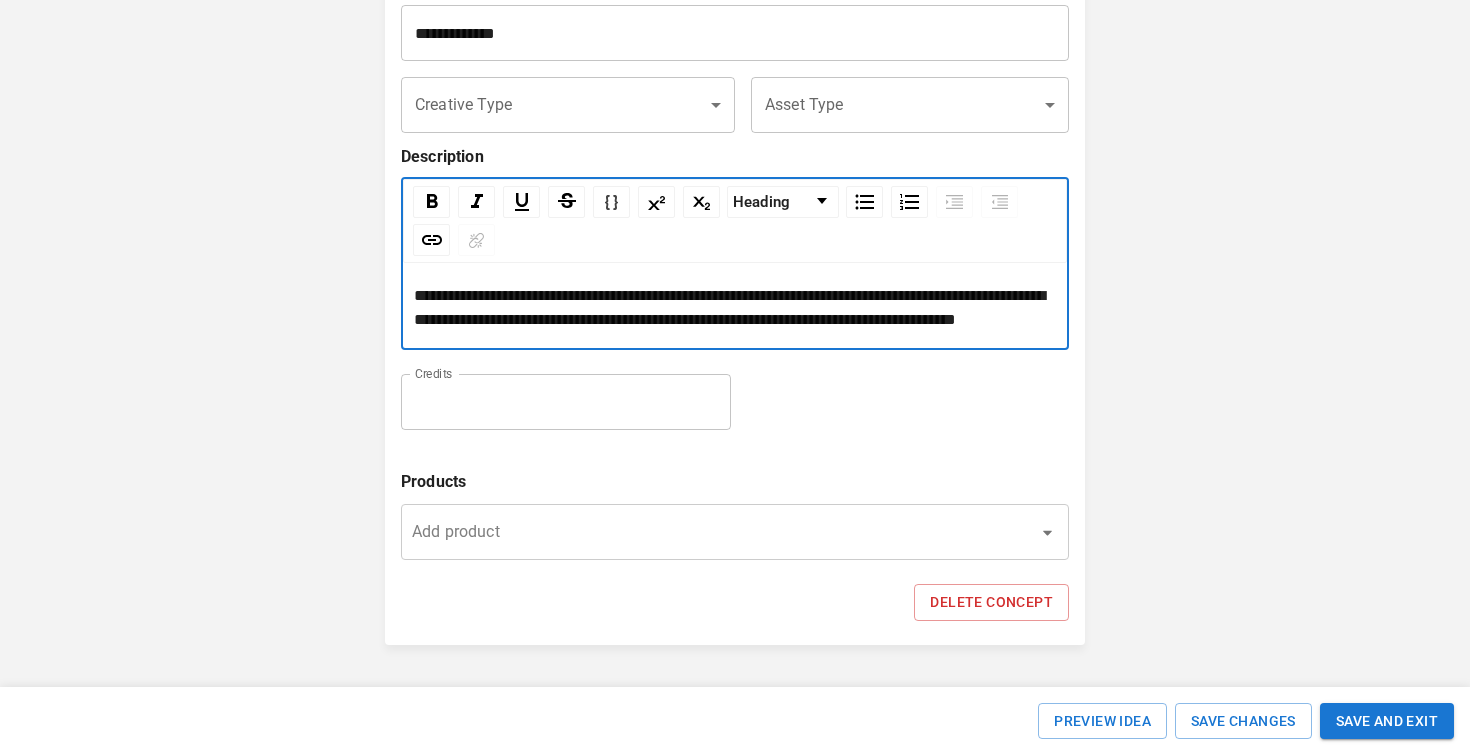 scroll, scrollTop: 1074, scrollLeft: 0, axis: vertical 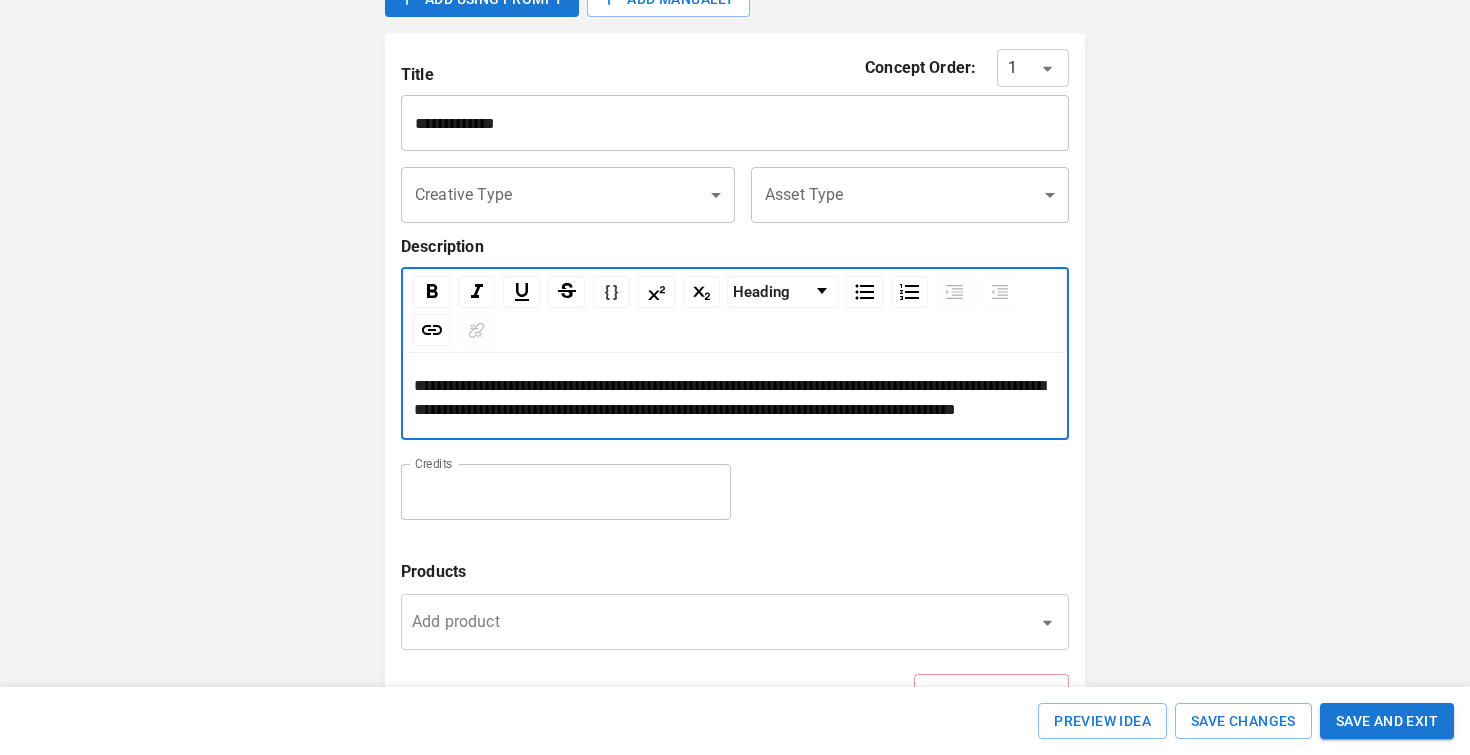 click on "**********" at bounding box center [735, 384] 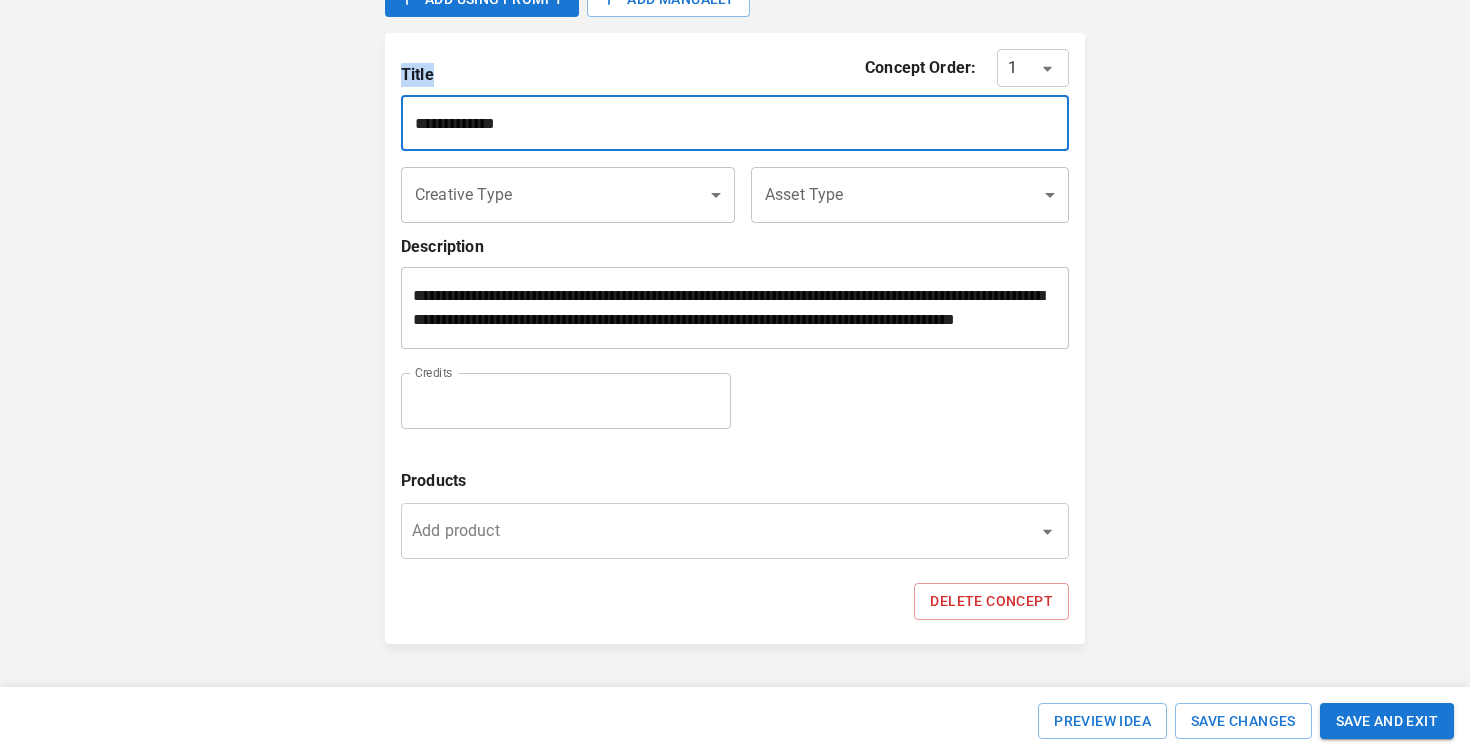 click on "**********" at bounding box center [735, 338] 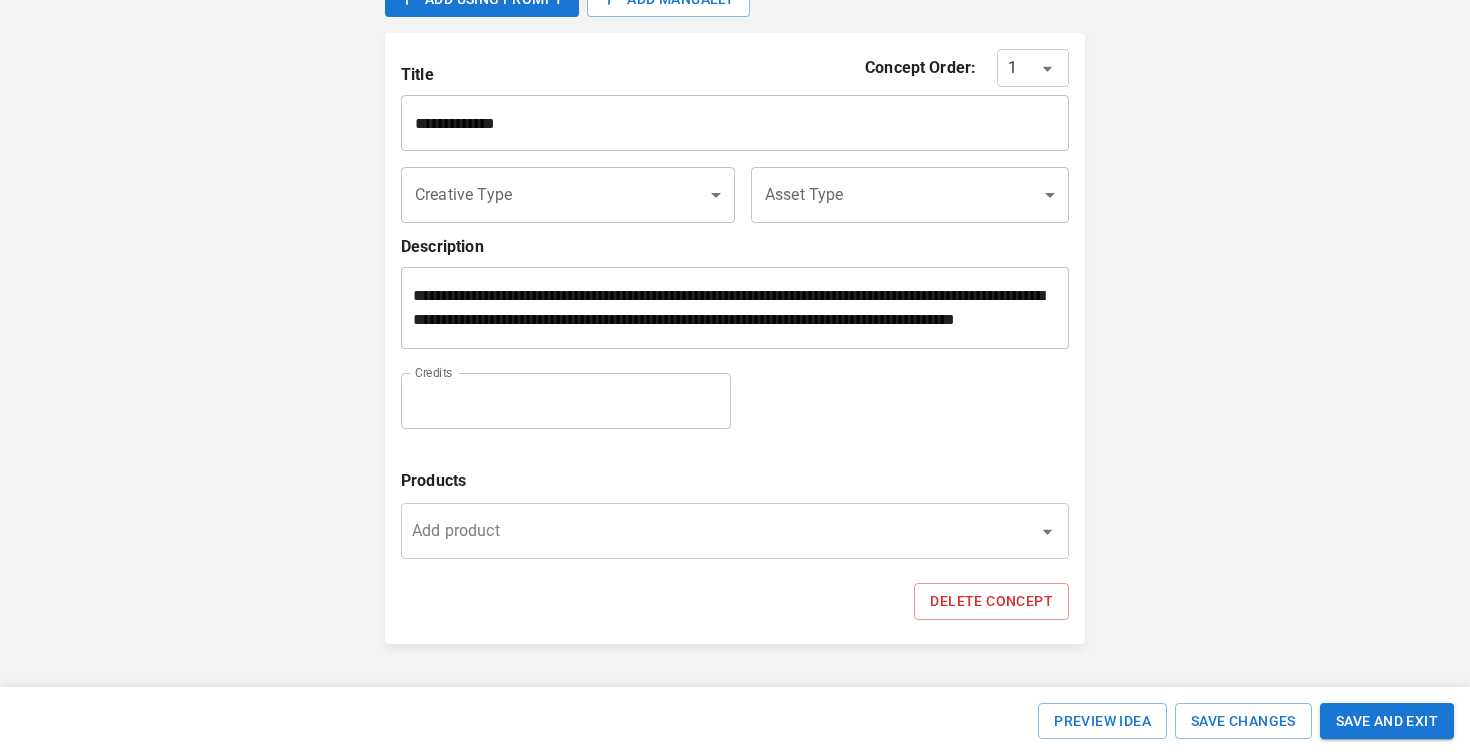 click on "**********" at bounding box center [735, 123] 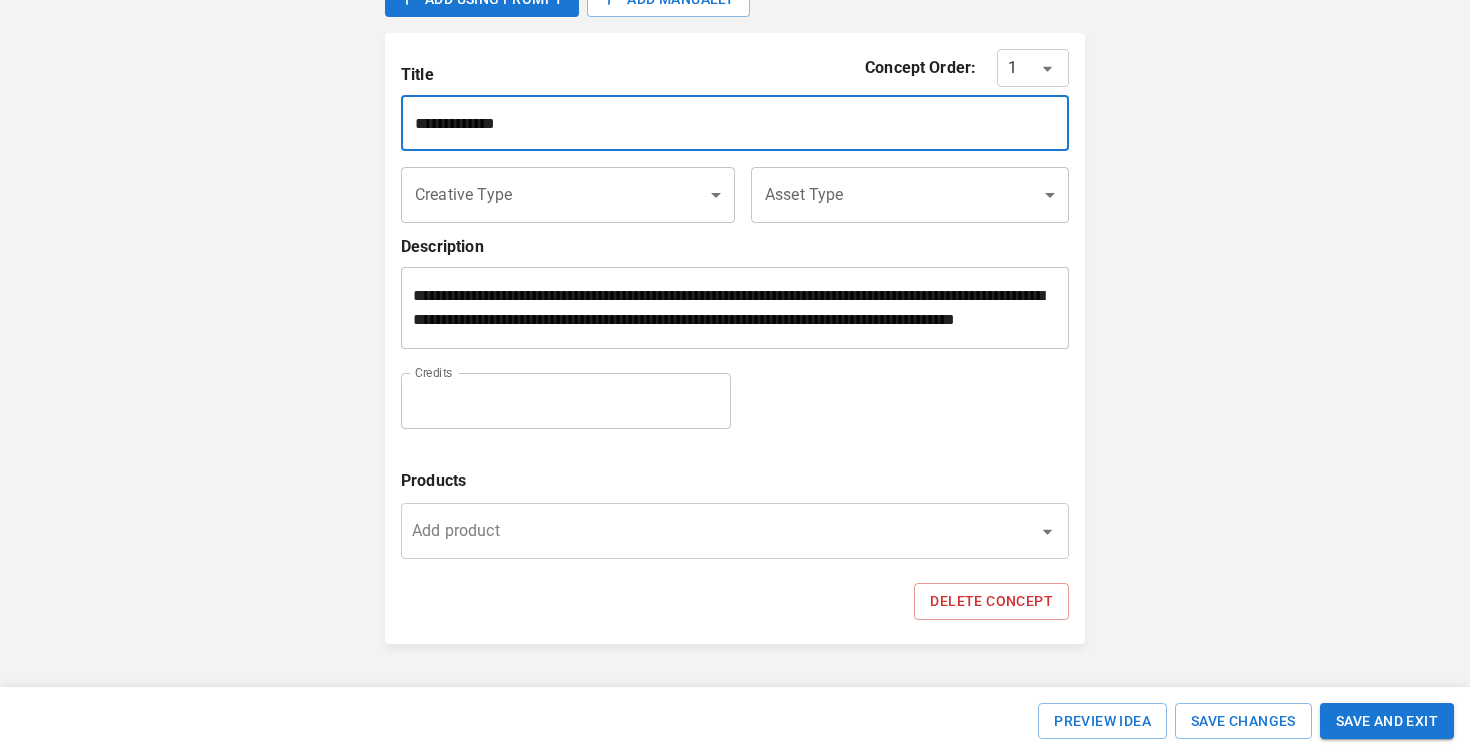 click on "**********" at bounding box center (735, 123) 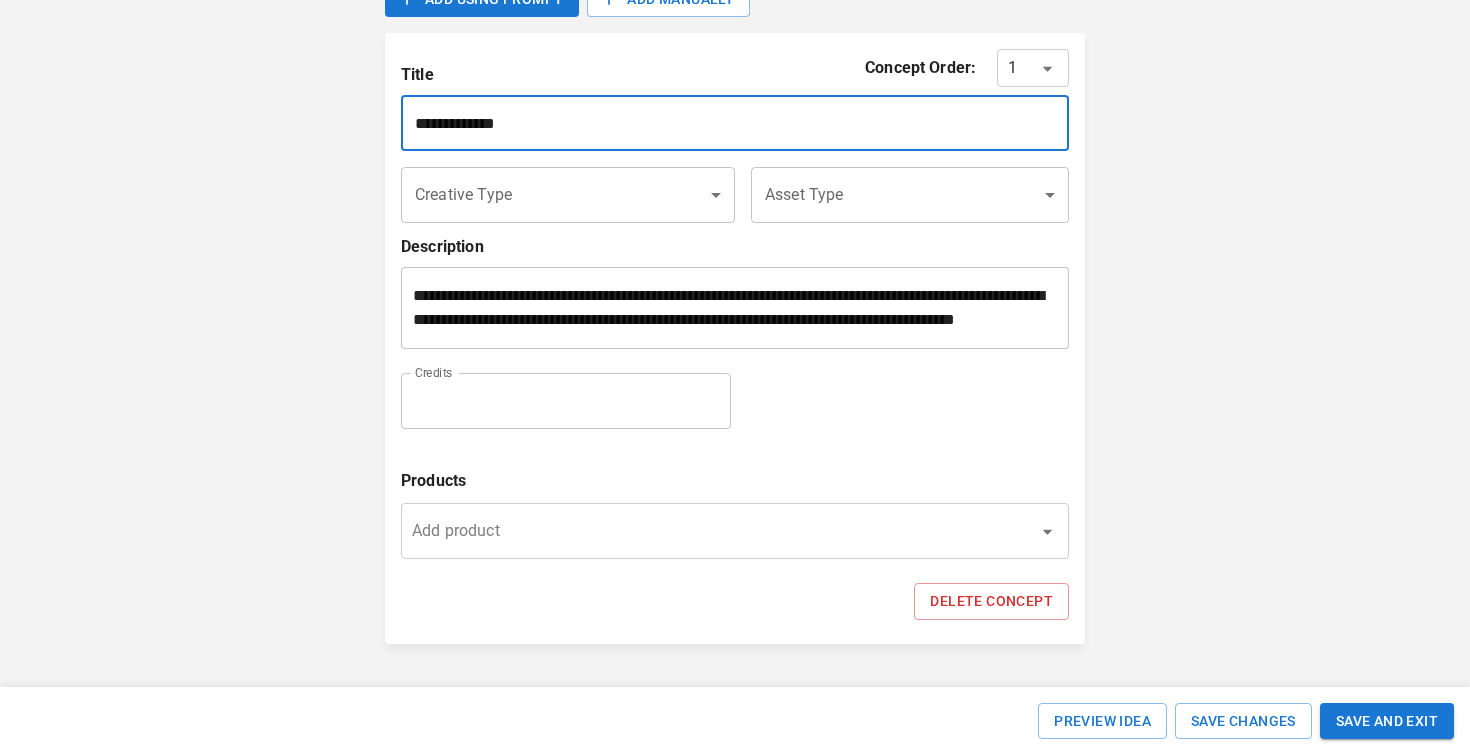 click on "**********" at bounding box center [735, 123] 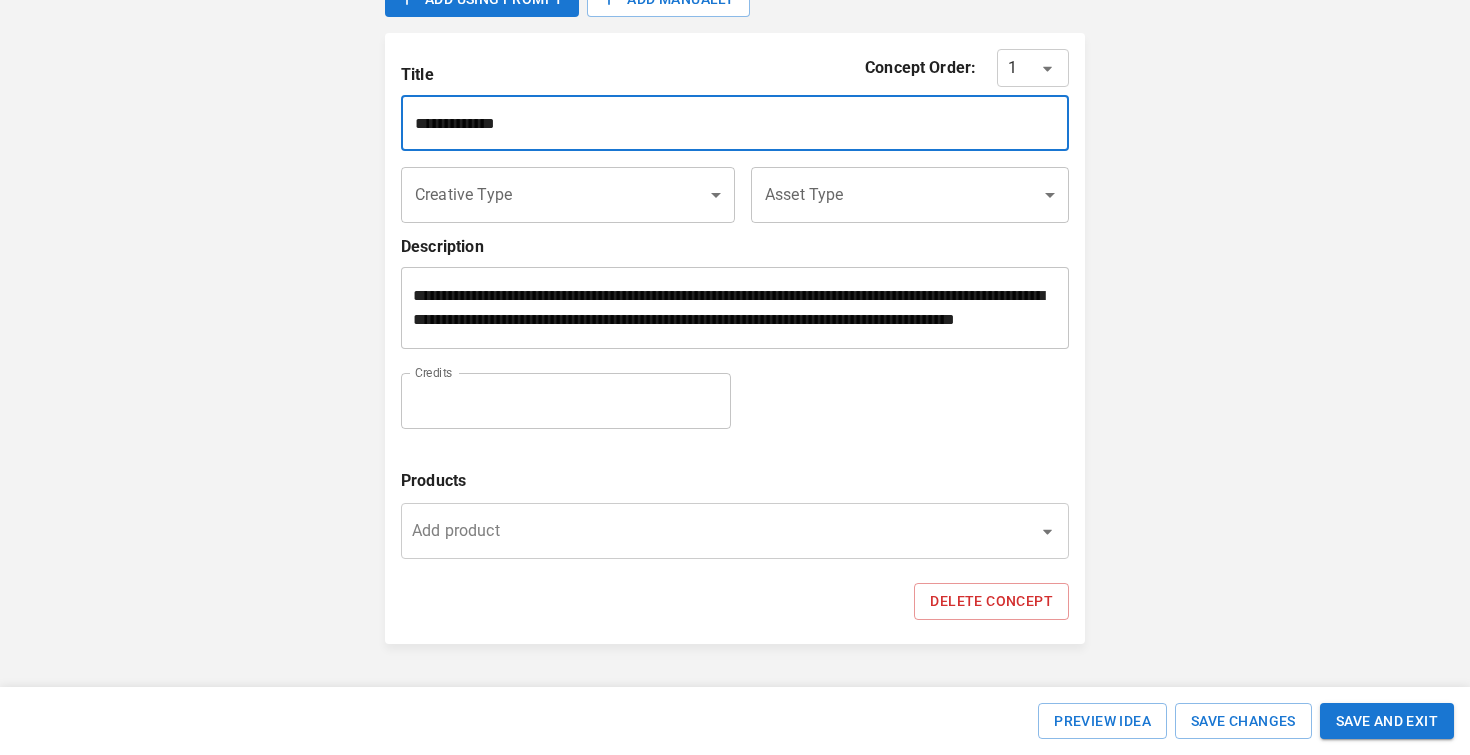 paste on "**********" 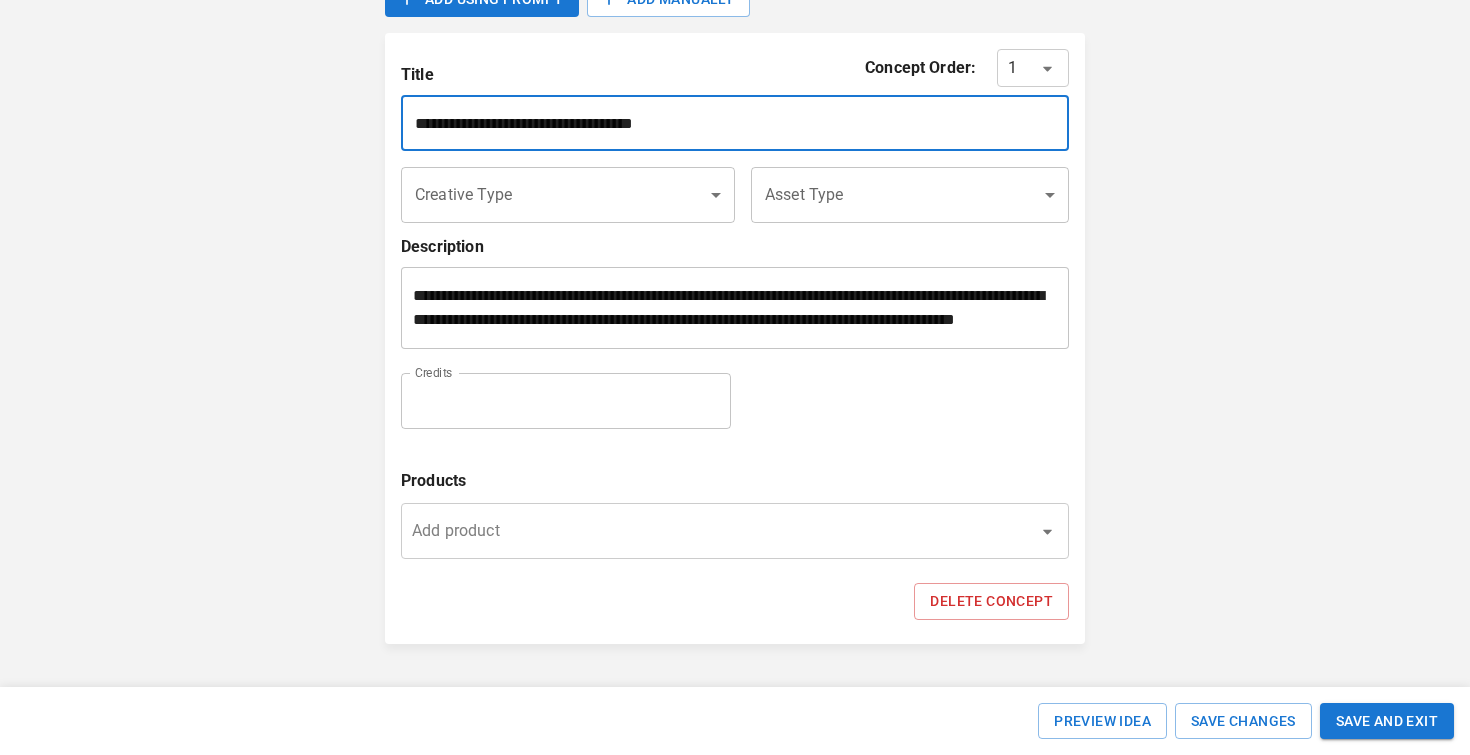 type on "**********" 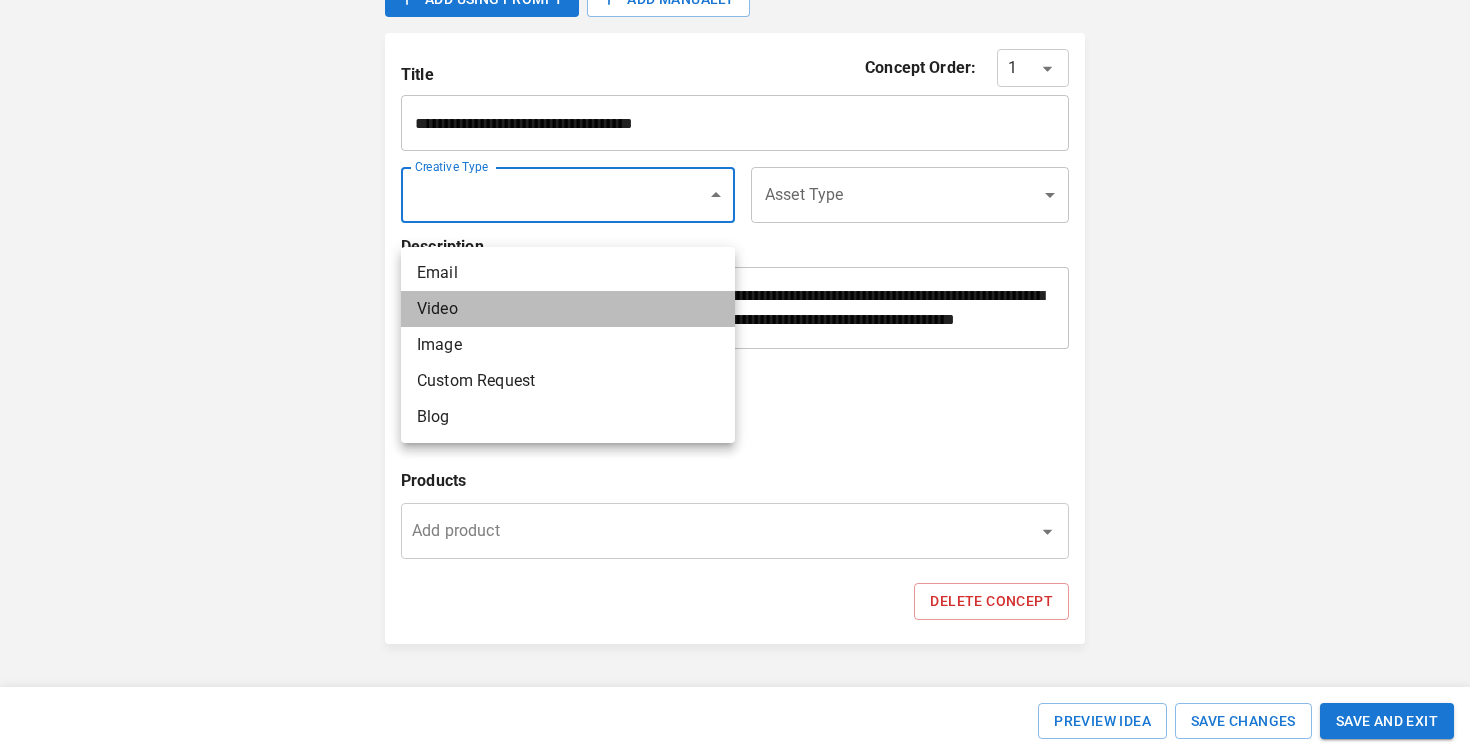 click on "Video" at bounding box center (568, 309) 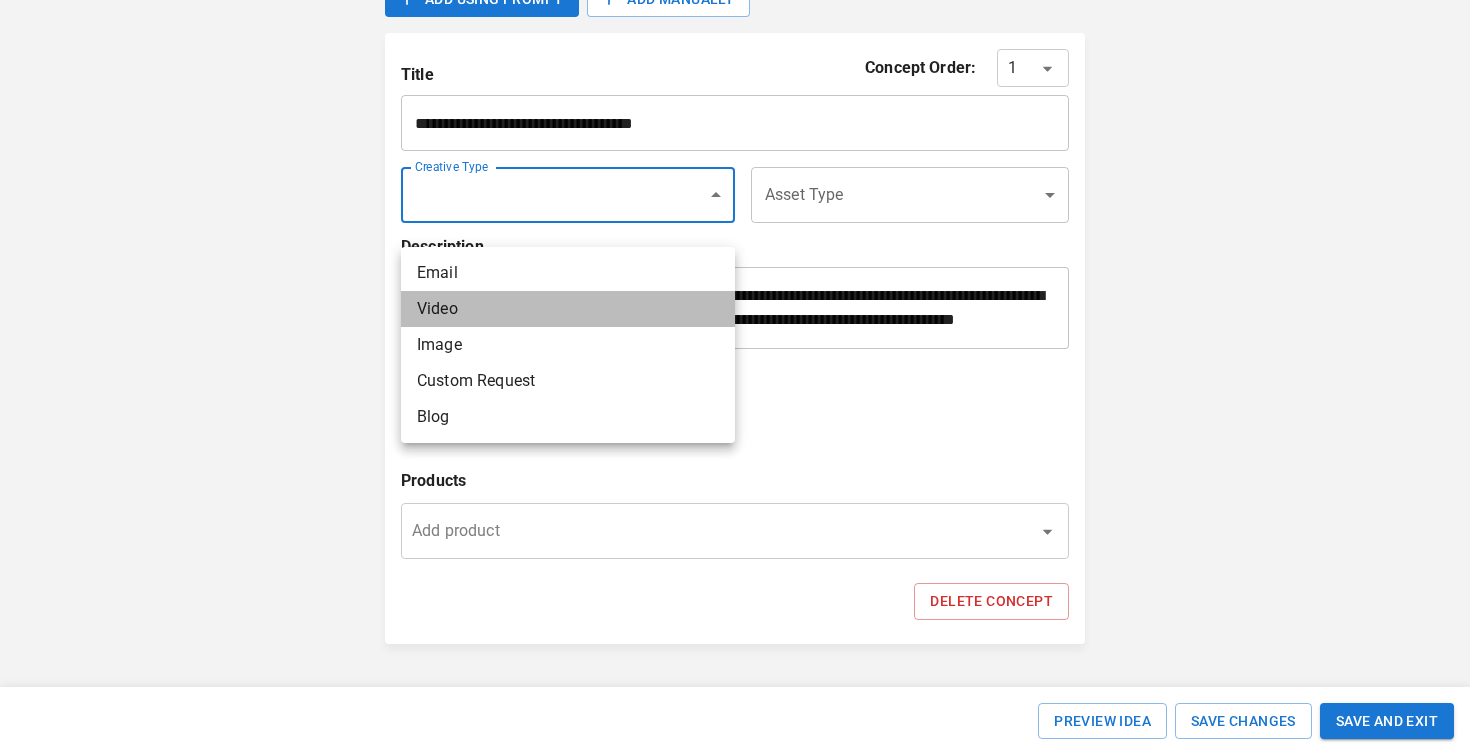 type on "*****" 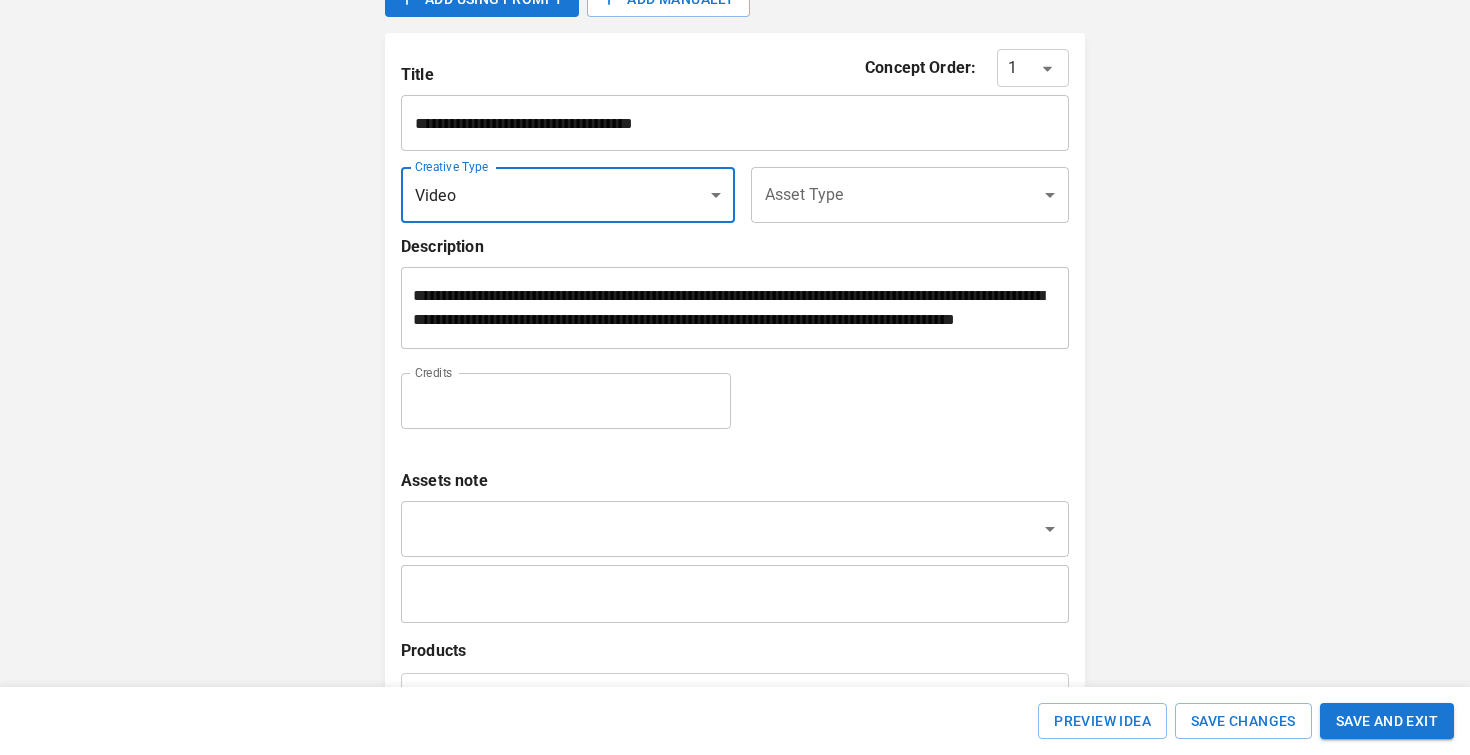 click on "**********" at bounding box center (735, -74) 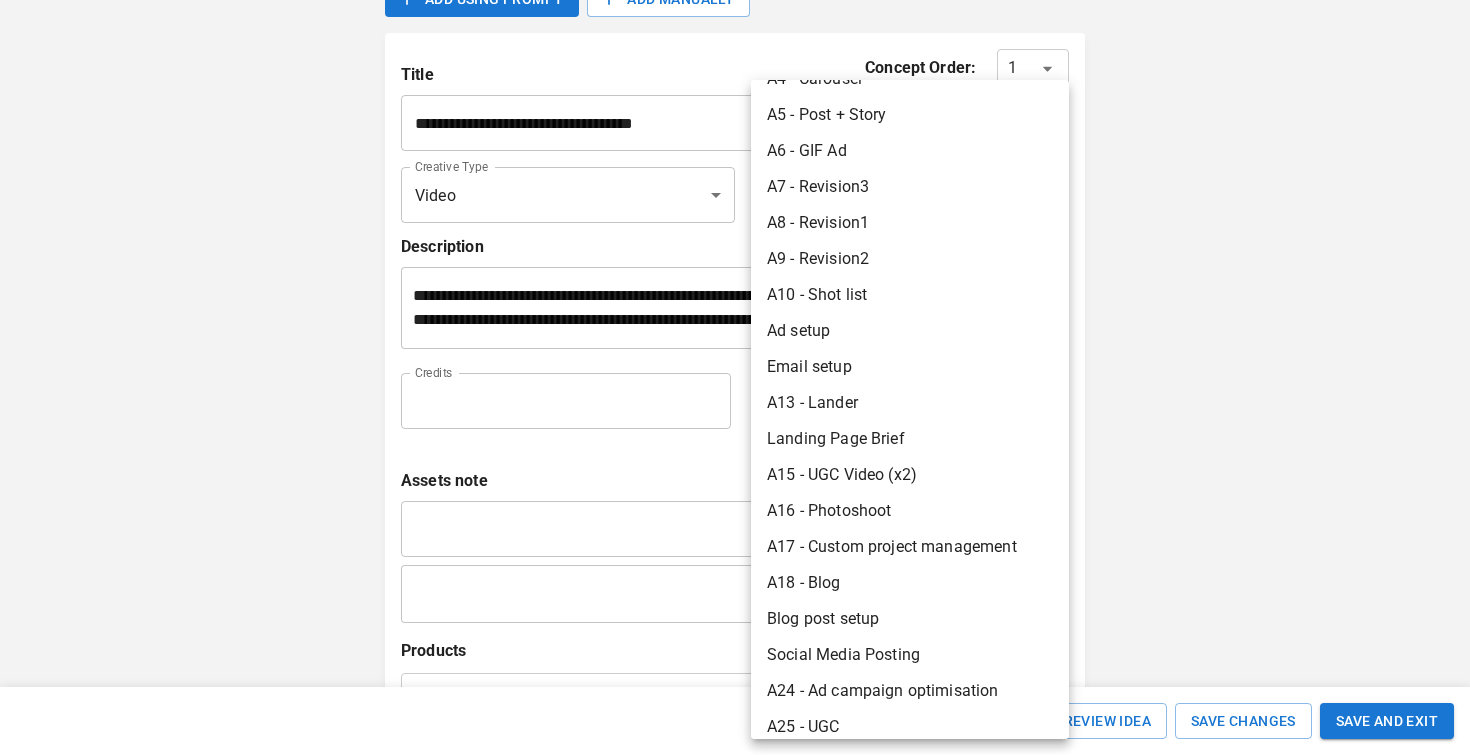 scroll, scrollTop: 147, scrollLeft: 0, axis: vertical 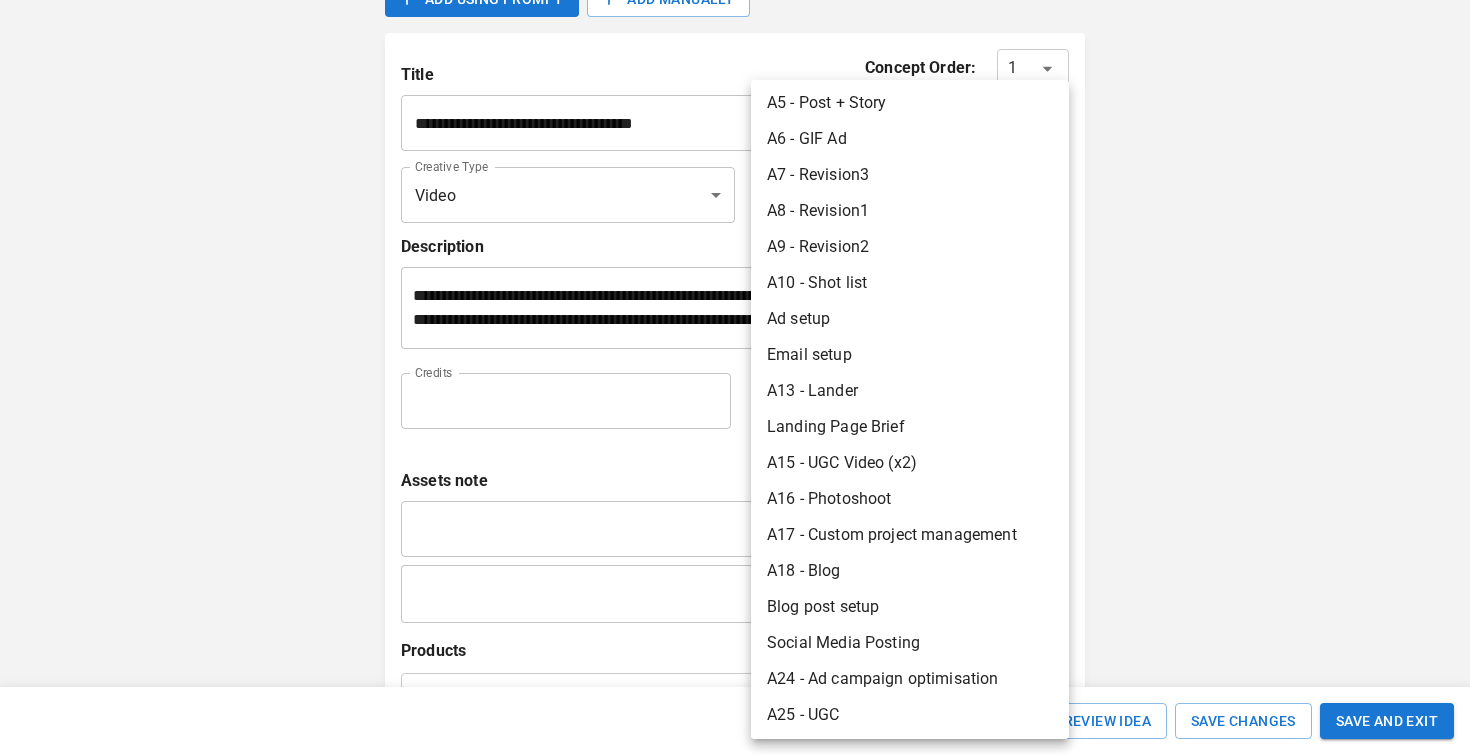 click on "A25 - UGC" at bounding box center [910, 715] 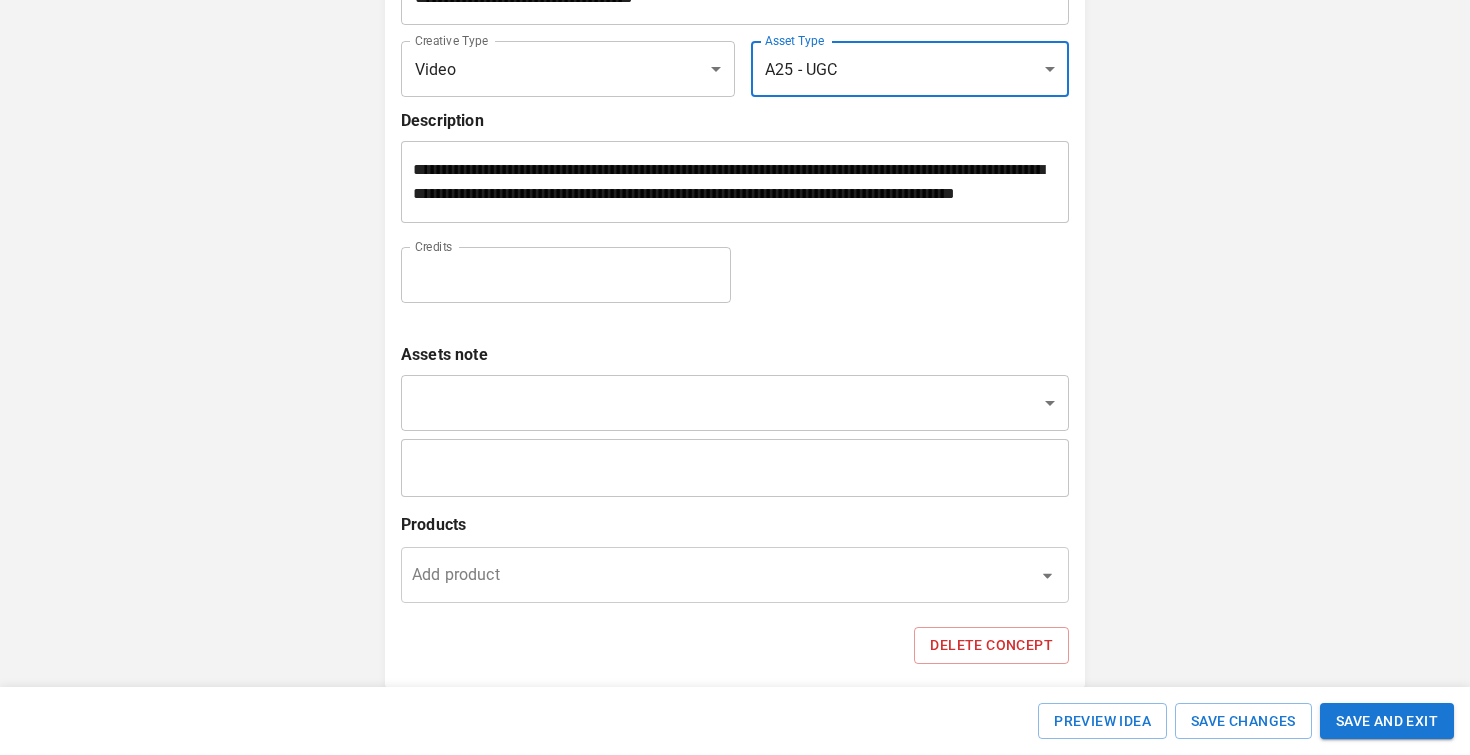 scroll, scrollTop: 1292, scrollLeft: 0, axis: vertical 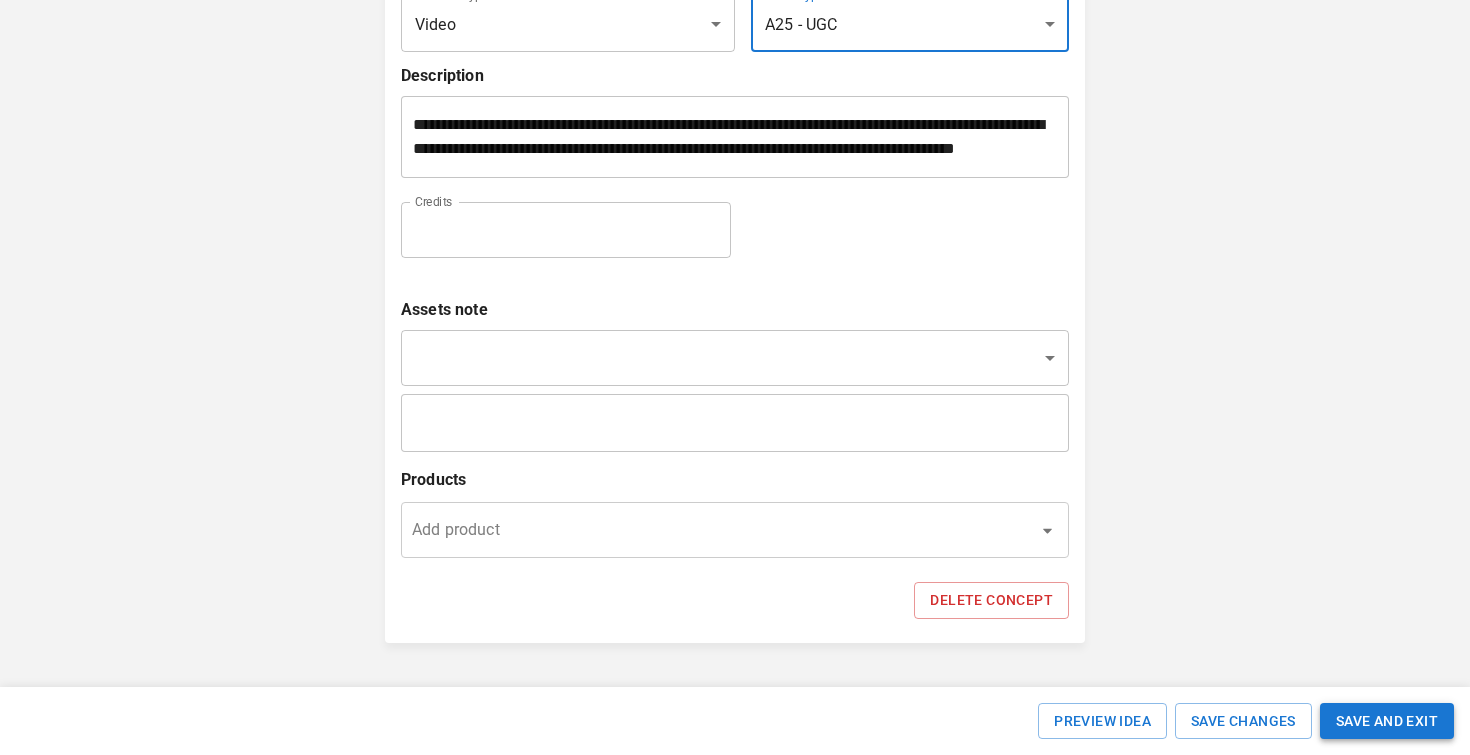 click on "SAVE AND EXIT" at bounding box center (1387, 721) 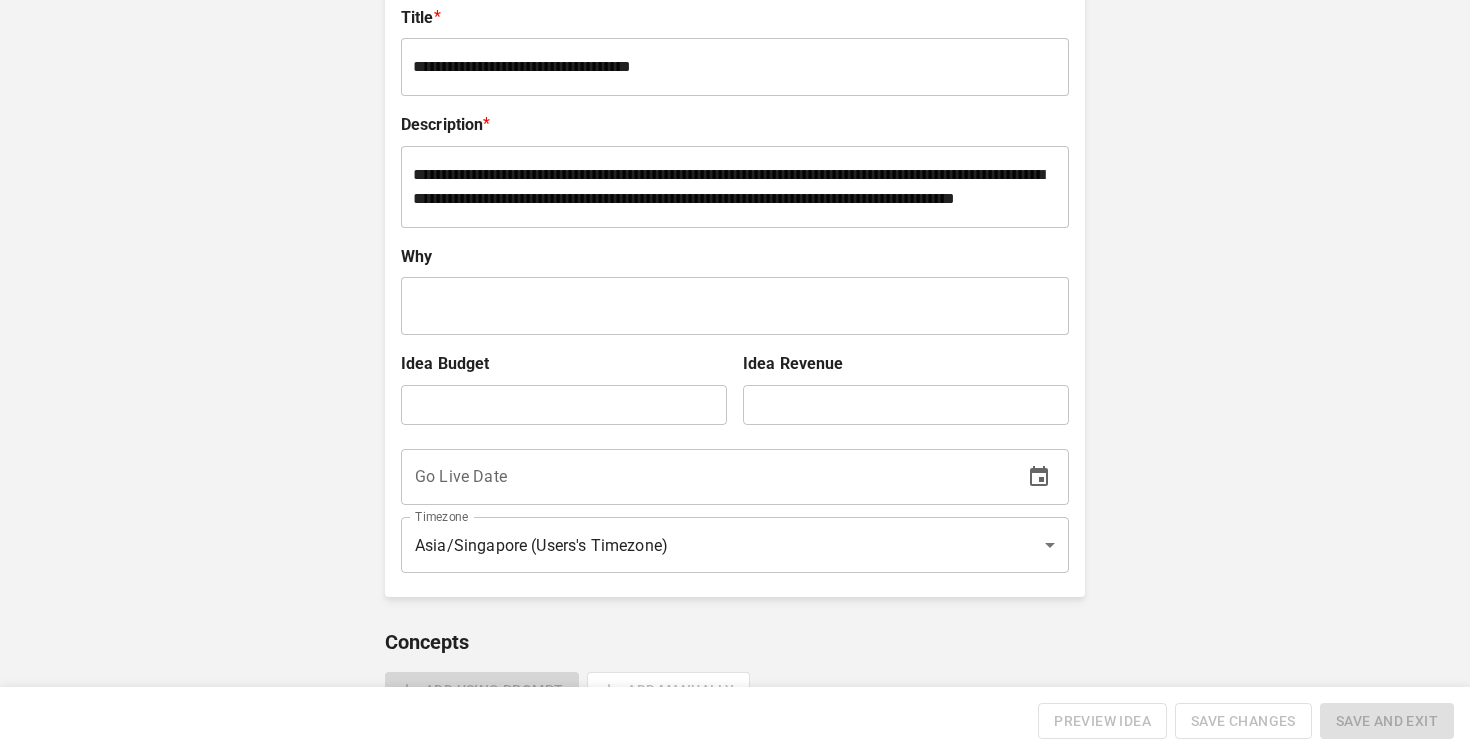 scroll, scrollTop: 377, scrollLeft: 0, axis: vertical 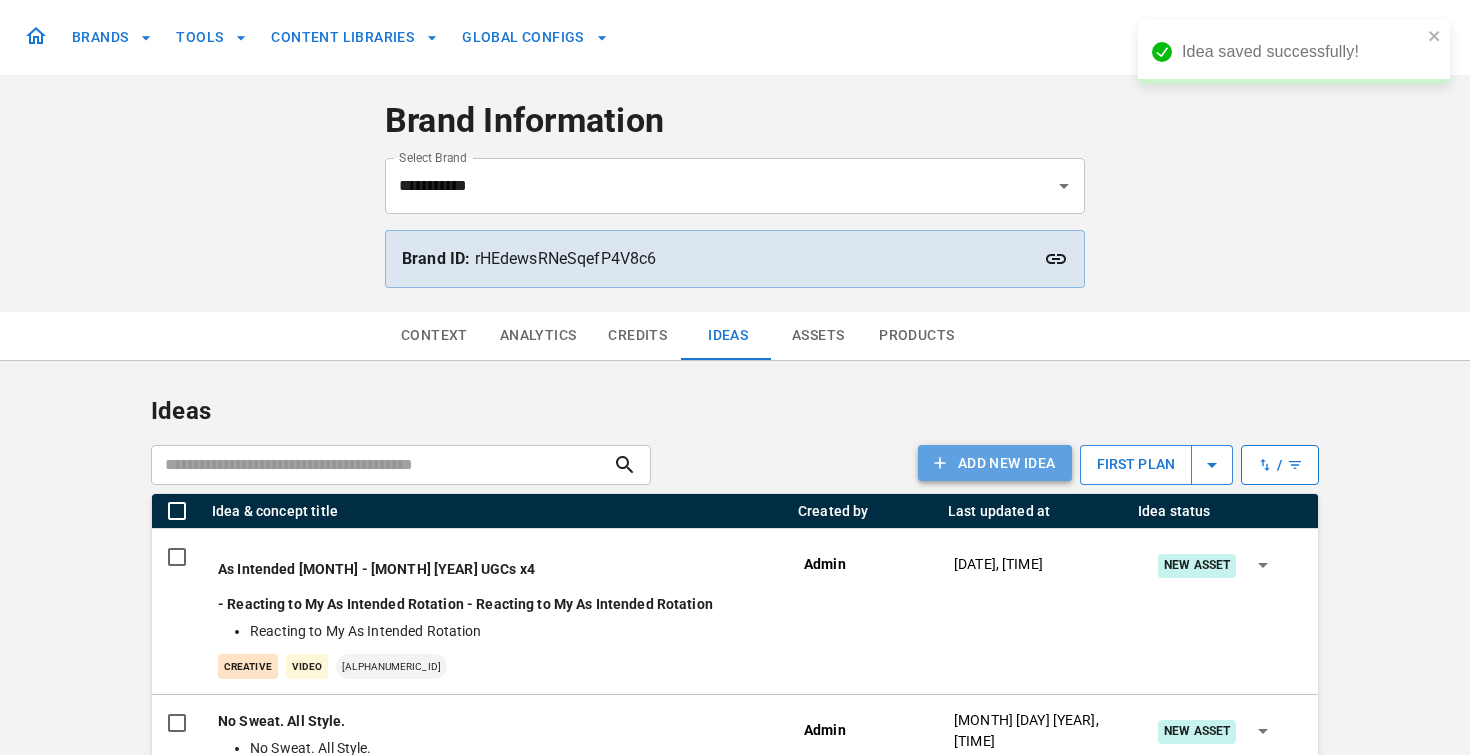 click on "Add NEW IDEA" at bounding box center (995, 463) 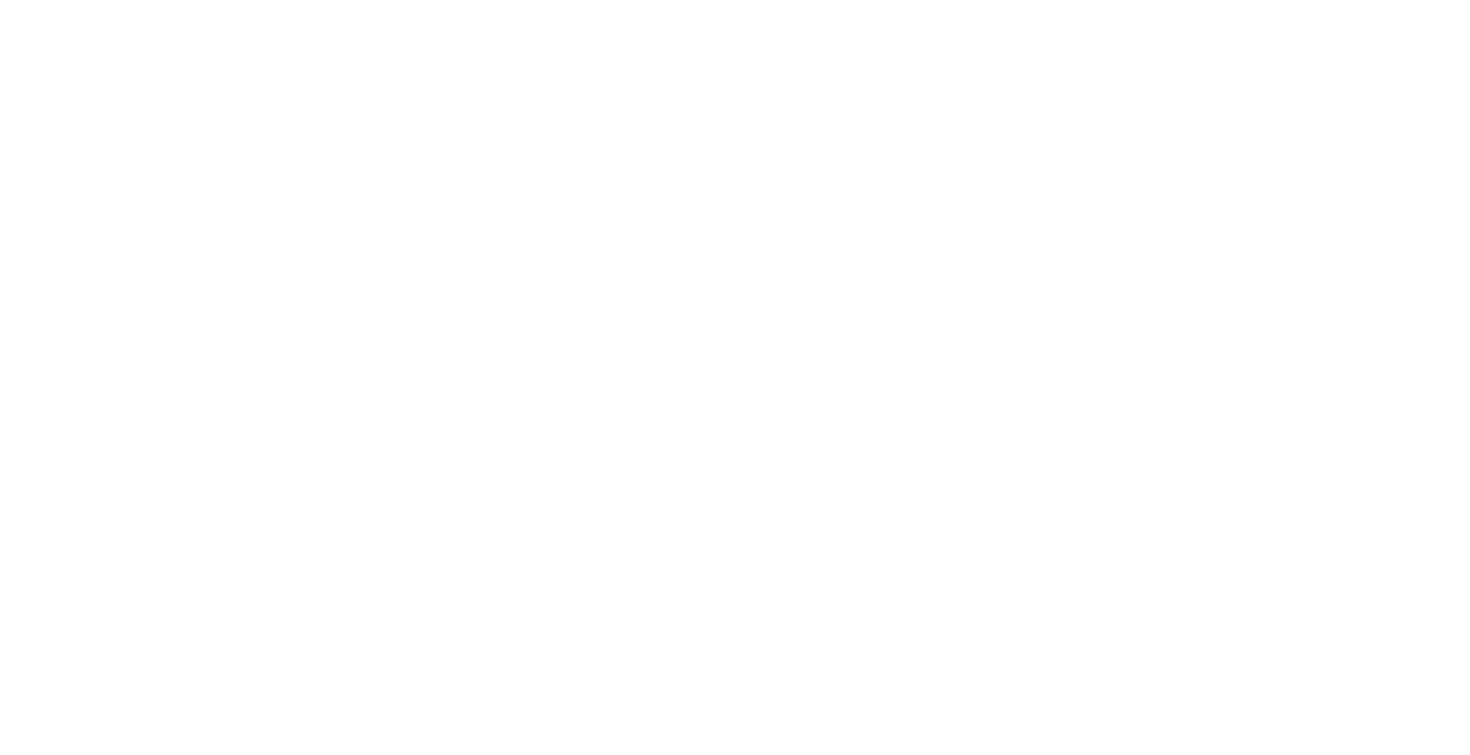 scroll, scrollTop: 0, scrollLeft: 0, axis: both 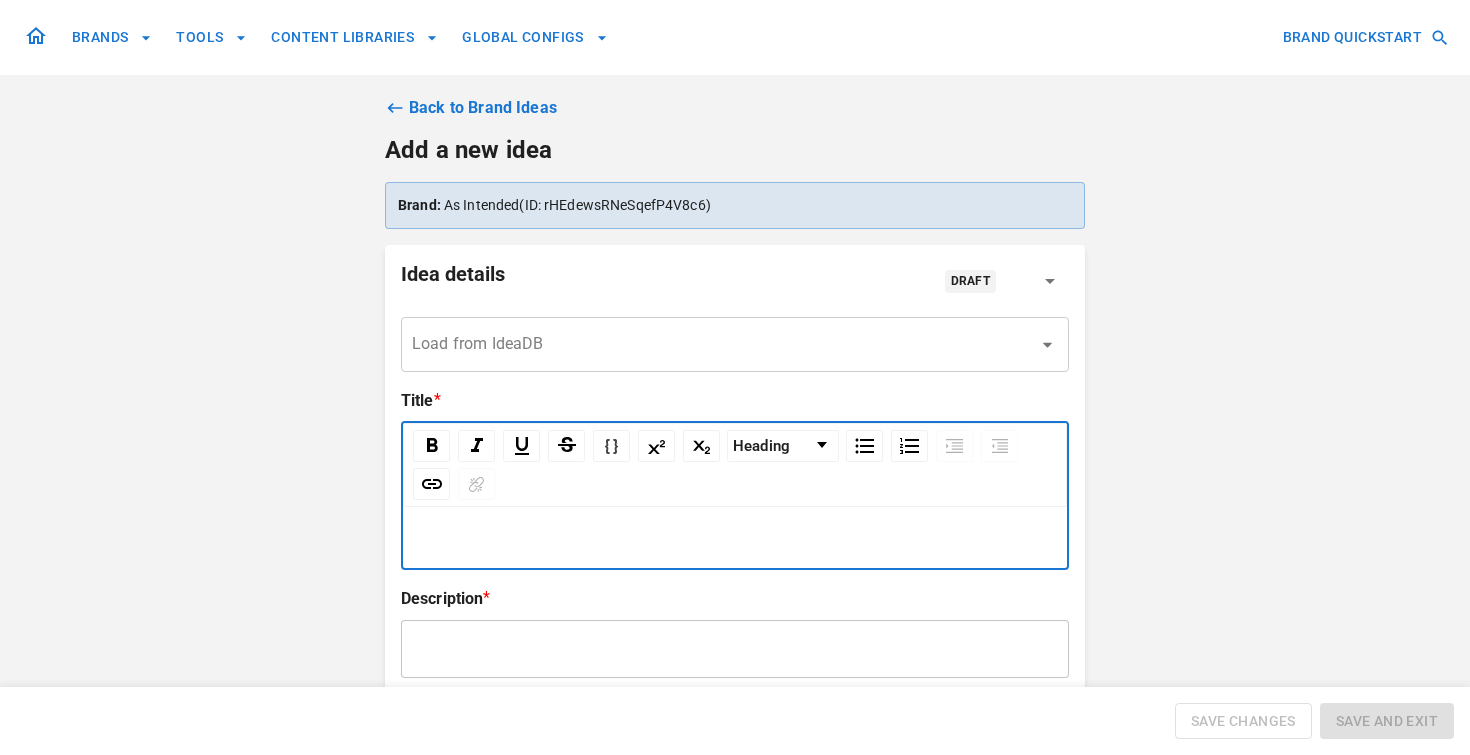 click on "Normal" at bounding box center (735, 495) 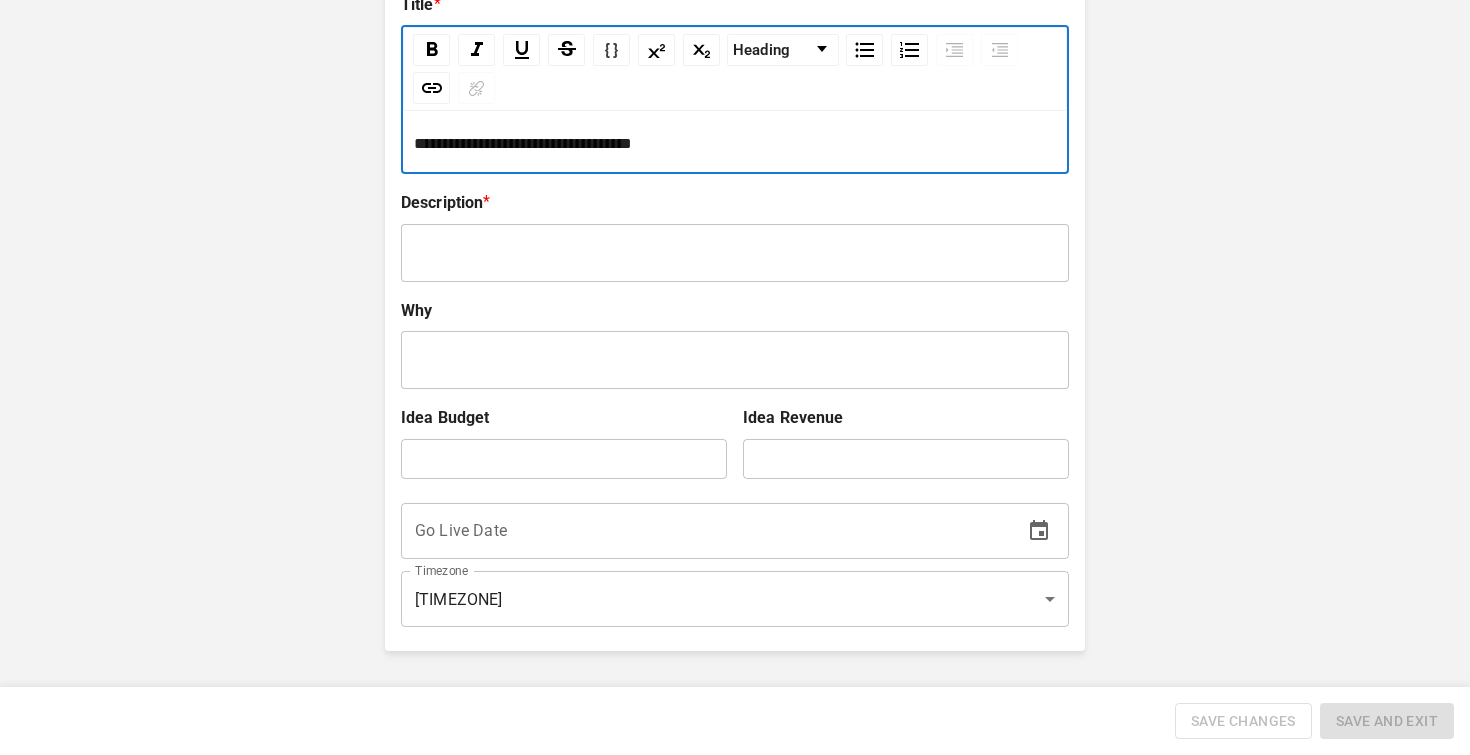 scroll, scrollTop: 418, scrollLeft: 0, axis: vertical 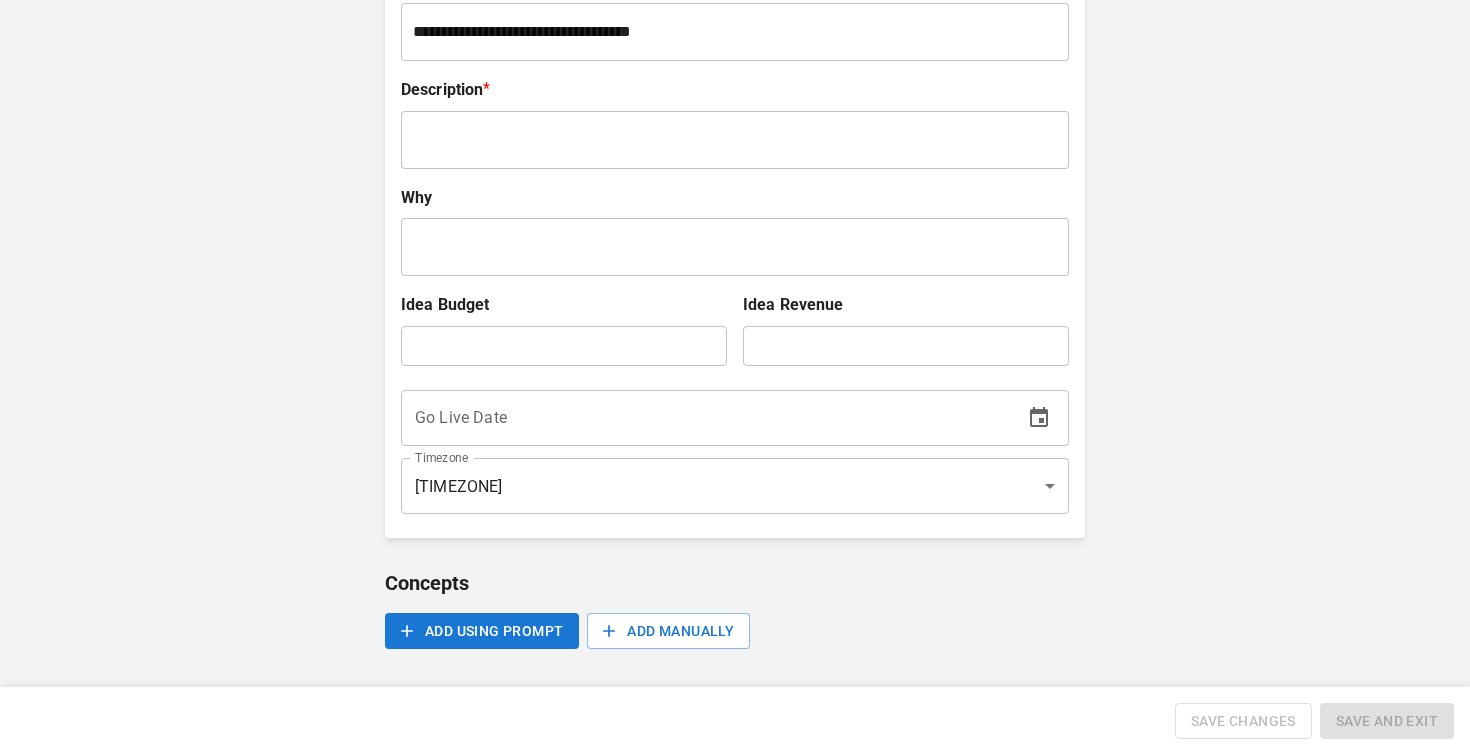 click on "**********" at bounding box center [735, 182] 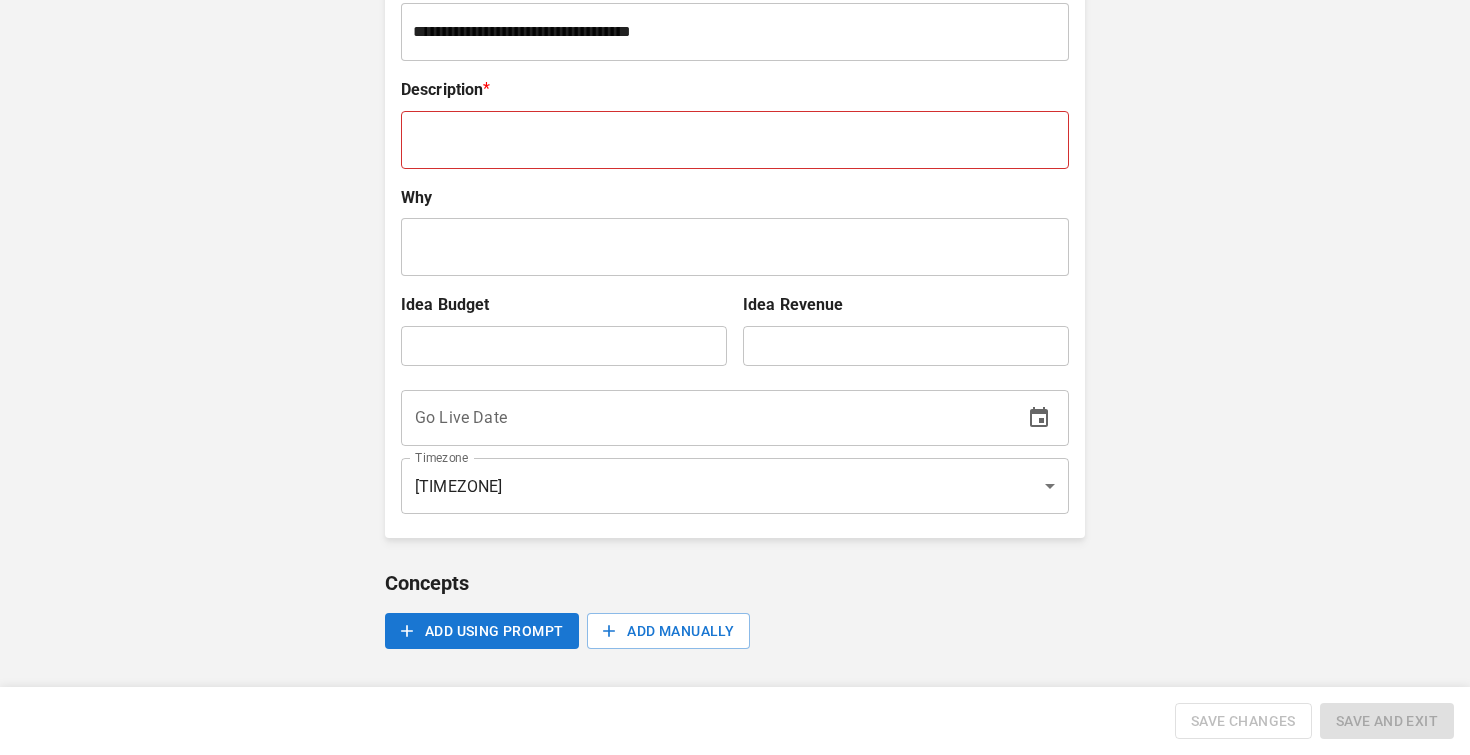 scroll, scrollTop: 328, scrollLeft: 0, axis: vertical 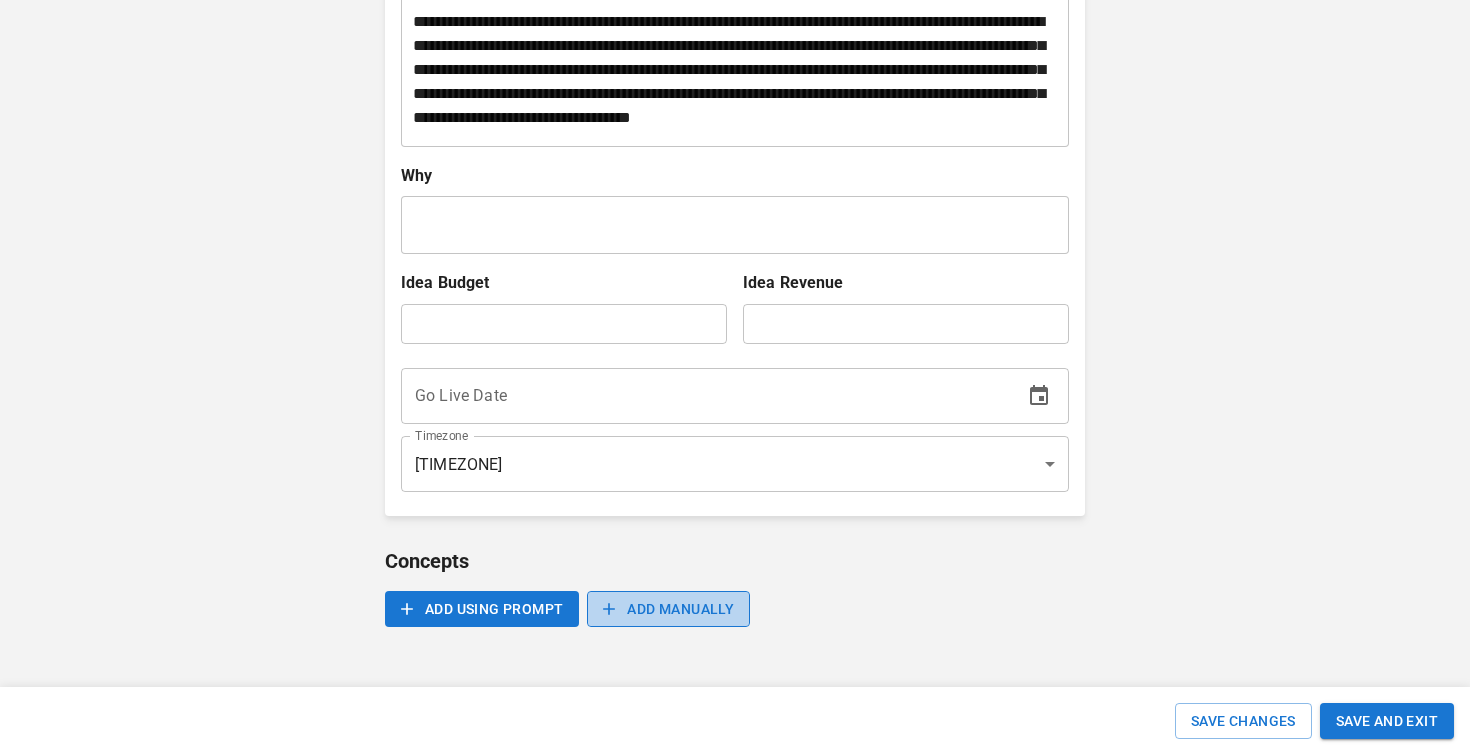 click on "ADD MANUALLY" at bounding box center (668, 609) 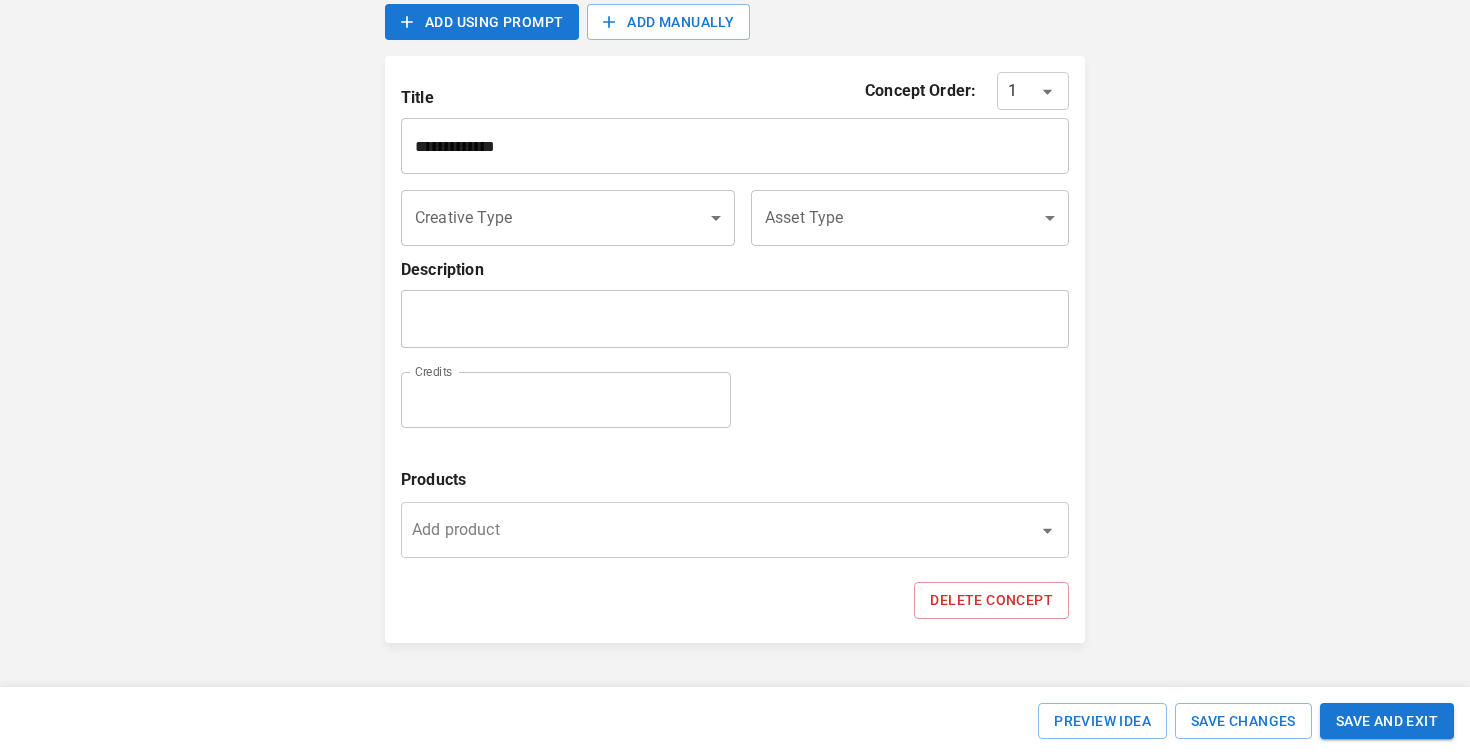 scroll, scrollTop: 1146, scrollLeft: 0, axis: vertical 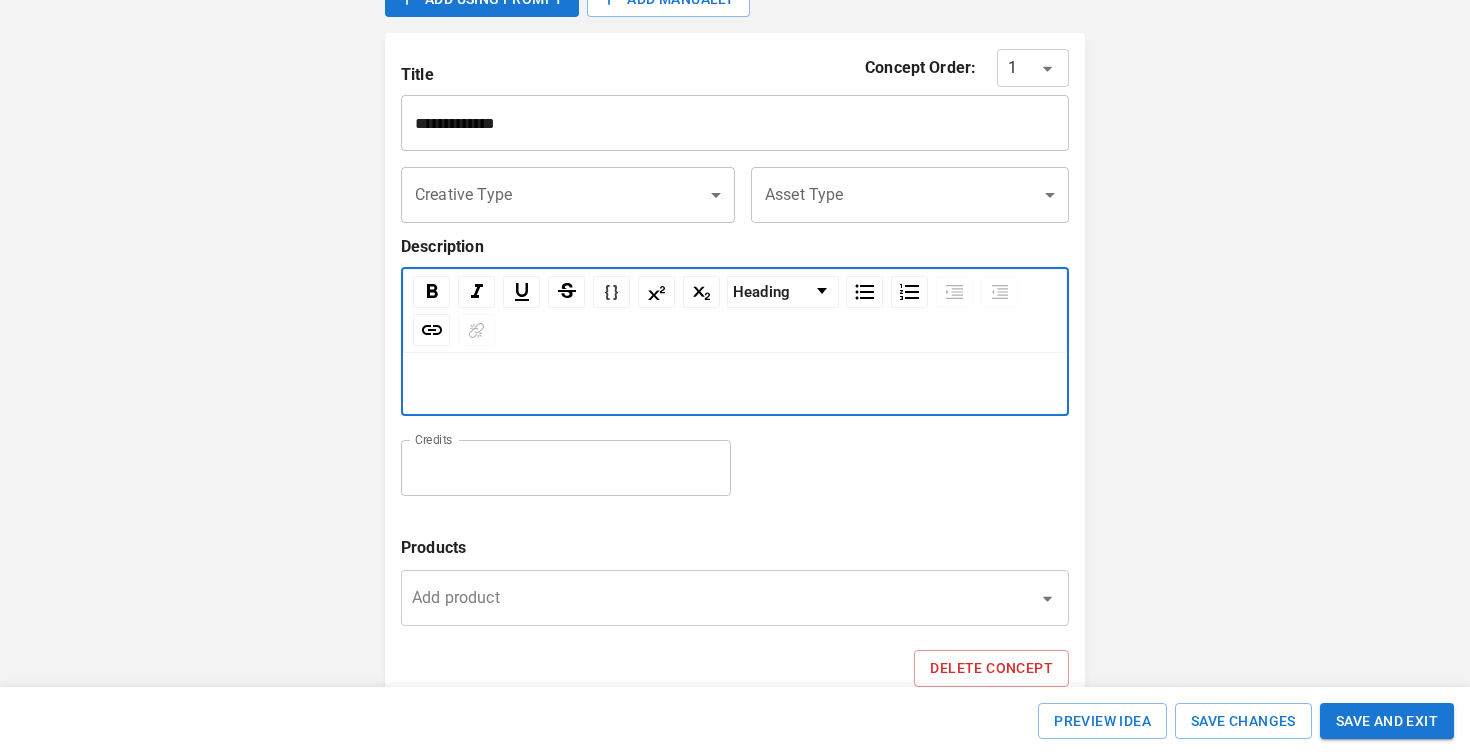click on "Normal" at bounding box center [735, 341] 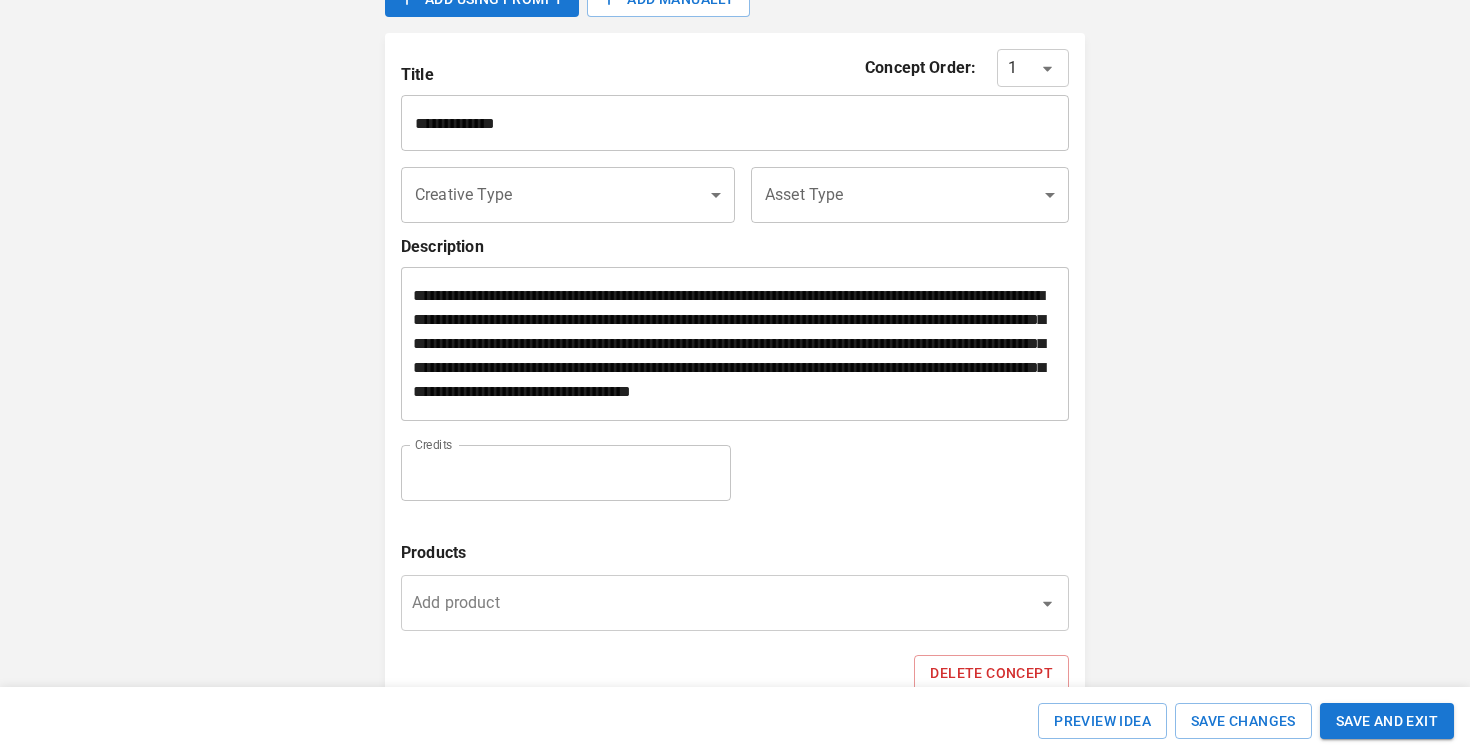 scroll, scrollTop: 1056, scrollLeft: 0, axis: vertical 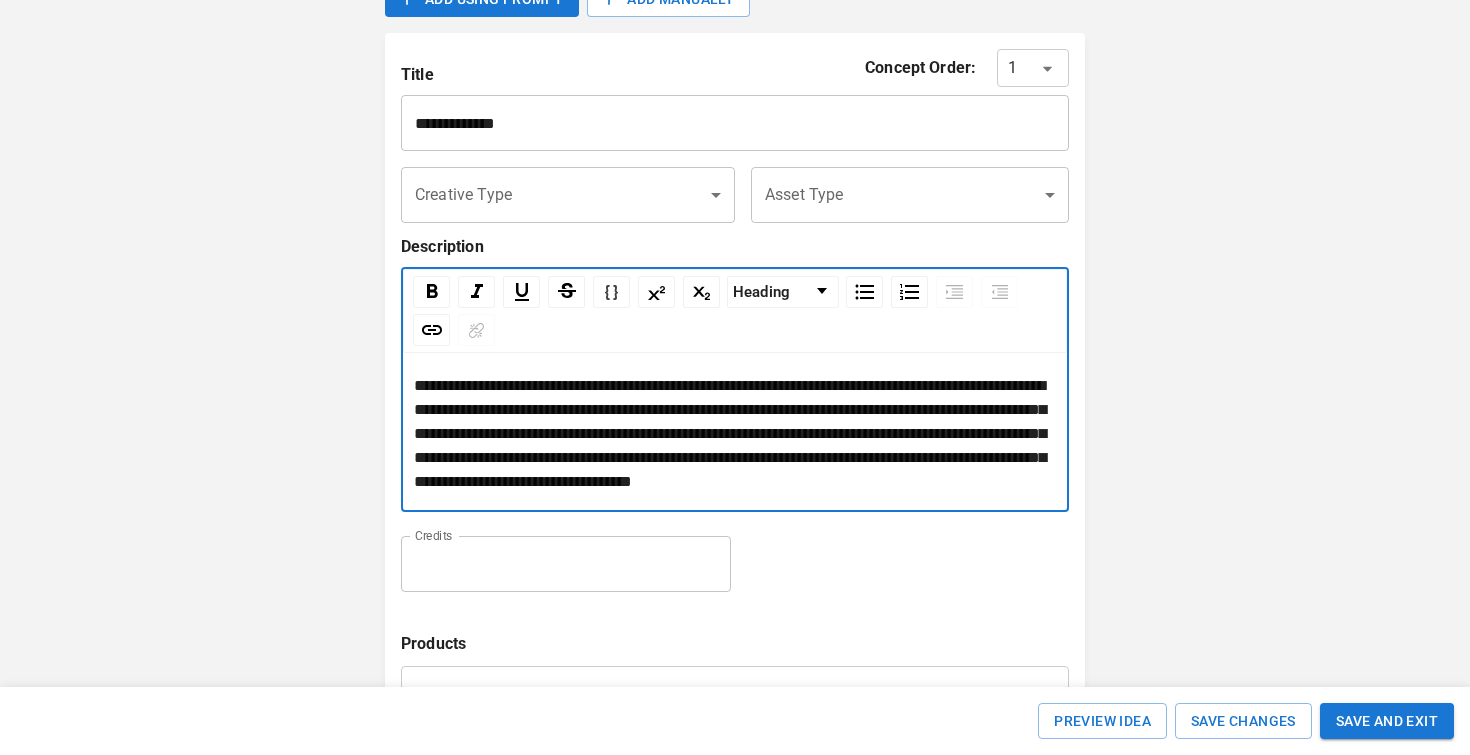 click on "**********" at bounding box center [735, -170] 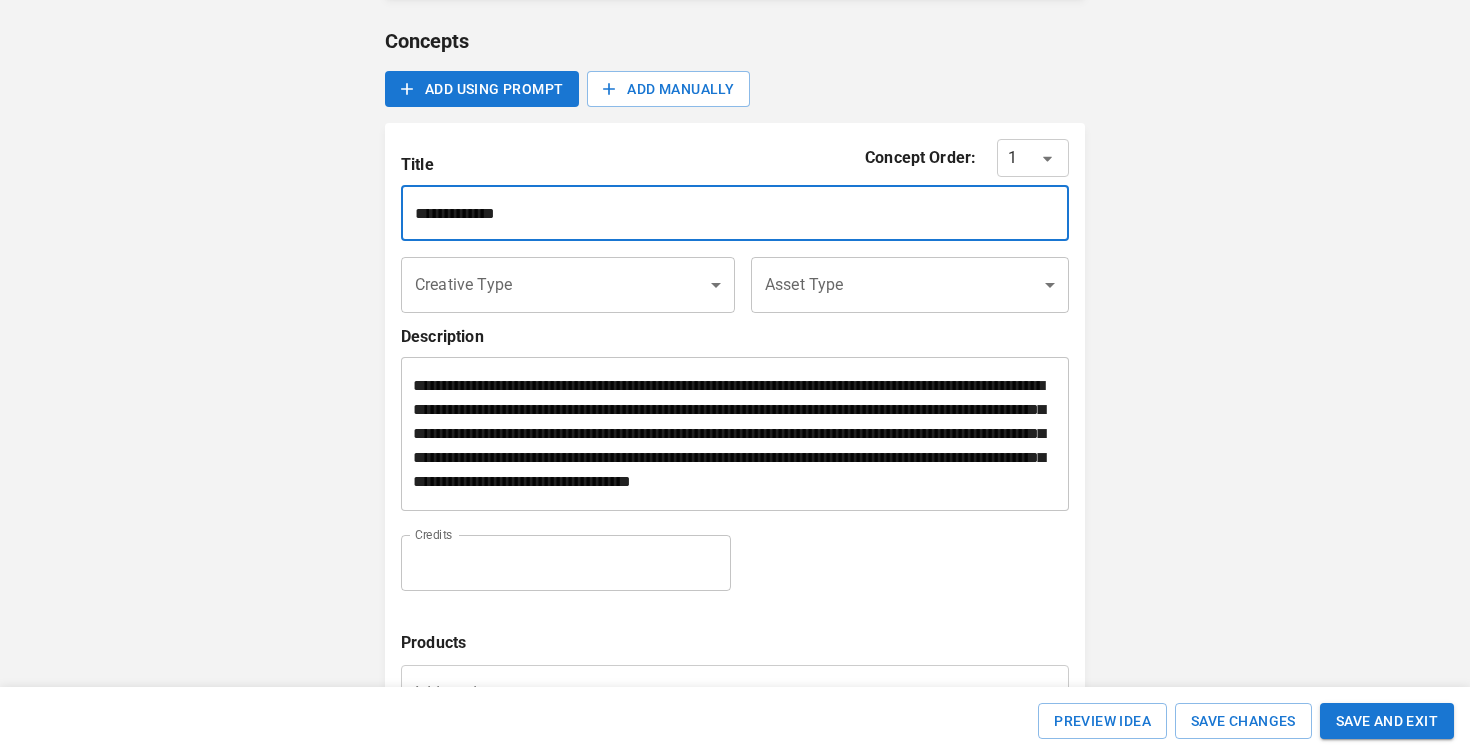click on "**********" at bounding box center (735, 213) 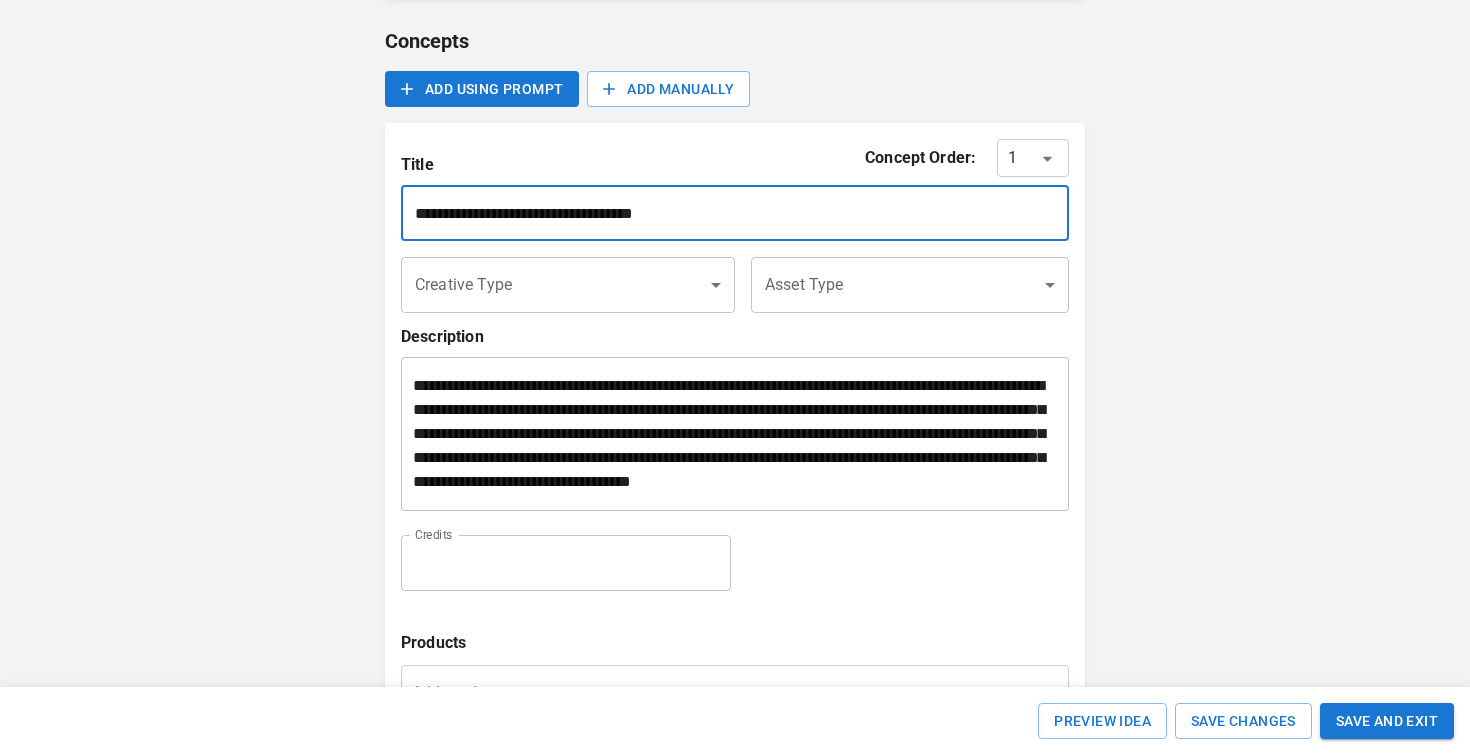 click on "**********" at bounding box center (735, 213) 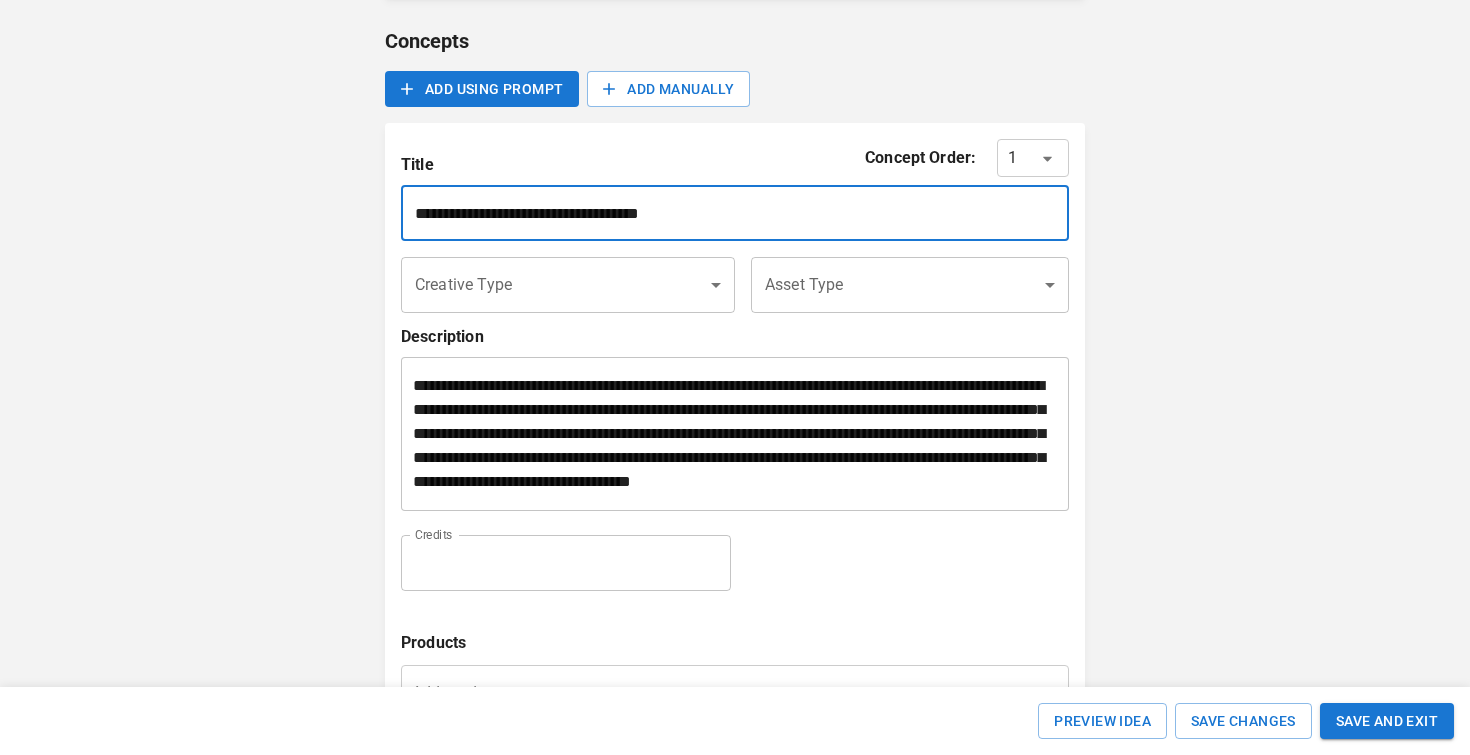 click on "**********" at bounding box center [735, 213] 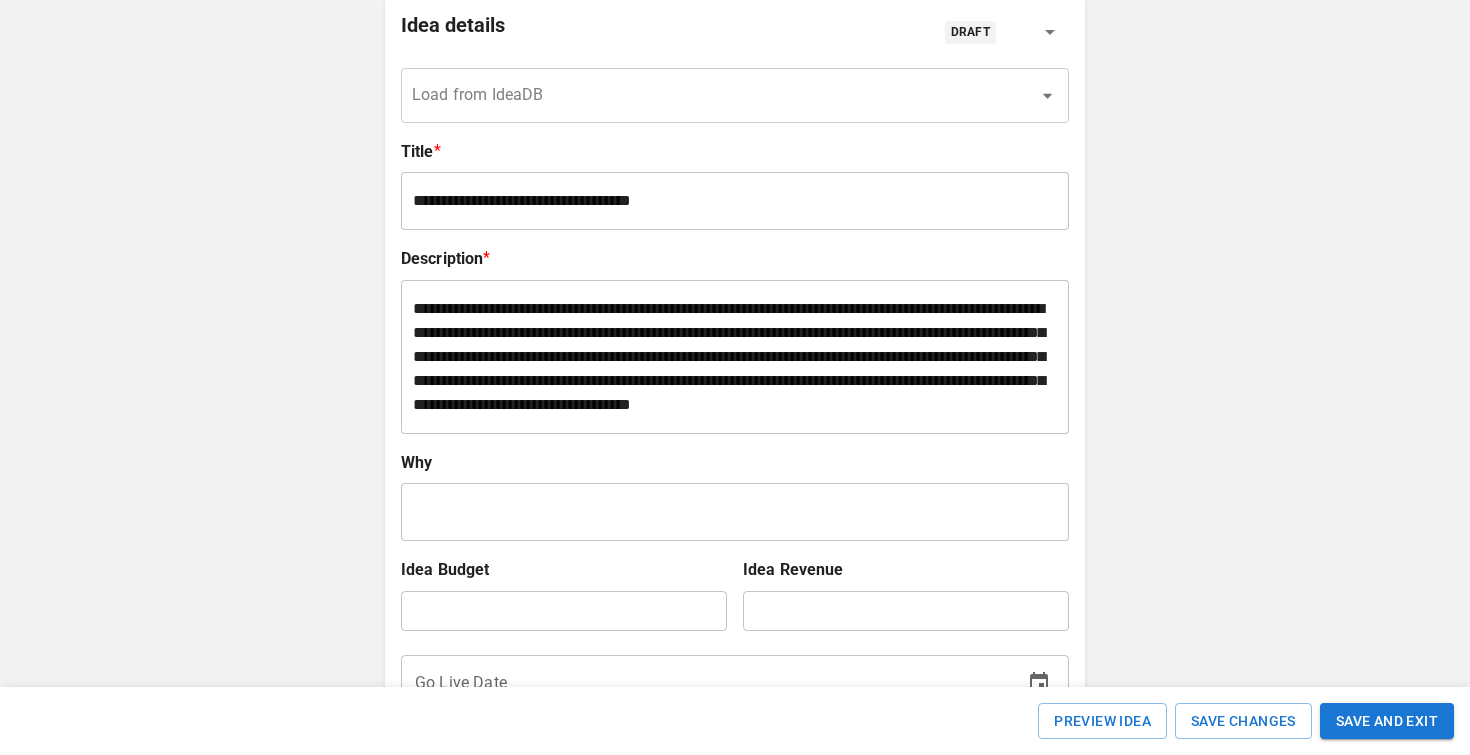 scroll, scrollTop: 203, scrollLeft: 0, axis: vertical 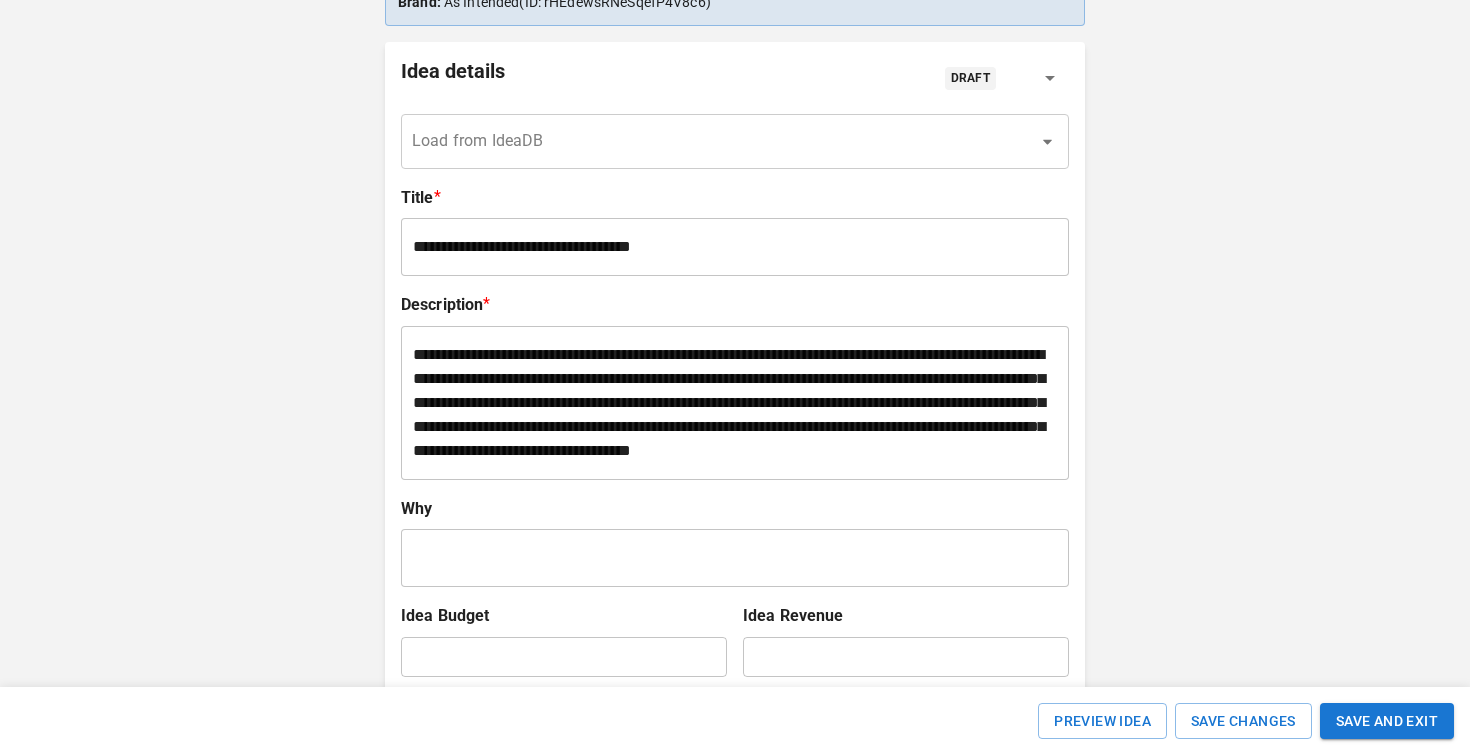 type on "**********" 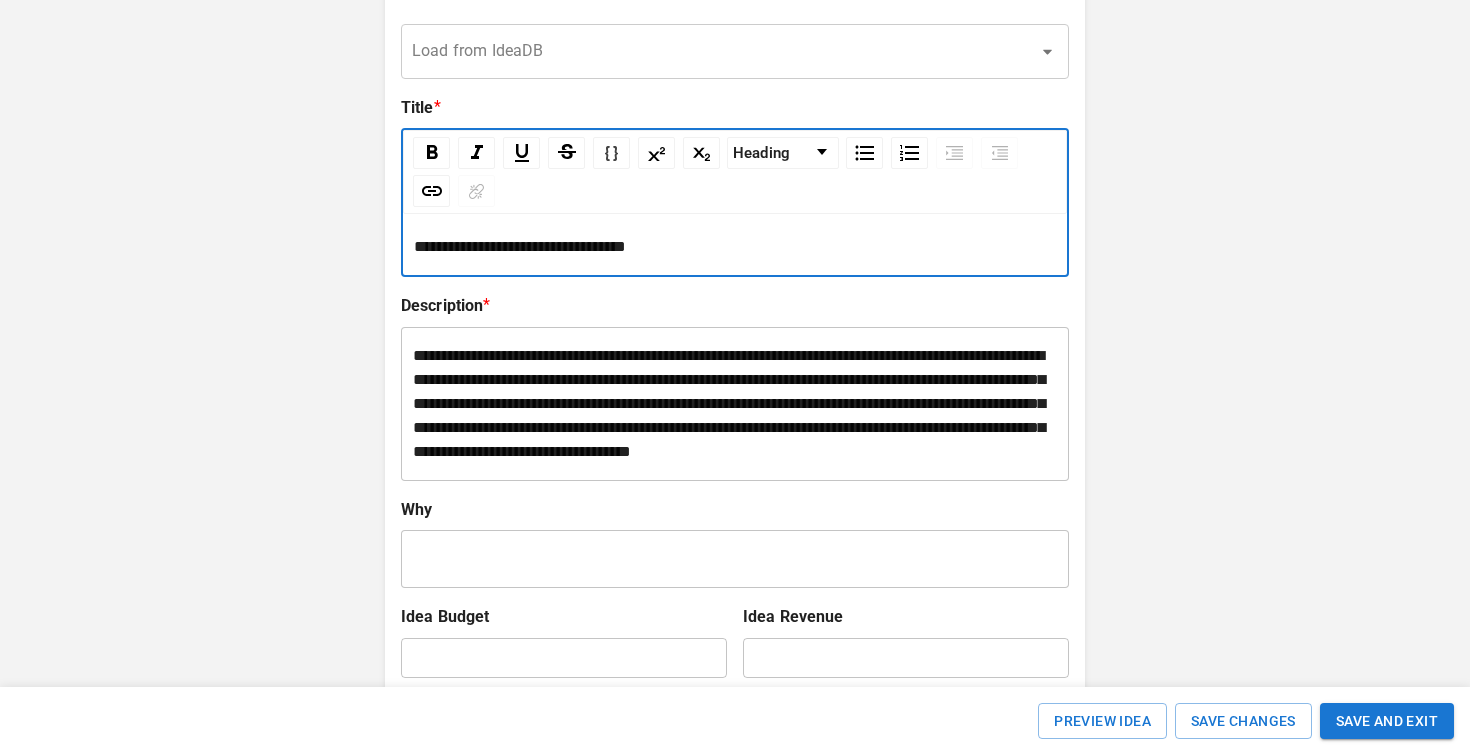 click on "**********" at bounding box center (520, 246) 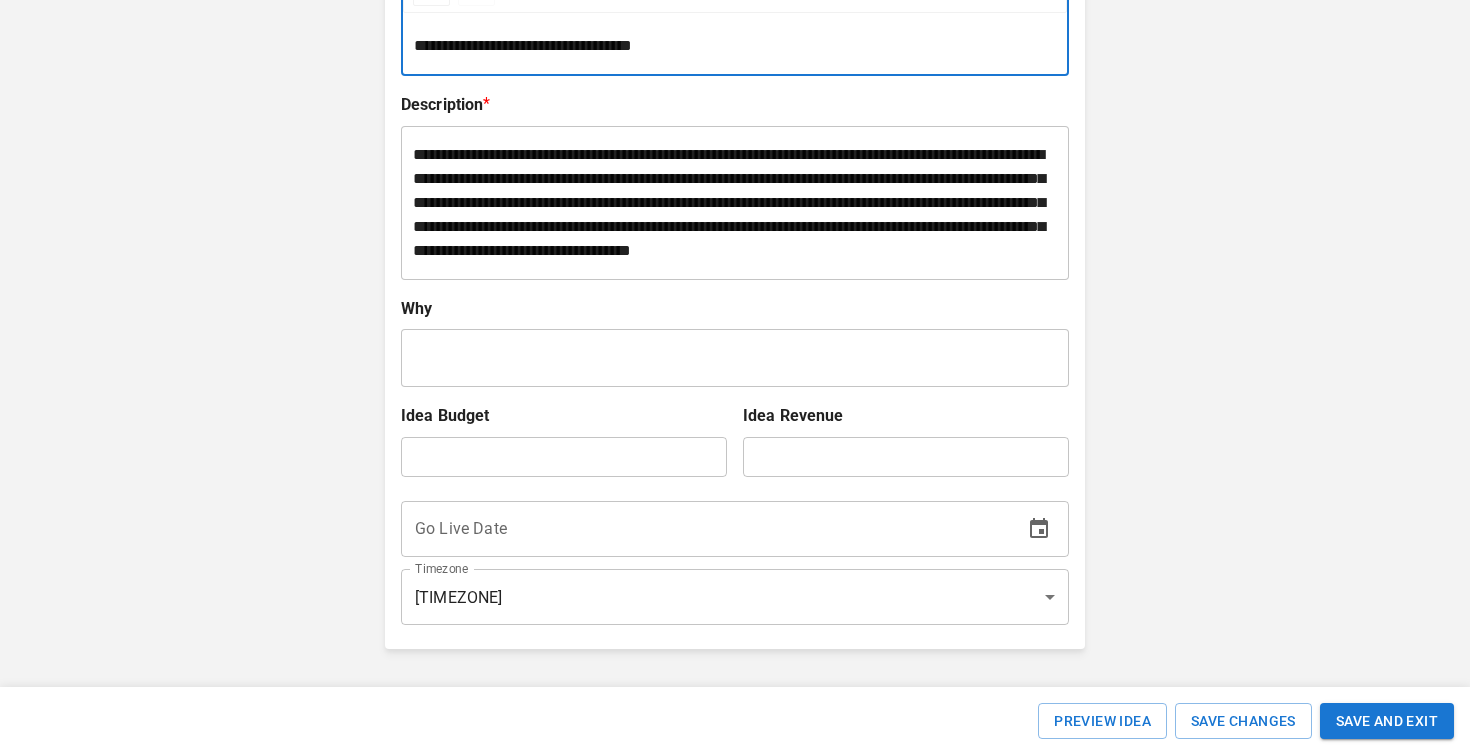 scroll, scrollTop: 1357, scrollLeft: 0, axis: vertical 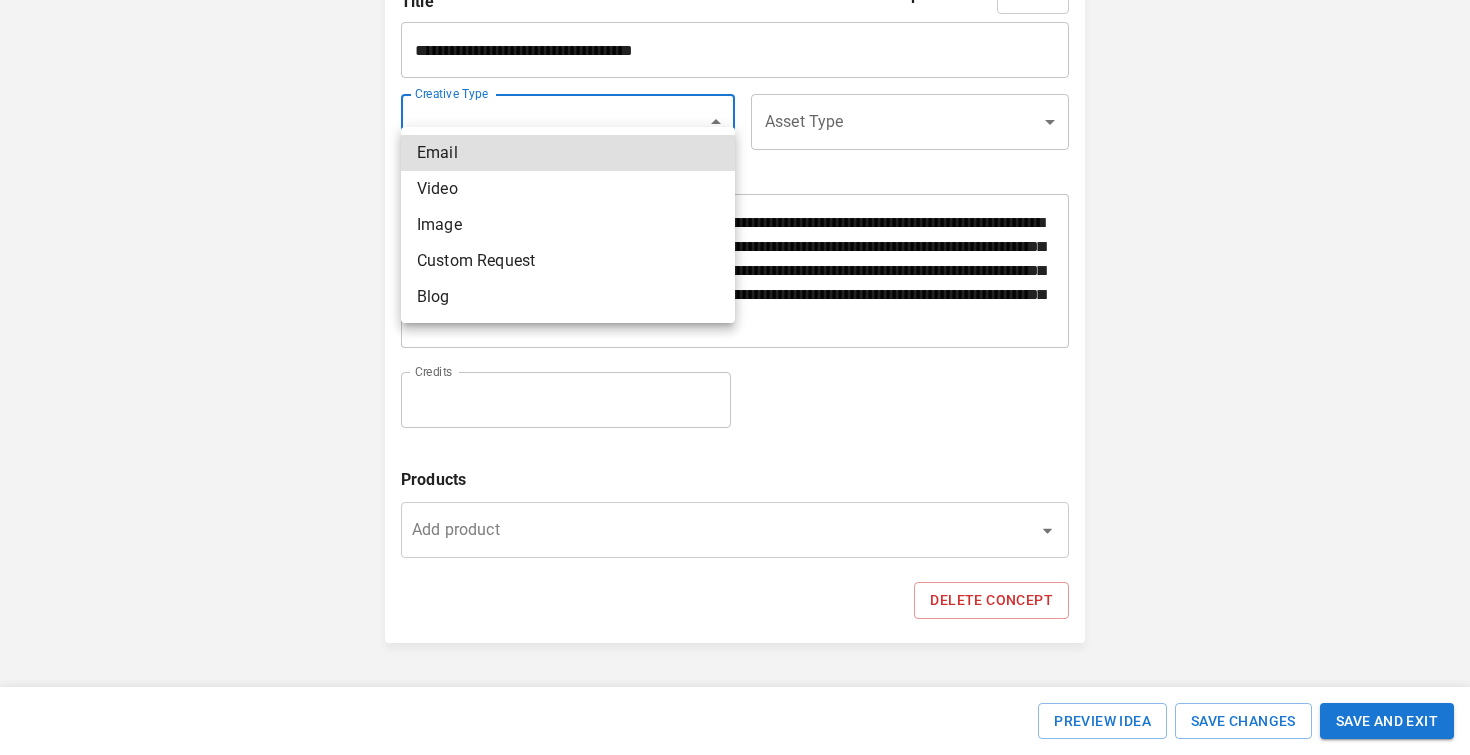 click on "**********" at bounding box center [735, -232] 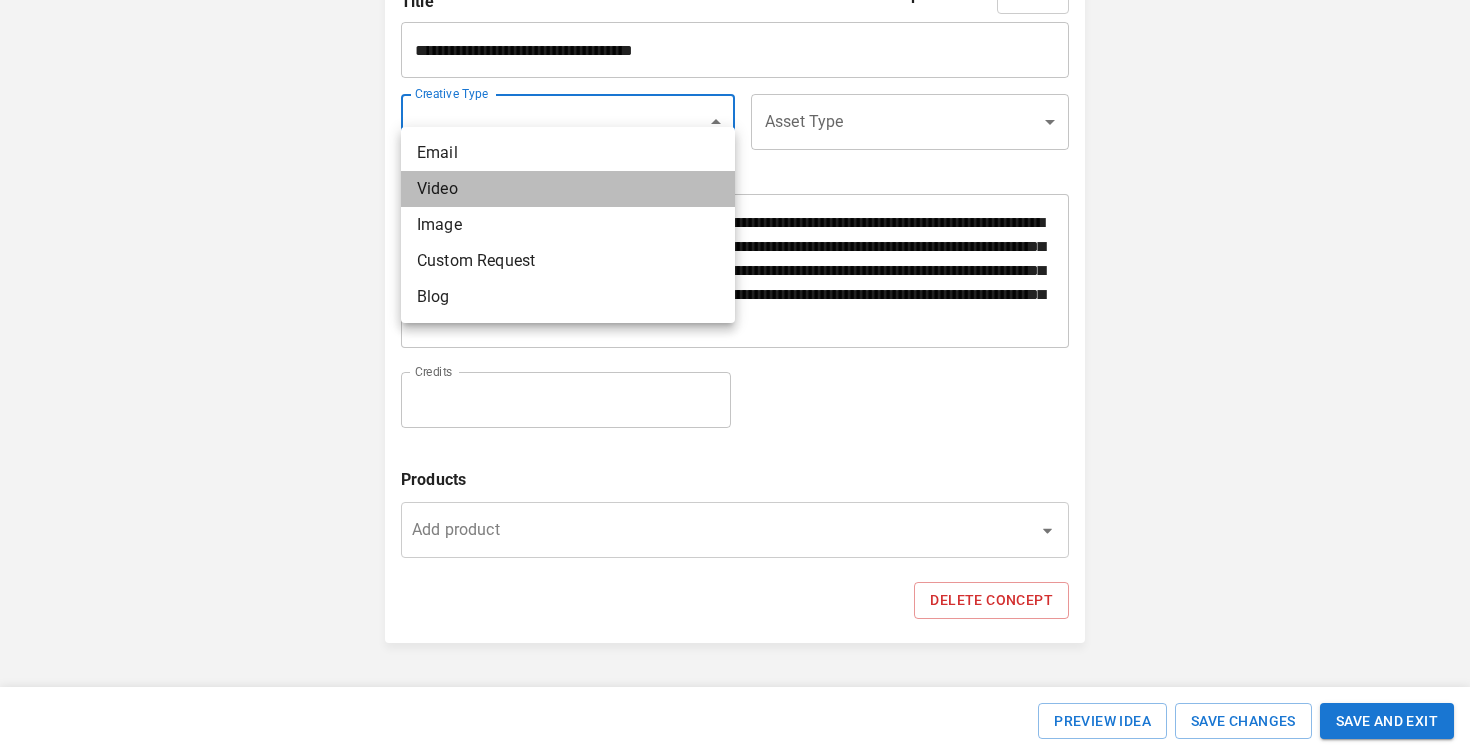 click on "Video" at bounding box center [568, 189] 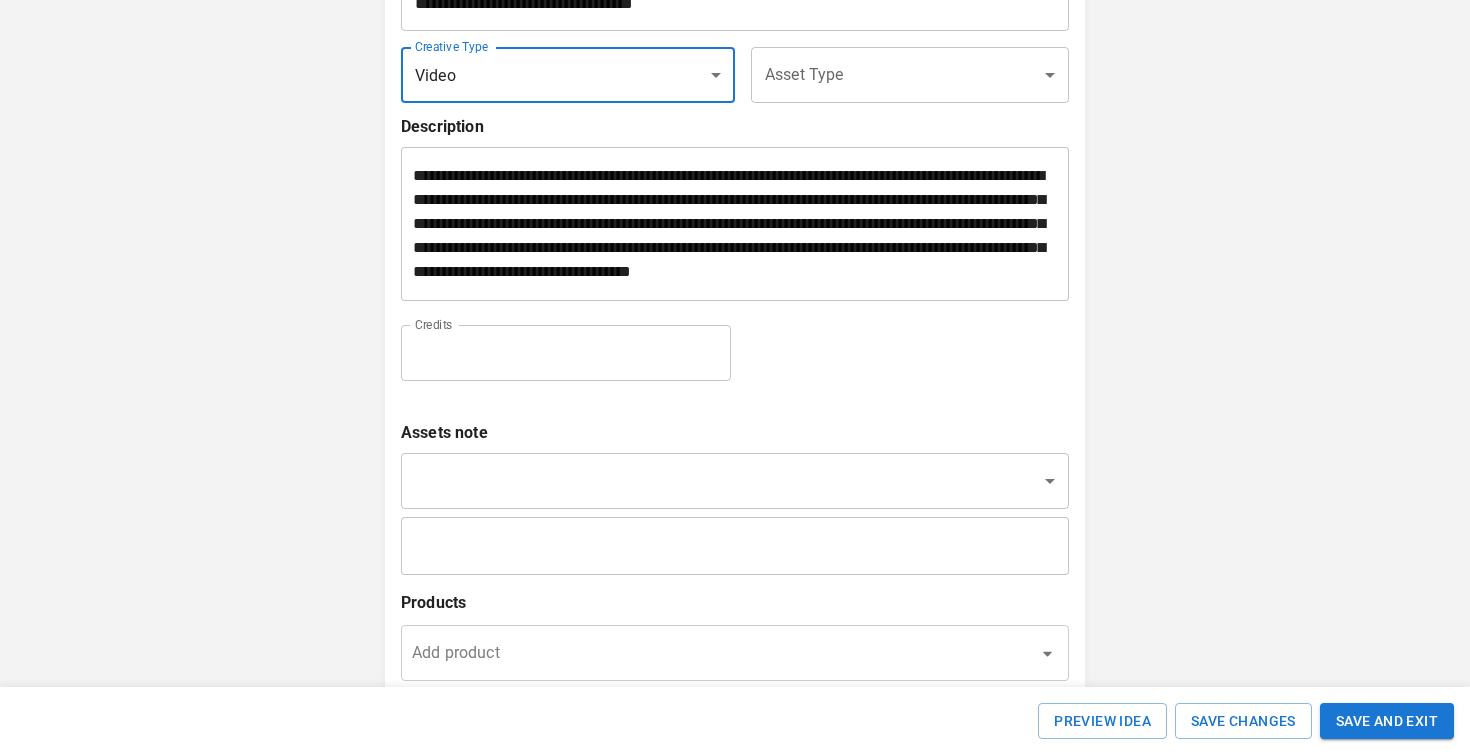 click on "**********" at bounding box center (735, -194) 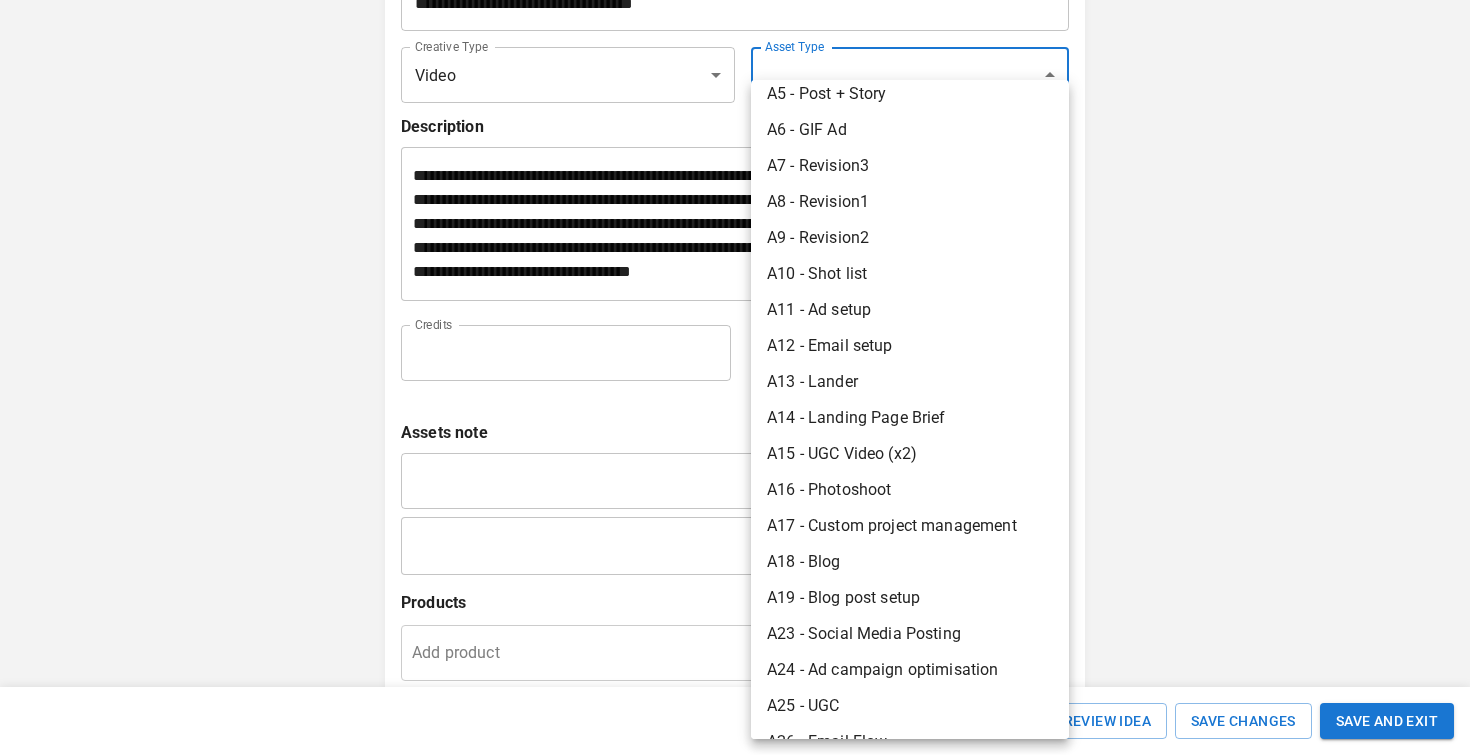 scroll, scrollTop: 157, scrollLeft: 0, axis: vertical 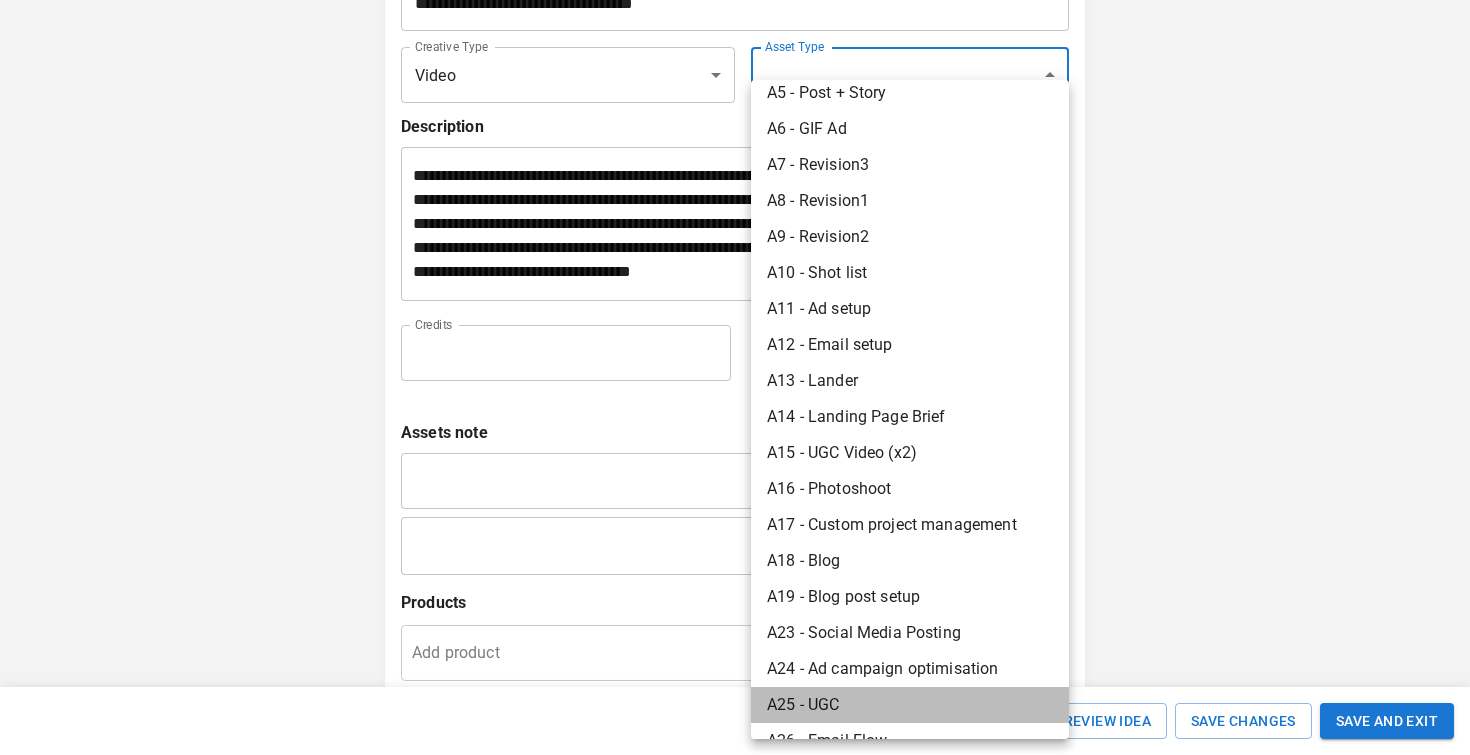 click on "A25 - UGC" at bounding box center [910, 705] 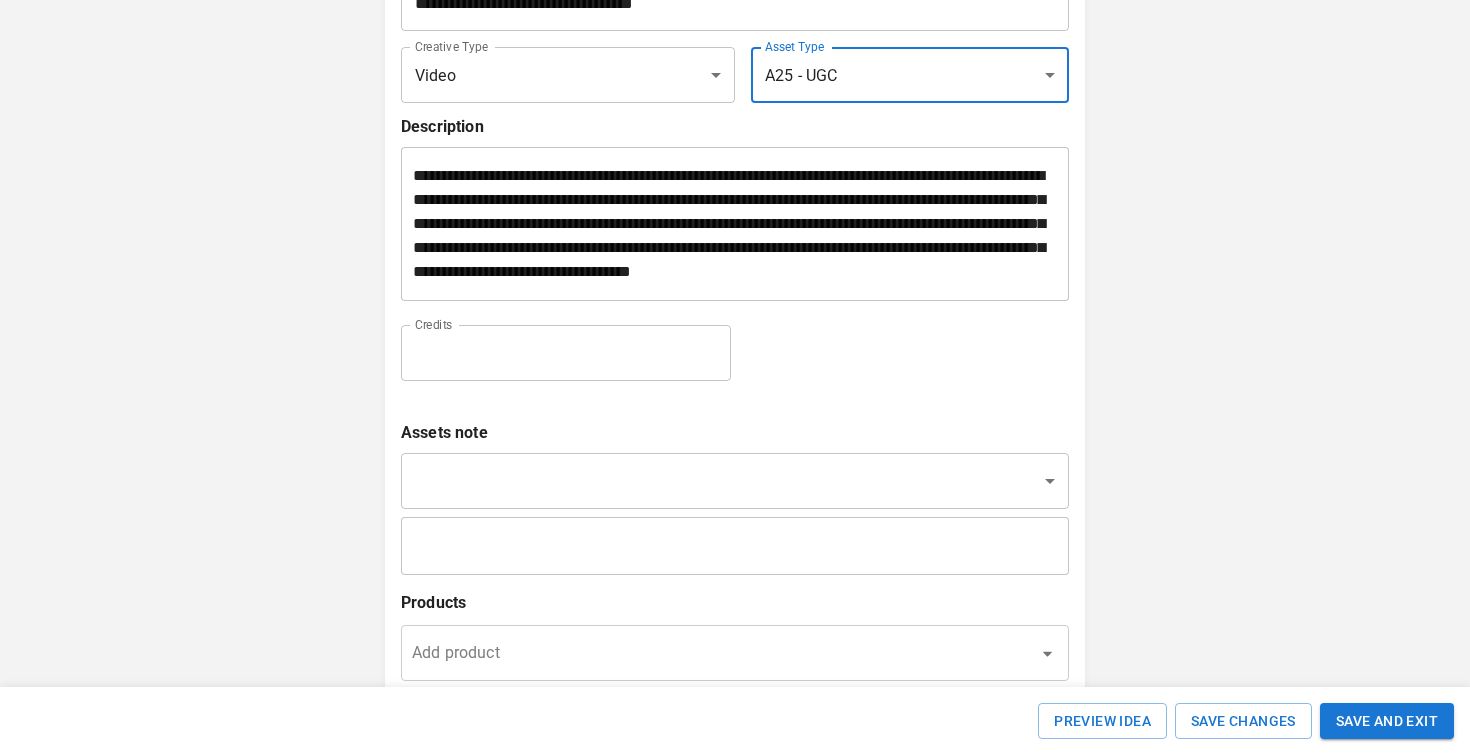scroll, scrollTop: 1436, scrollLeft: 0, axis: vertical 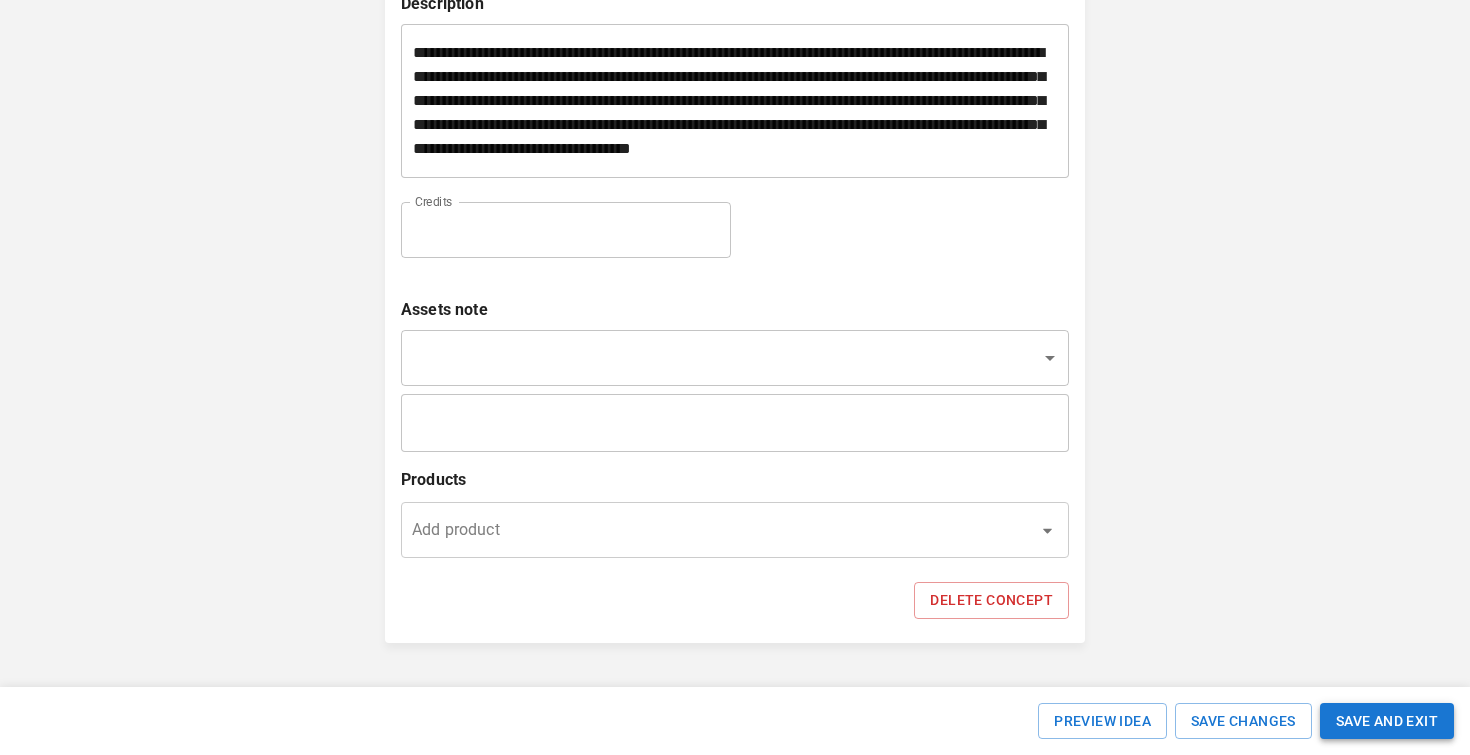 click on "SAVE AND EXIT" at bounding box center [1387, 721] 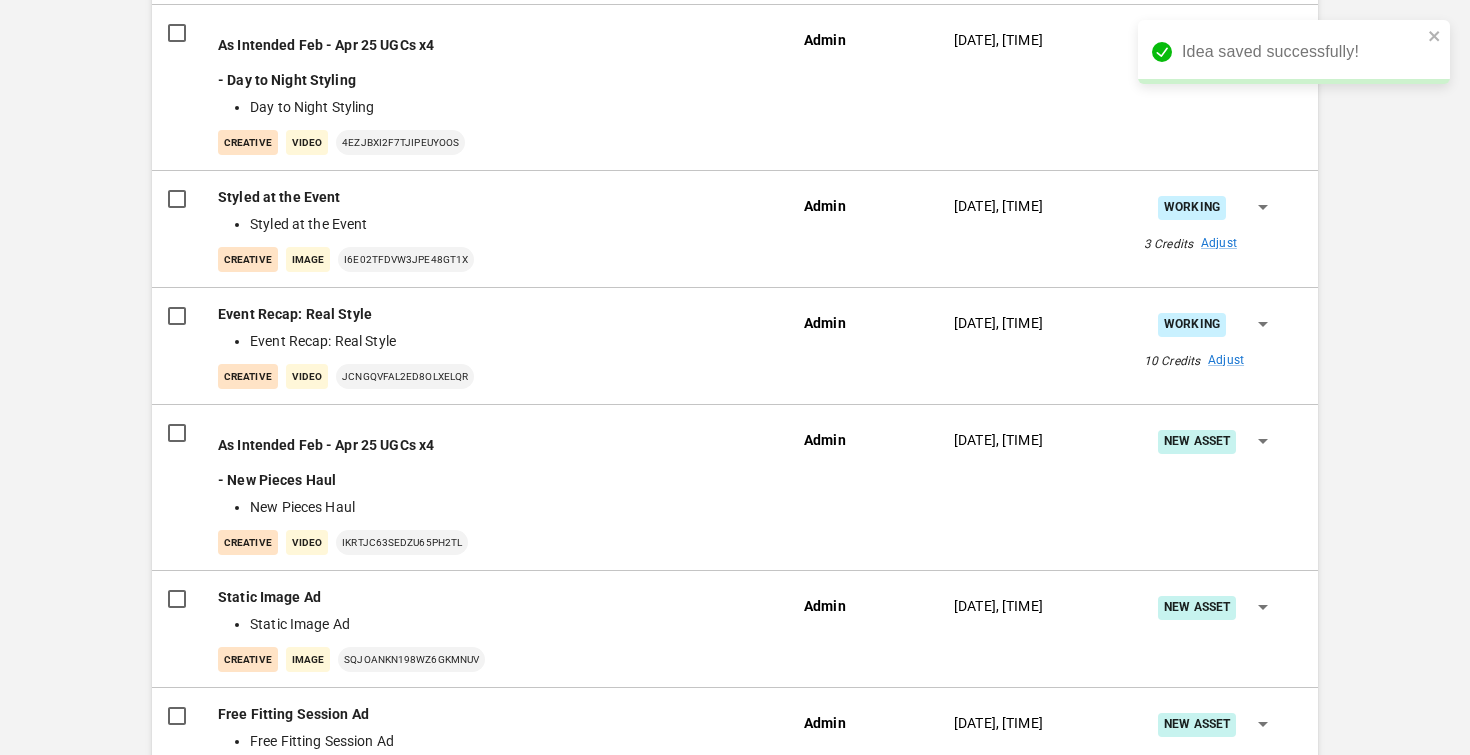 scroll, scrollTop: 0, scrollLeft: 0, axis: both 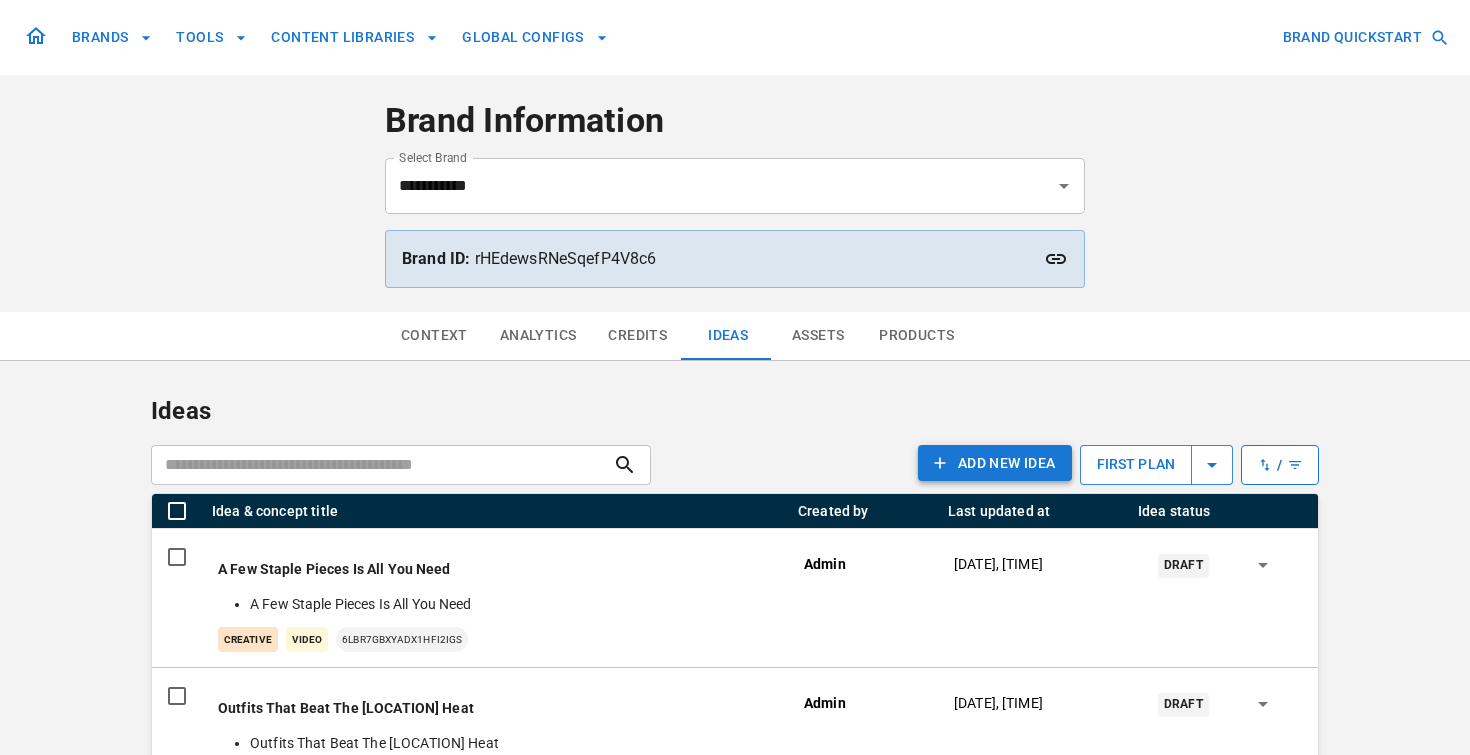click on "Add NEW IDEA" at bounding box center (995, 463) 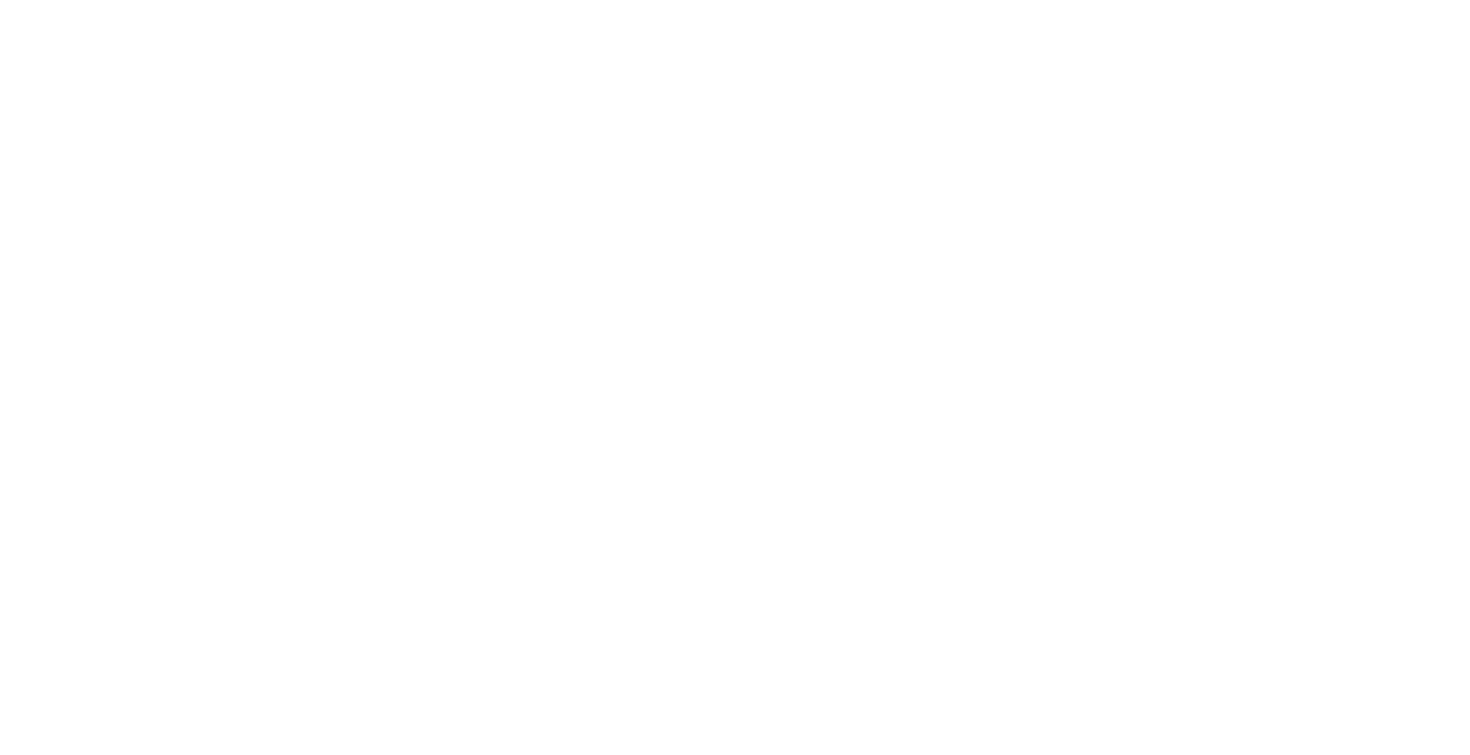 scroll, scrollTop: 0, scrollLeft: 0, axis: both 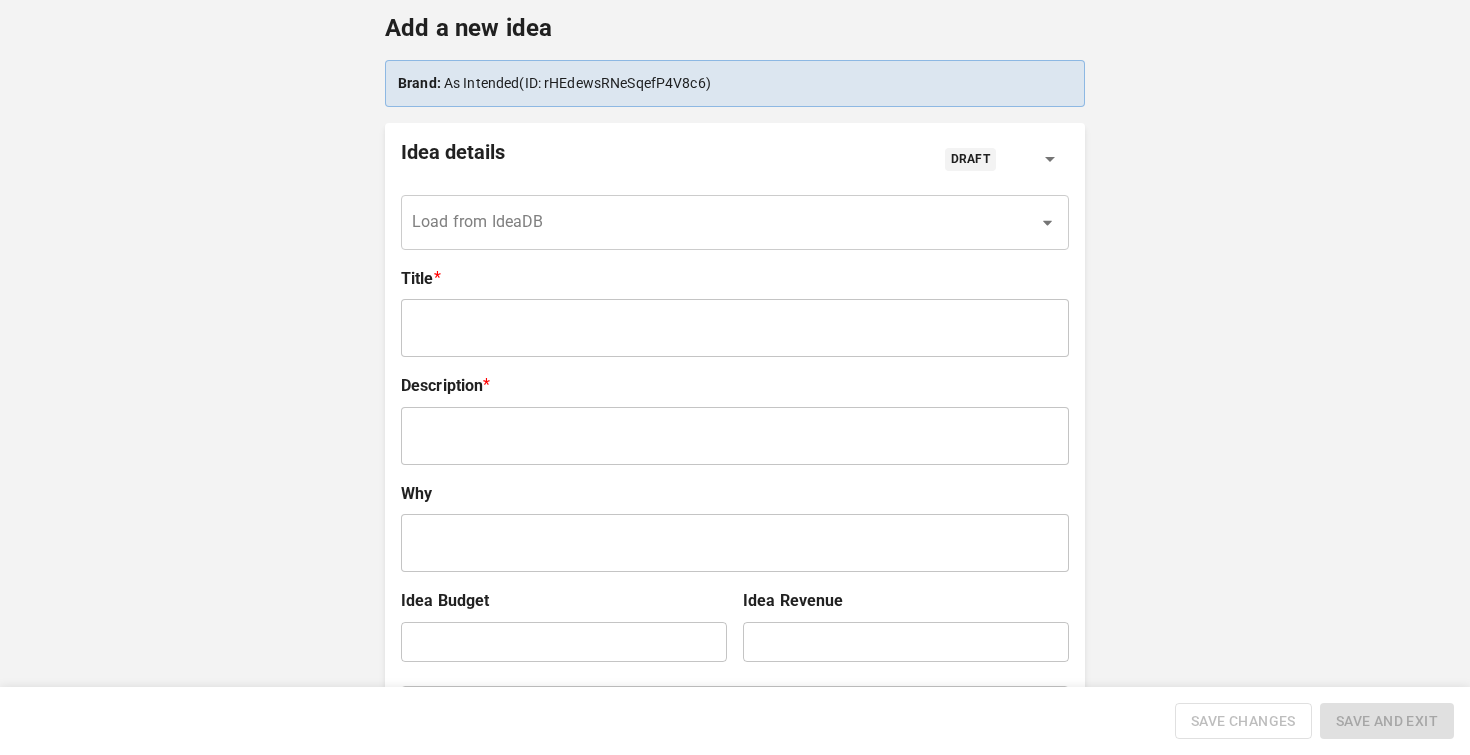 click at bounding box center [735, 328] 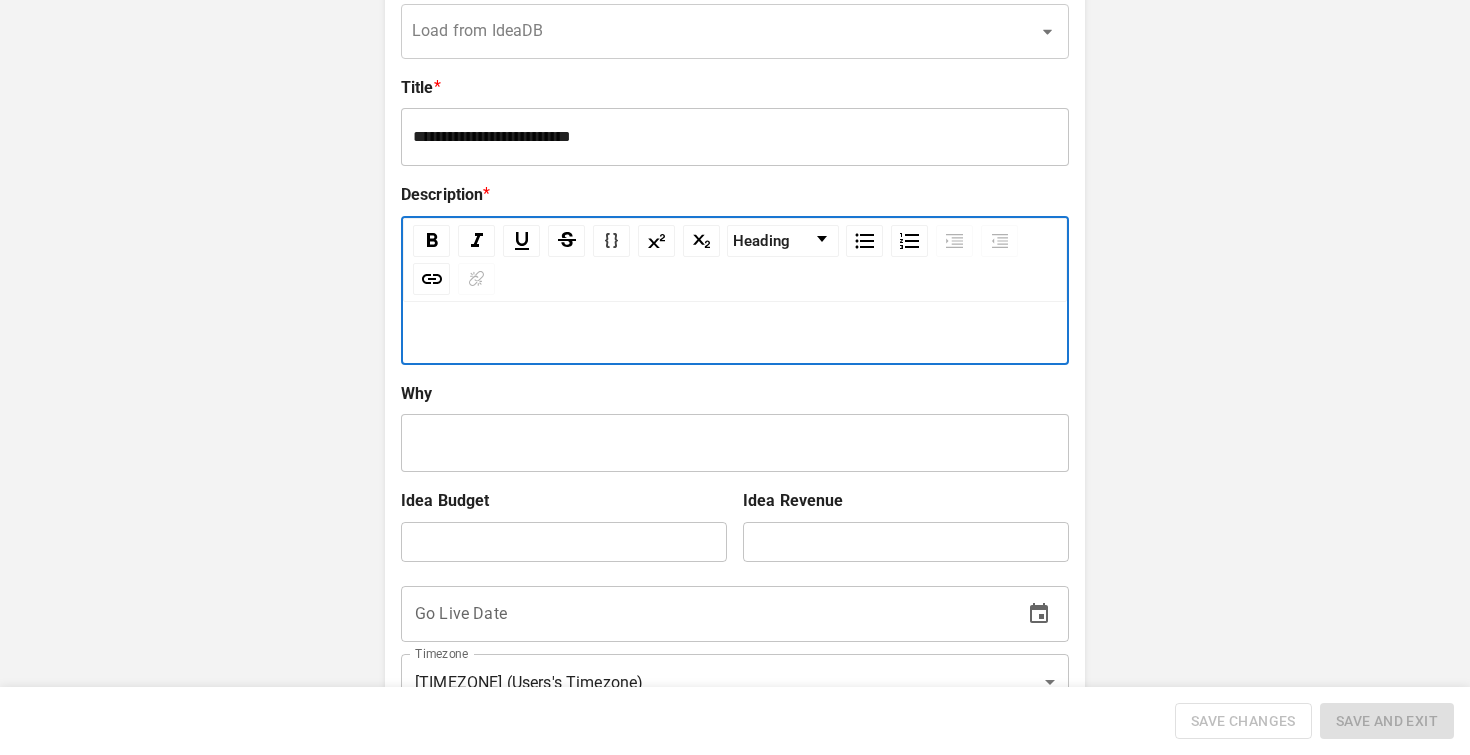 click at bounding box center [735, 335] 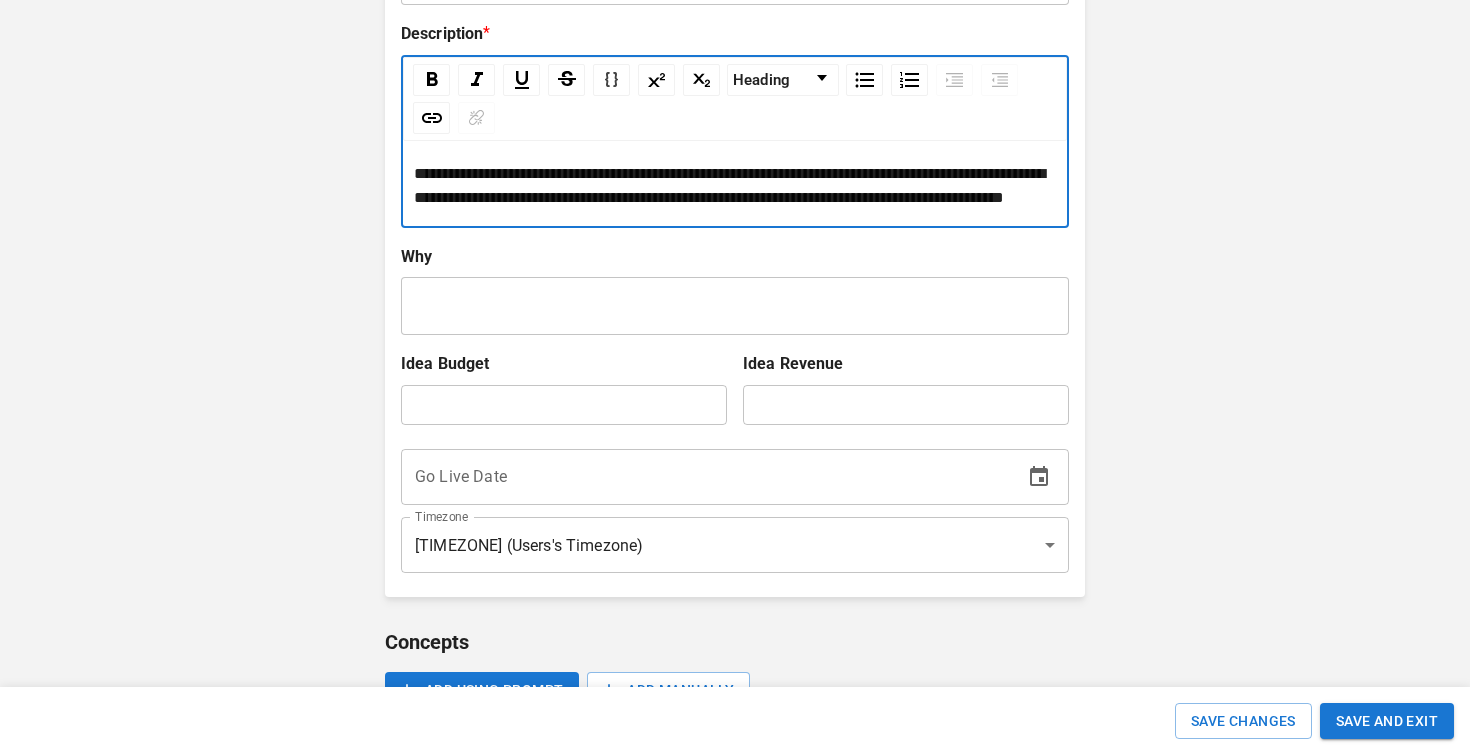 scroll, scrollTop: 579, scrollLeft: 0, axis: vertical 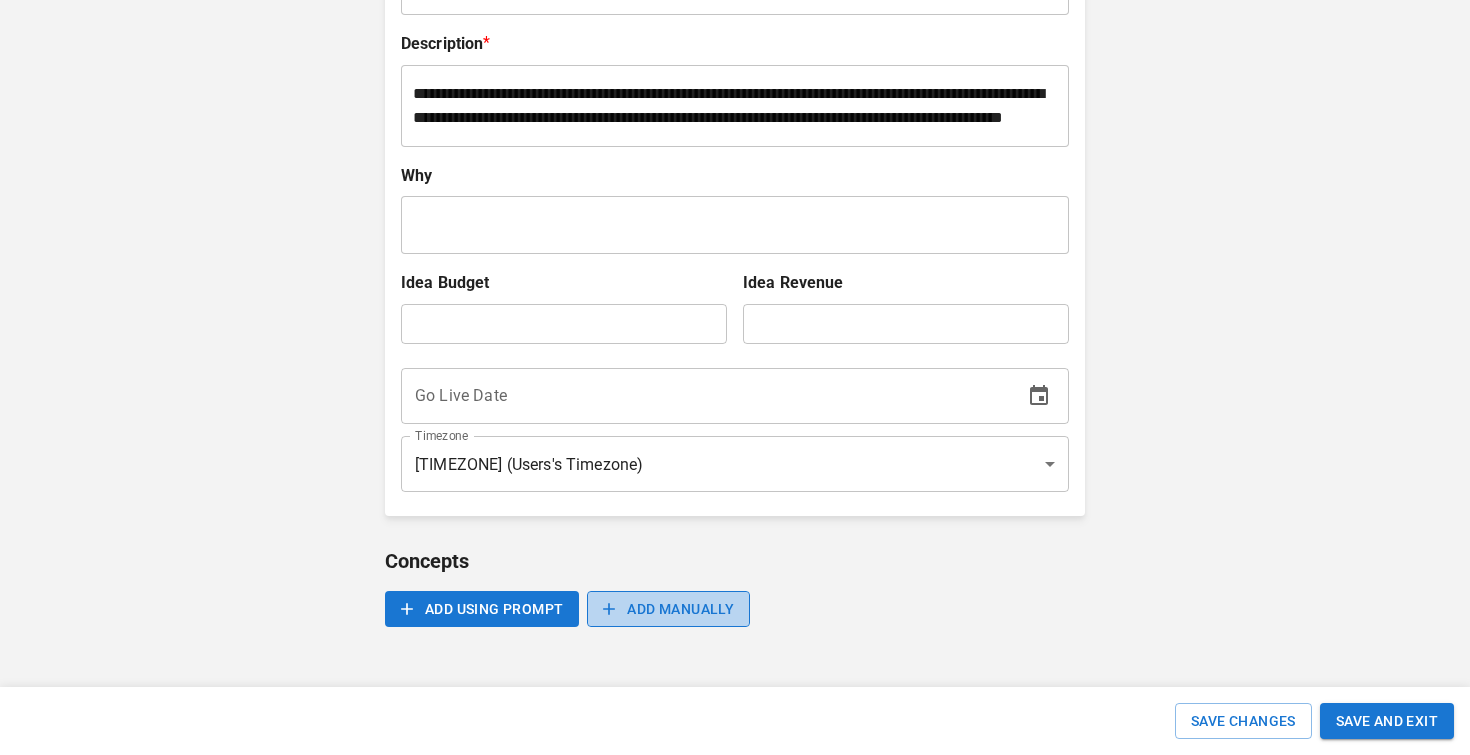 click on "ADD MANUALLY" at bounding box center [668, 609] 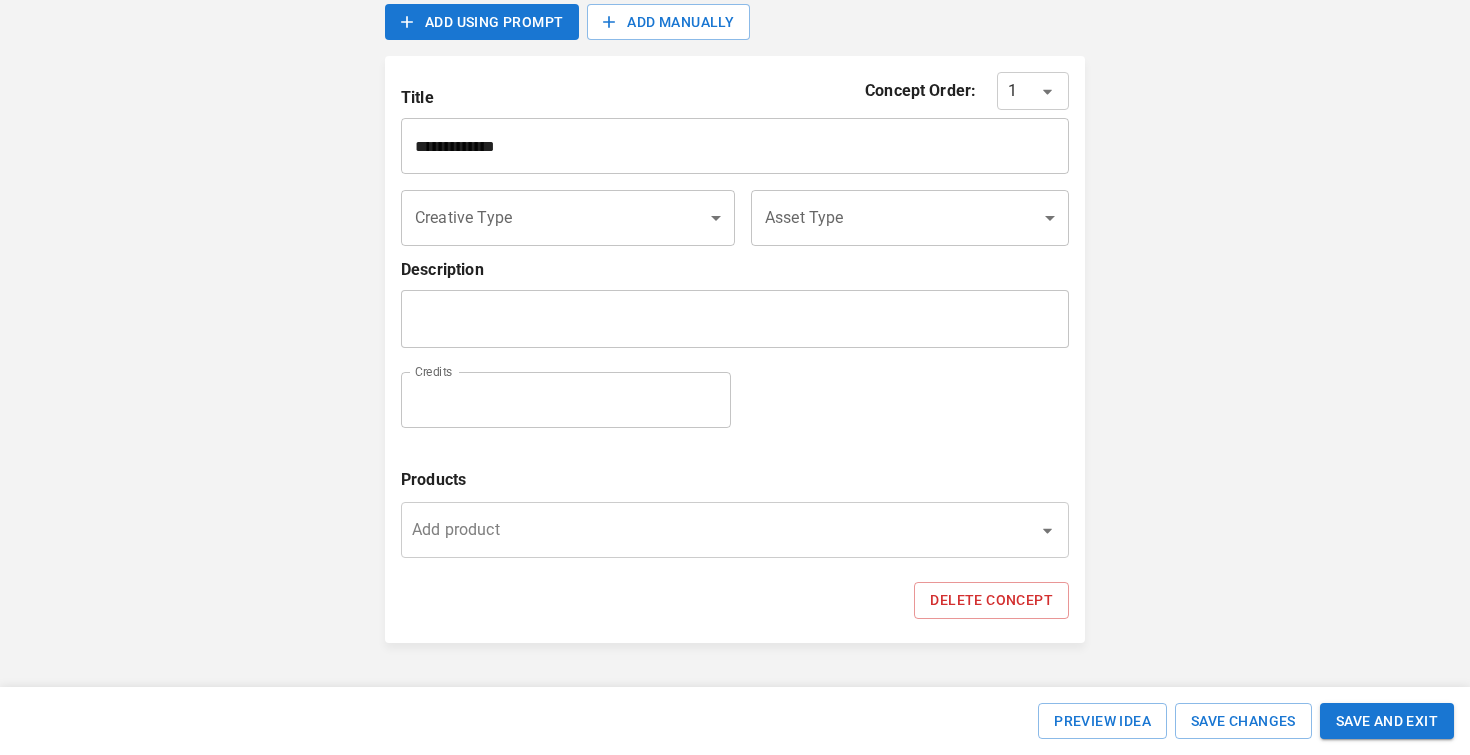 scroll, scrollTop: 1074, scrollLeft: 0, axis: vertical 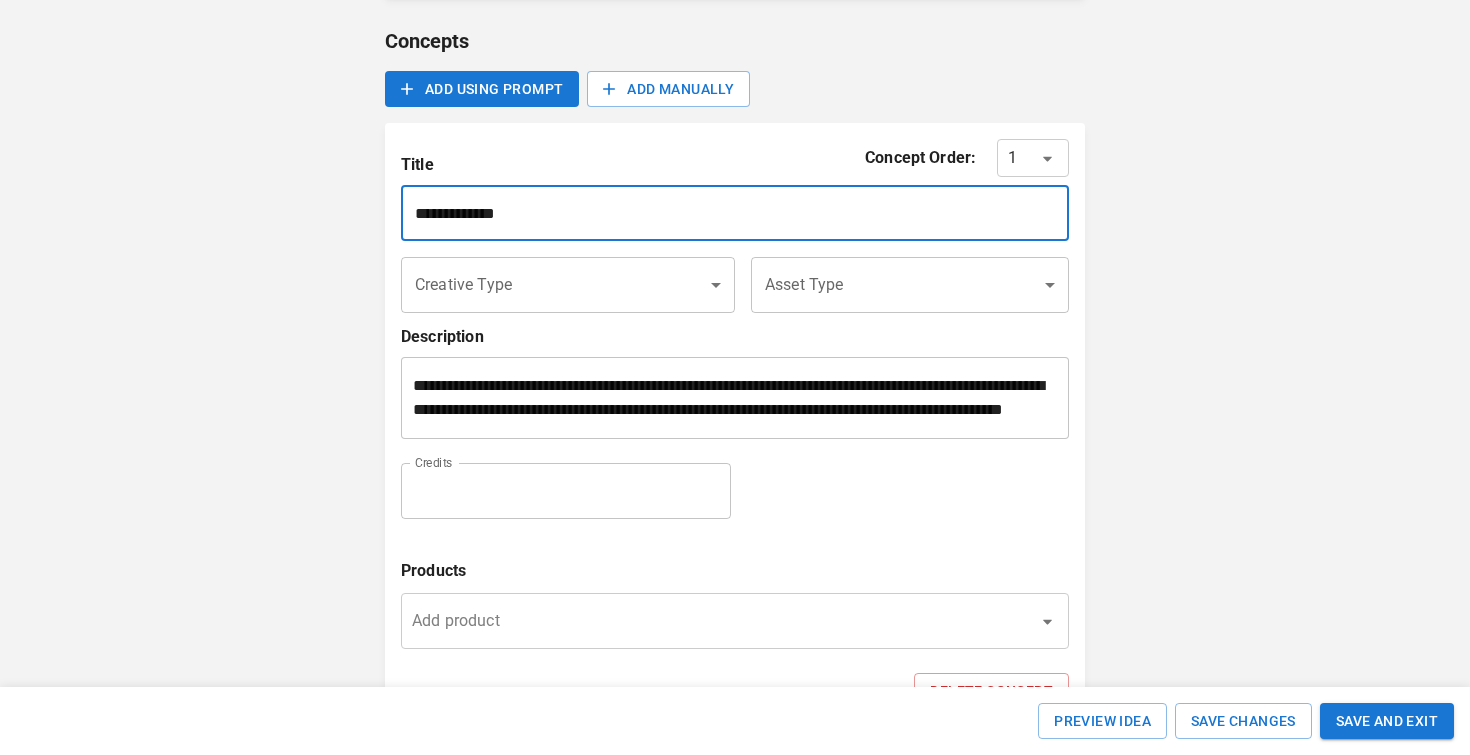 drag, startPoint x: 577, startPoint y: 142, endPoint x: 453, endPoint y: 144, distance: 124.01613 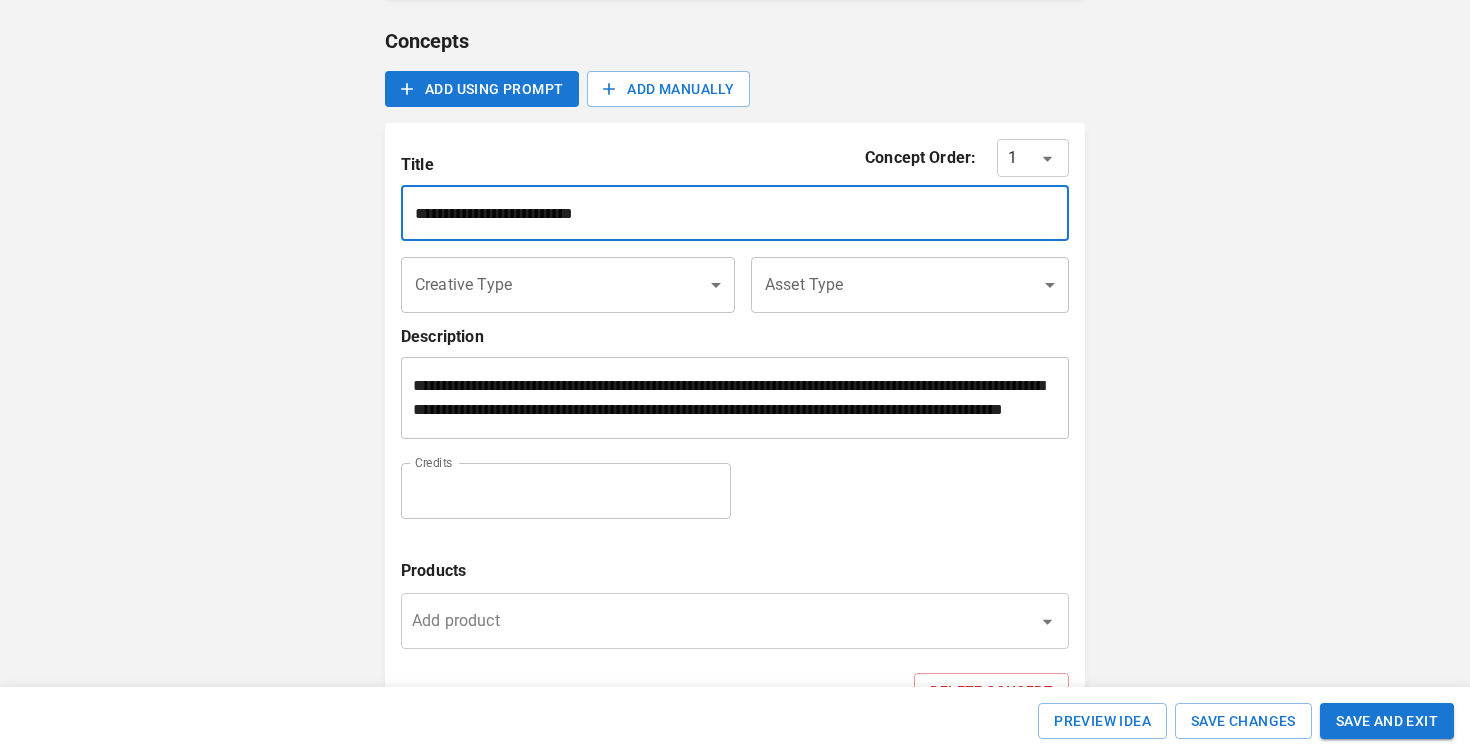 scroll, scrollTop: 1122, scrollLeft: 0, axis: vertical 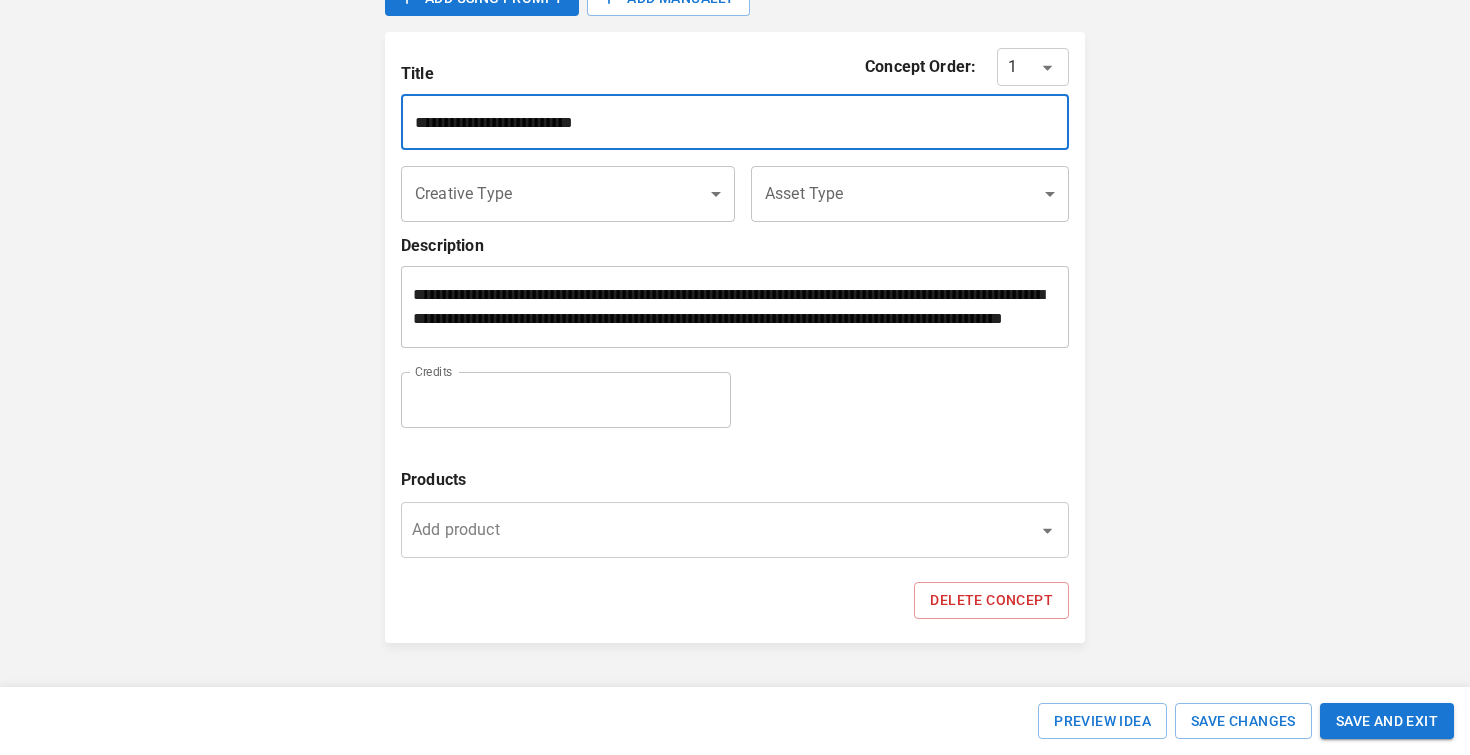 type on "**********" 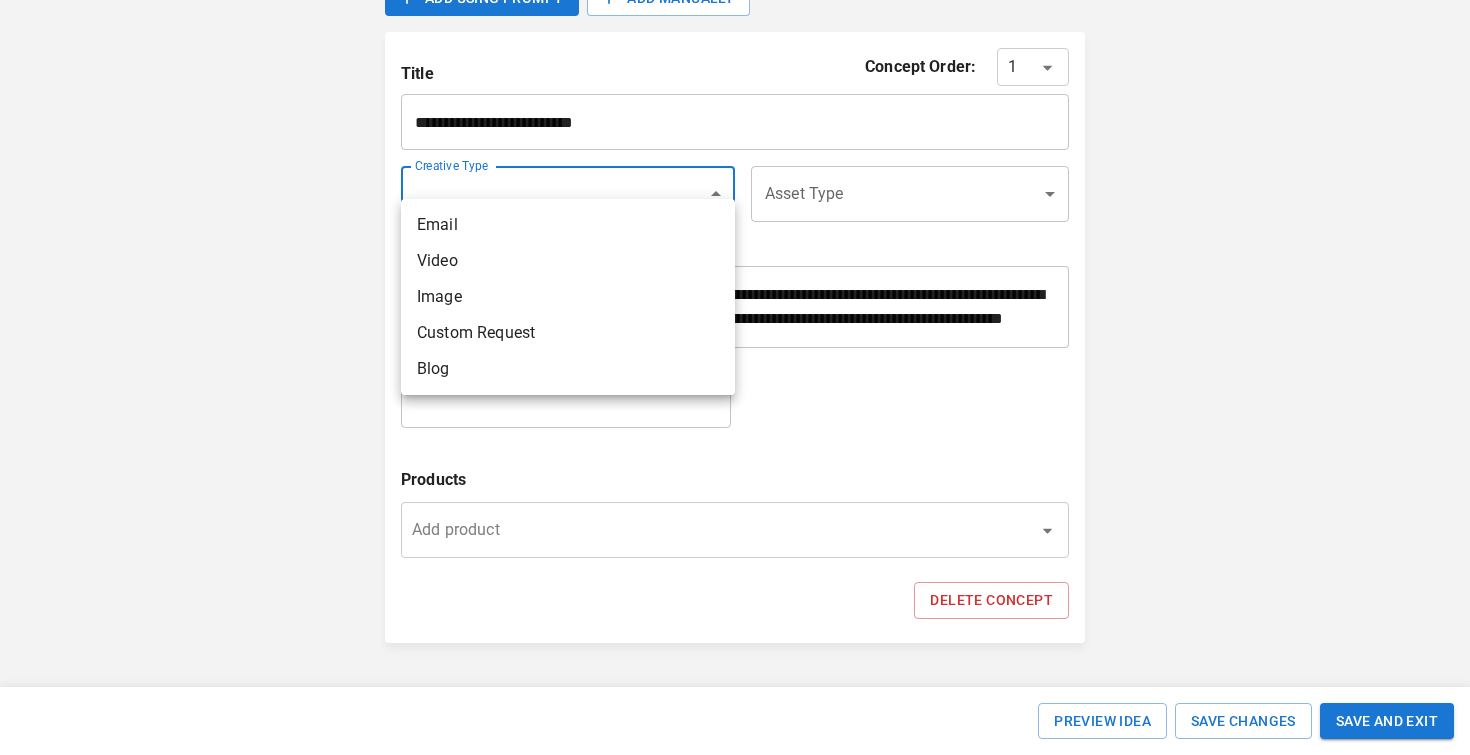click on "Video" at bounding box center (568, 261) 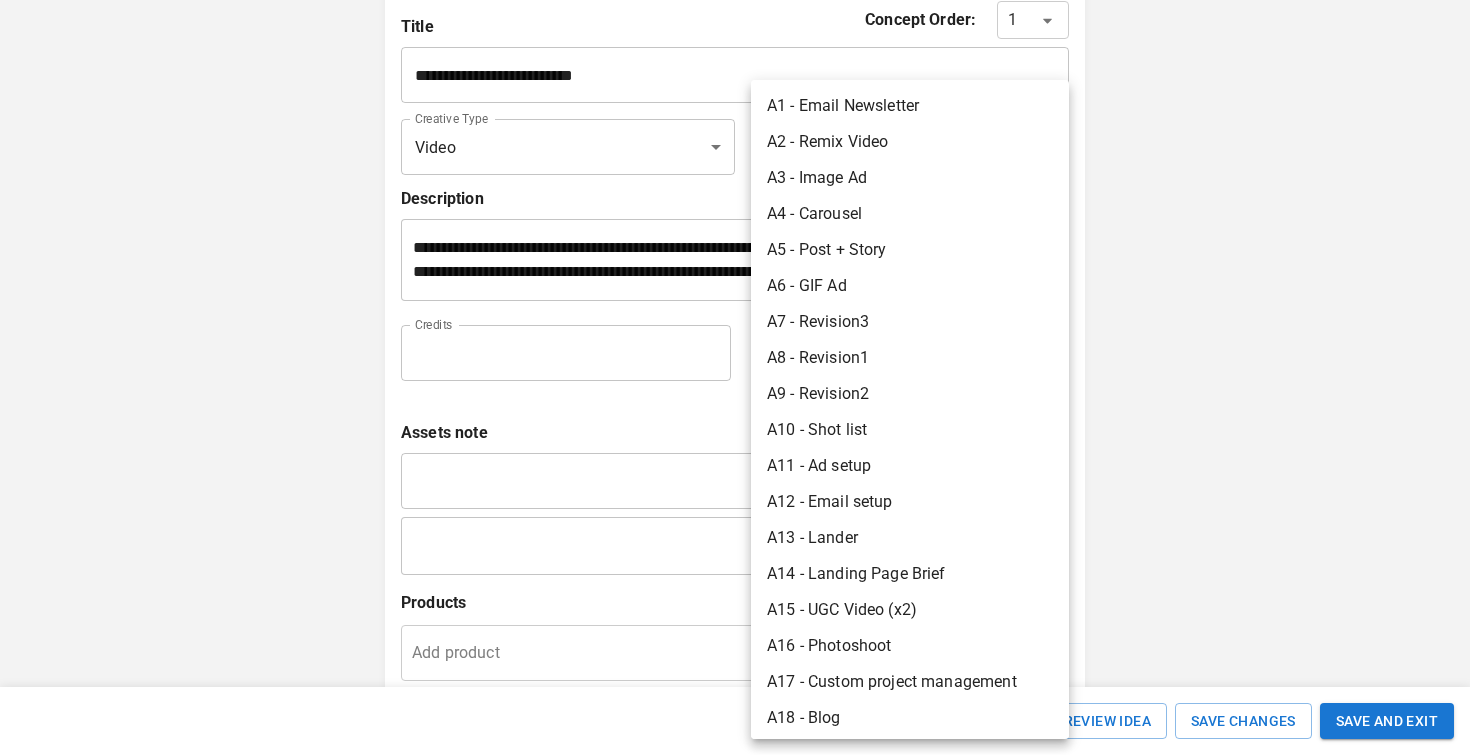 click on "**********" at bounding box center [735, -122] 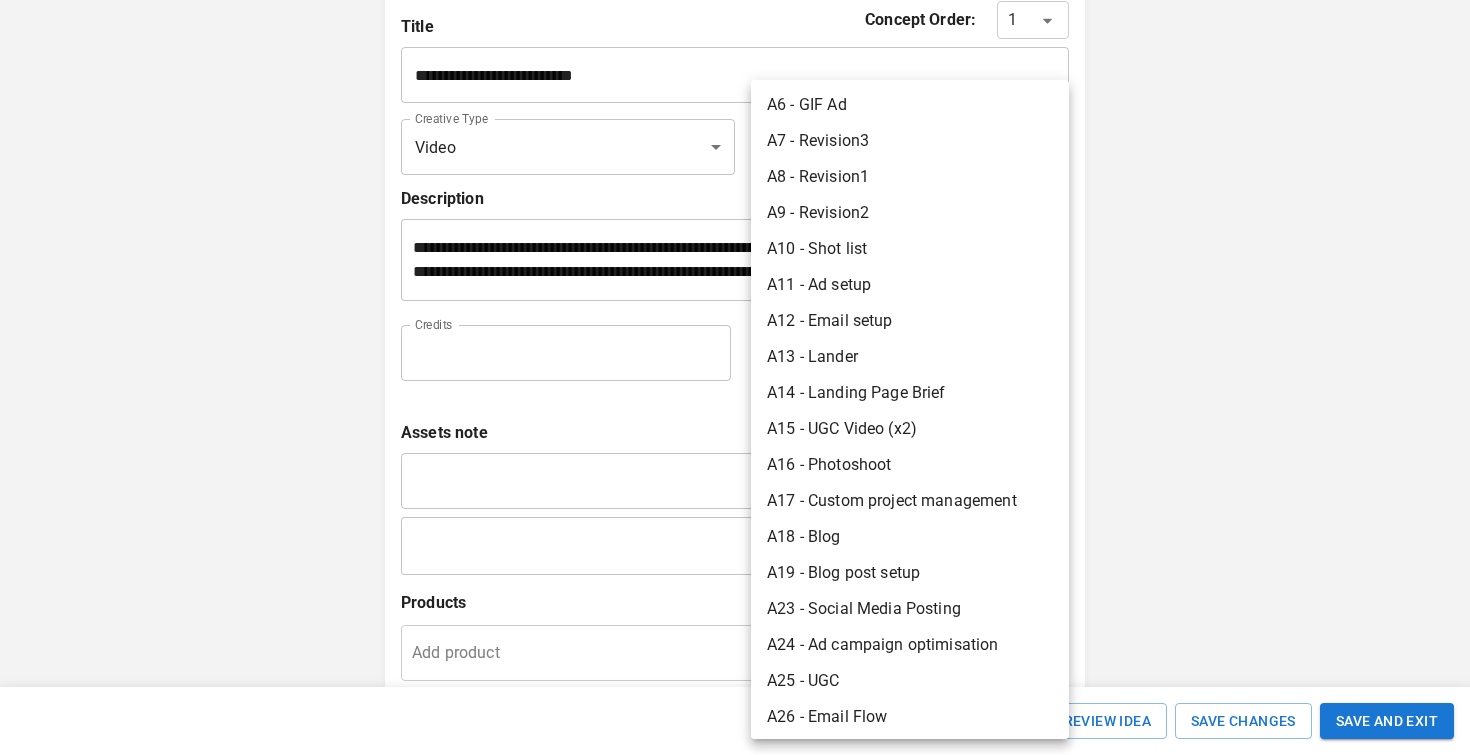 scroll, scrollTop: 211, scrollLeft: 0, axis: vertical 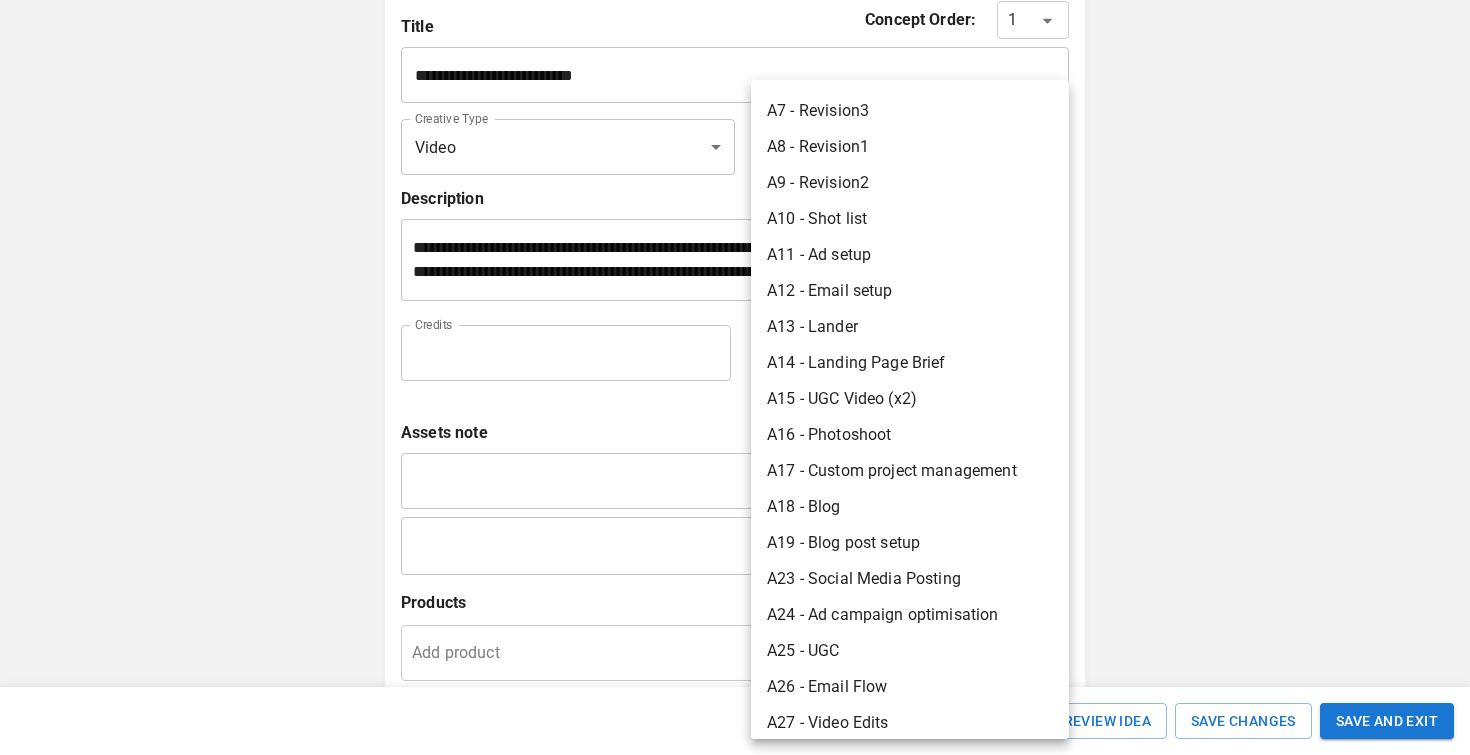 click on "A25 - UGC" at bounding box center [910, 651] 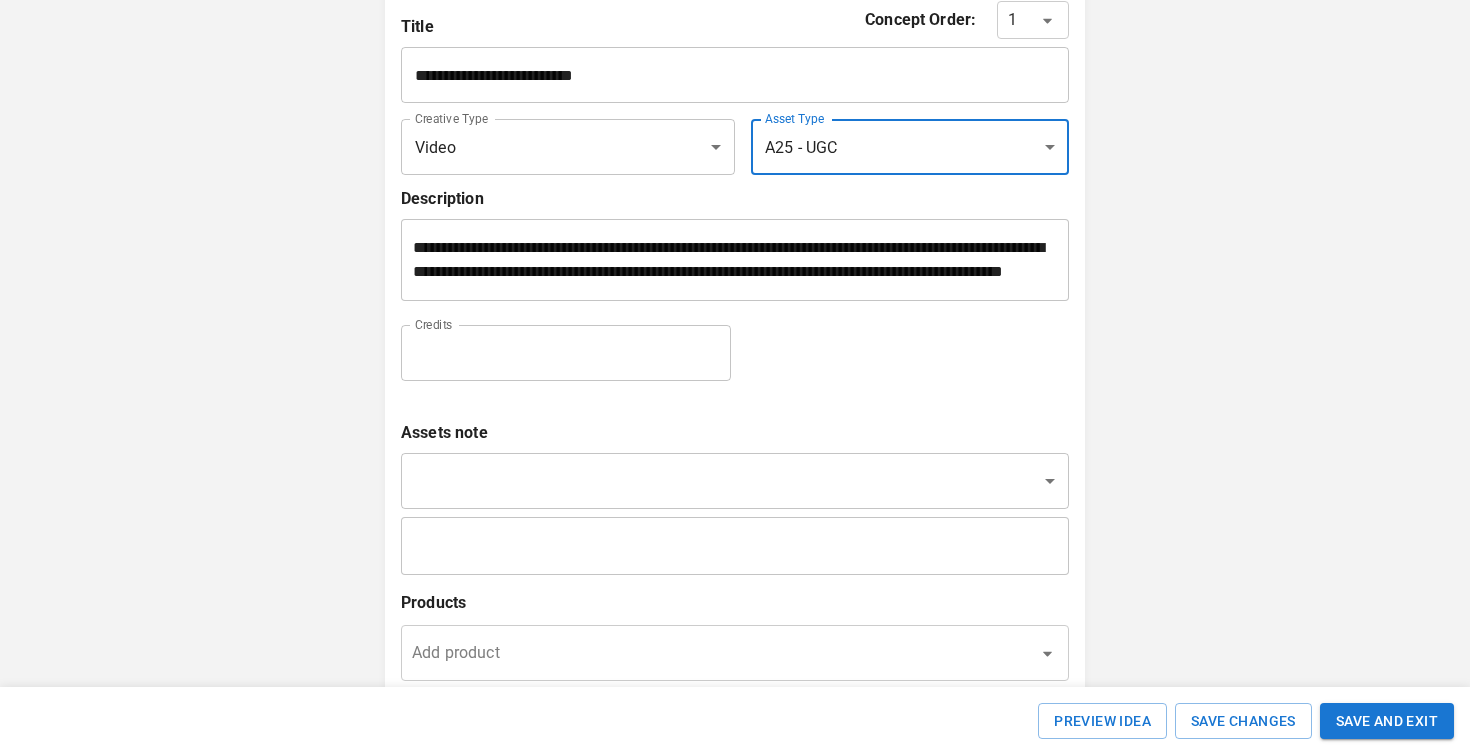 scroll, scrollTop: 1292, scrollLeft: 0, axis: vertical 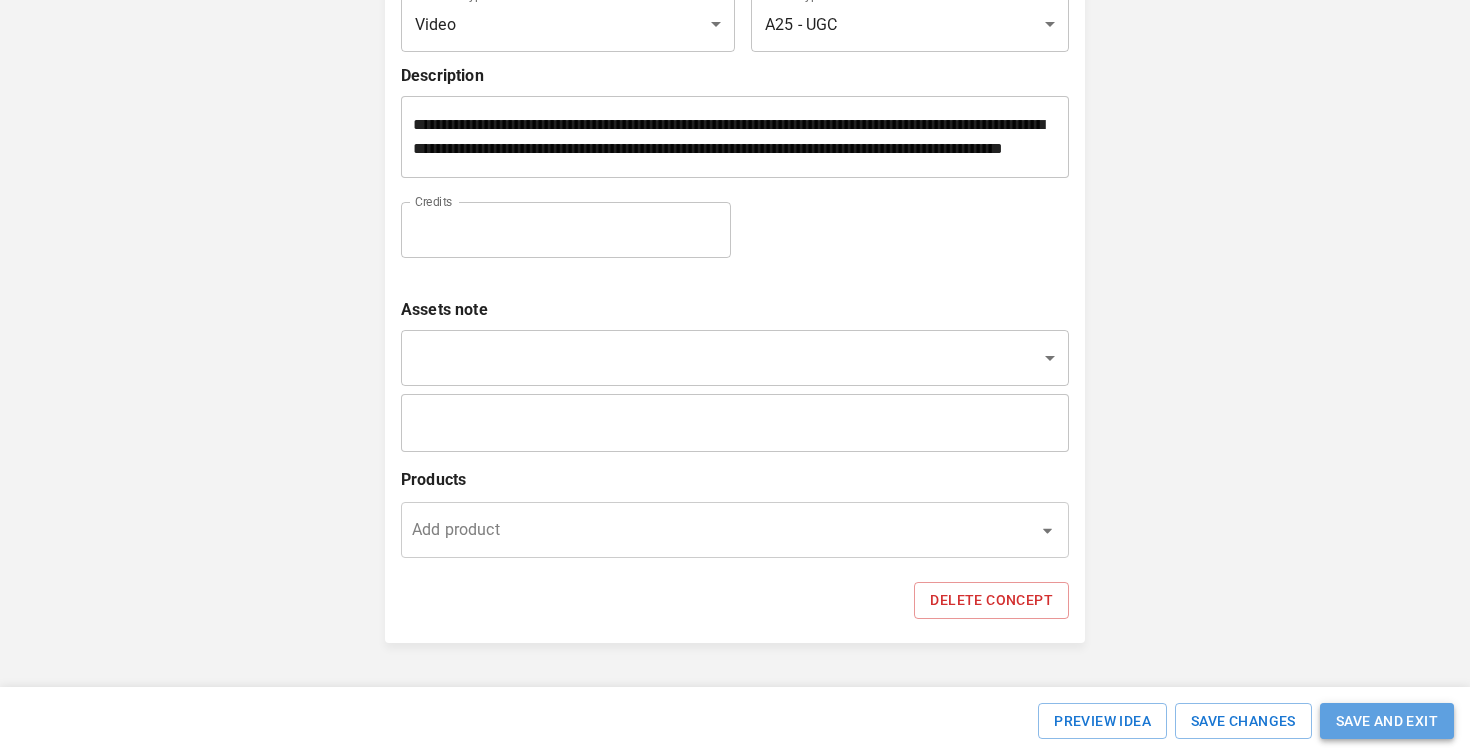 click on "SAVE AND EXIT" at bounding box center (1387, 721) 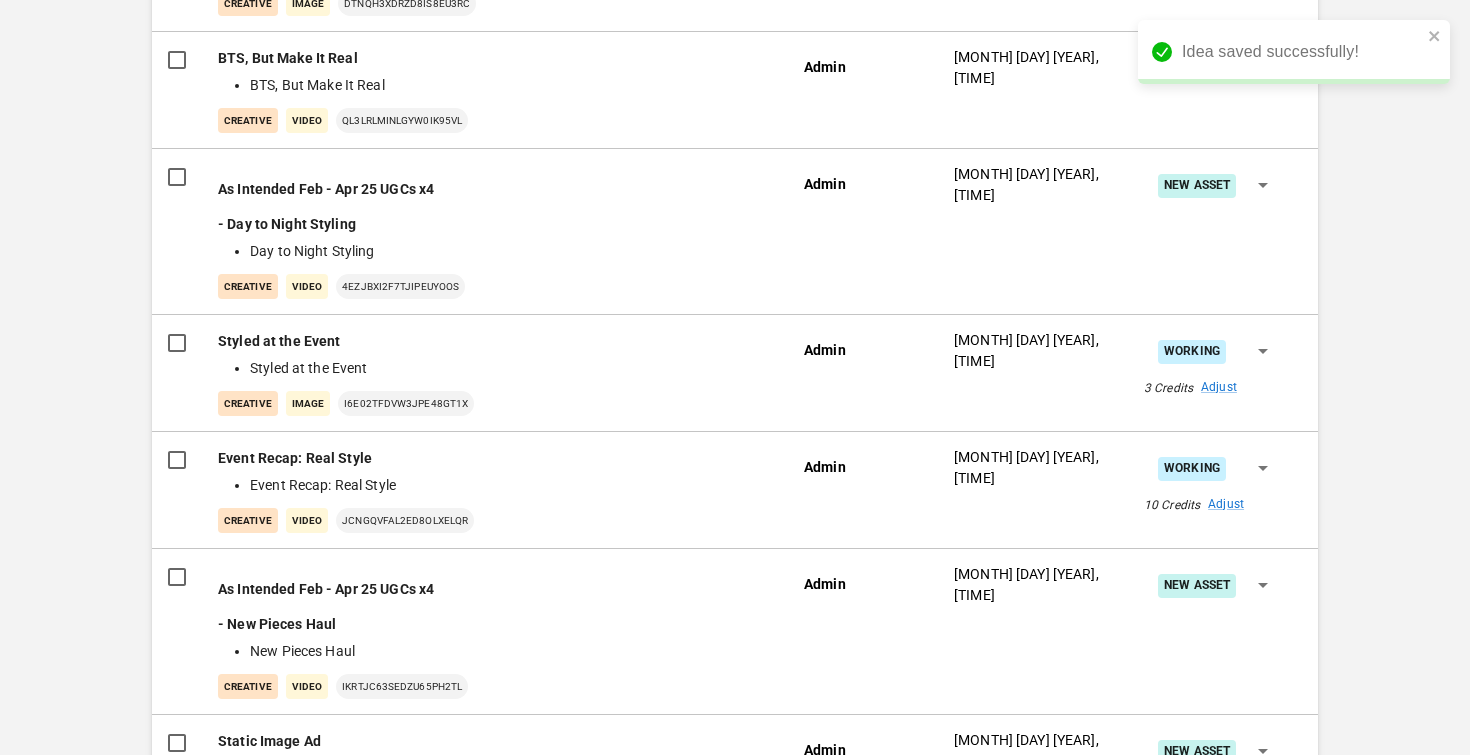 scroll, scrollTop: 0, scrollLeft: 0, axis: both 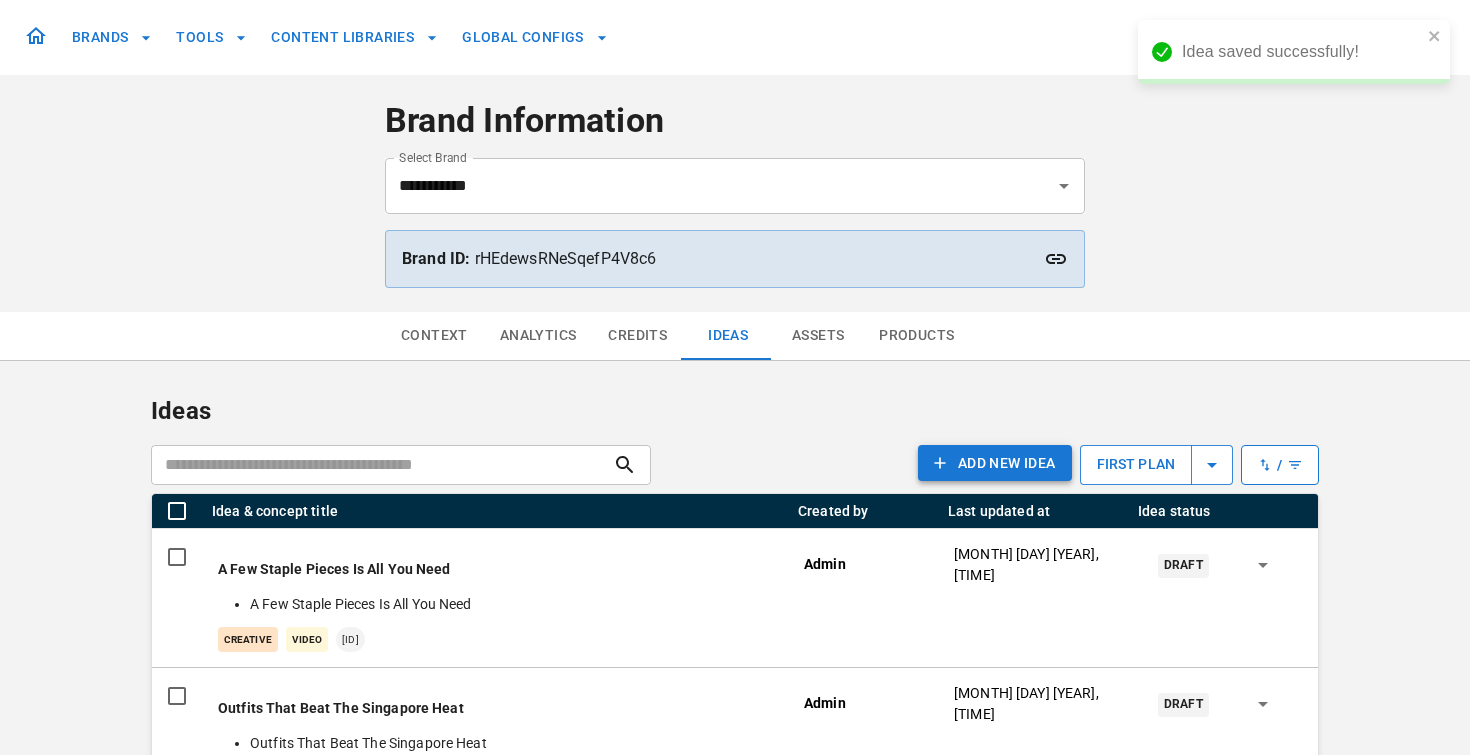 click on "Add NEW IDEA" at bounding box center (995, 463) 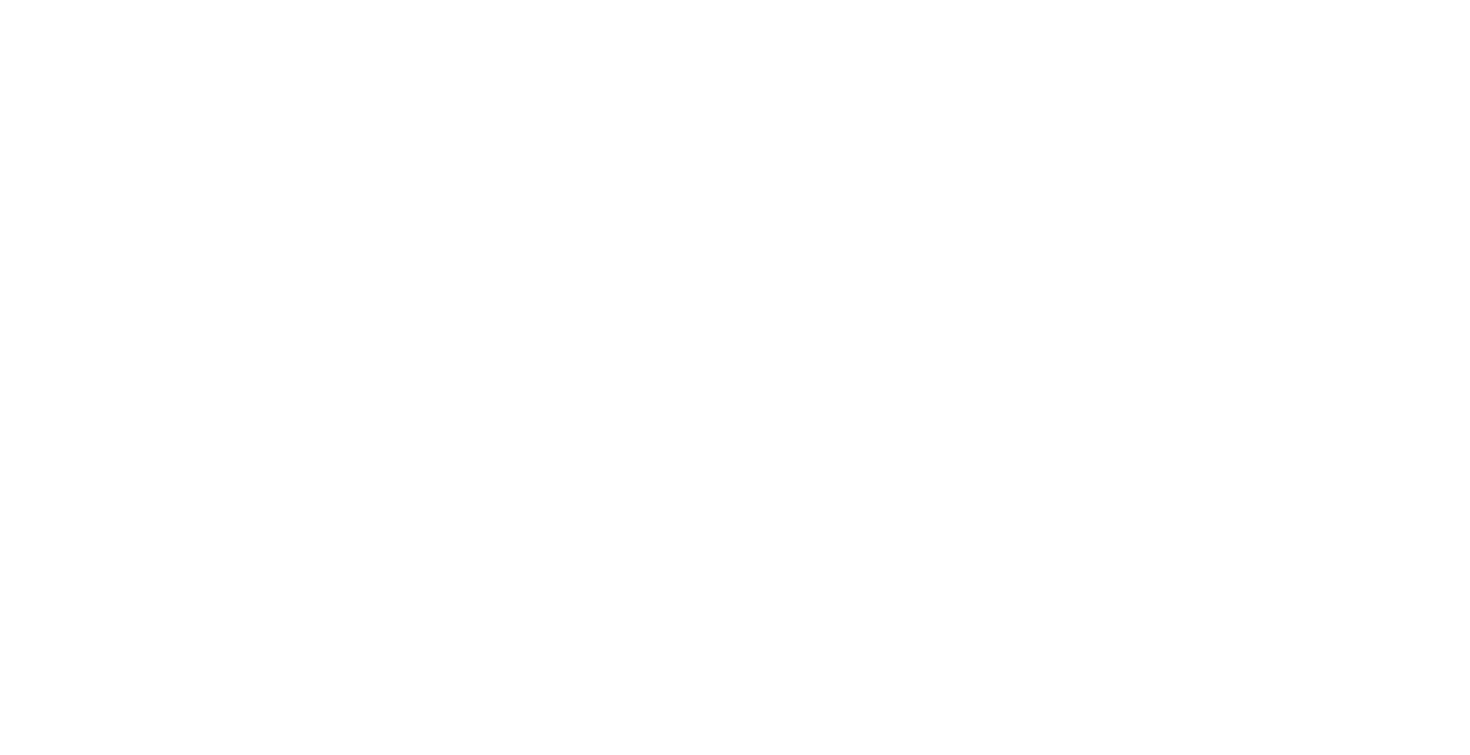 scroll, scrollTop: 0, scrollLeft: 0, axis: both 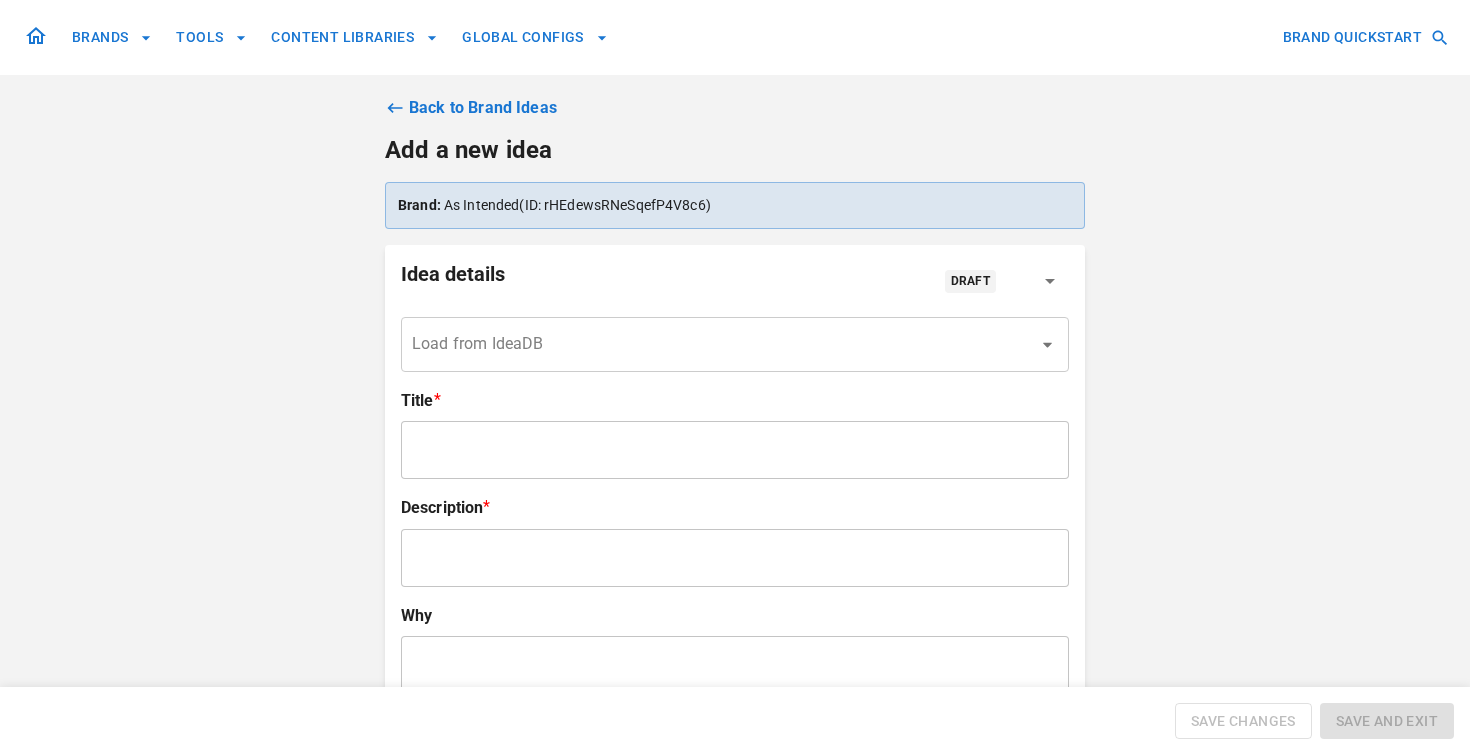 click at bounding box center (735, 450) 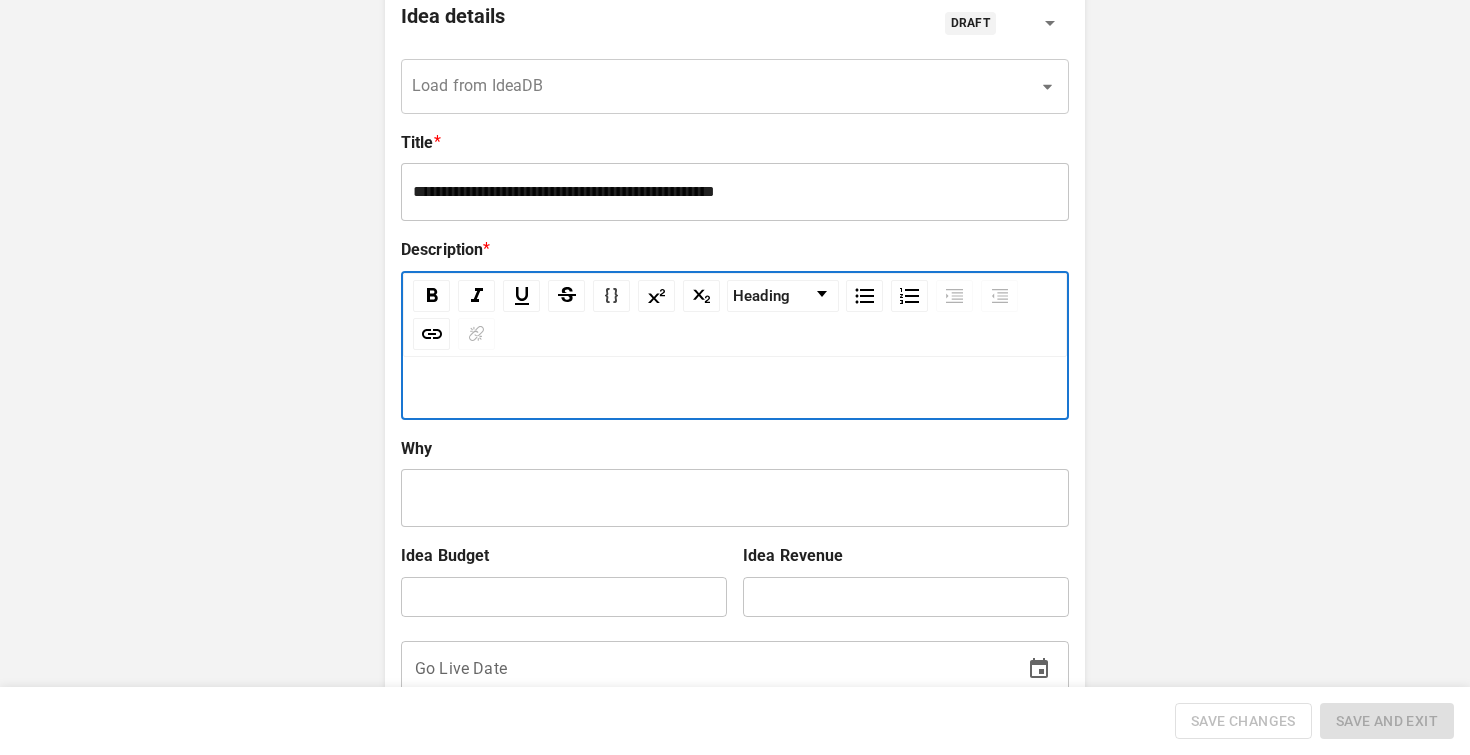 click at bounding box center [735, 390] 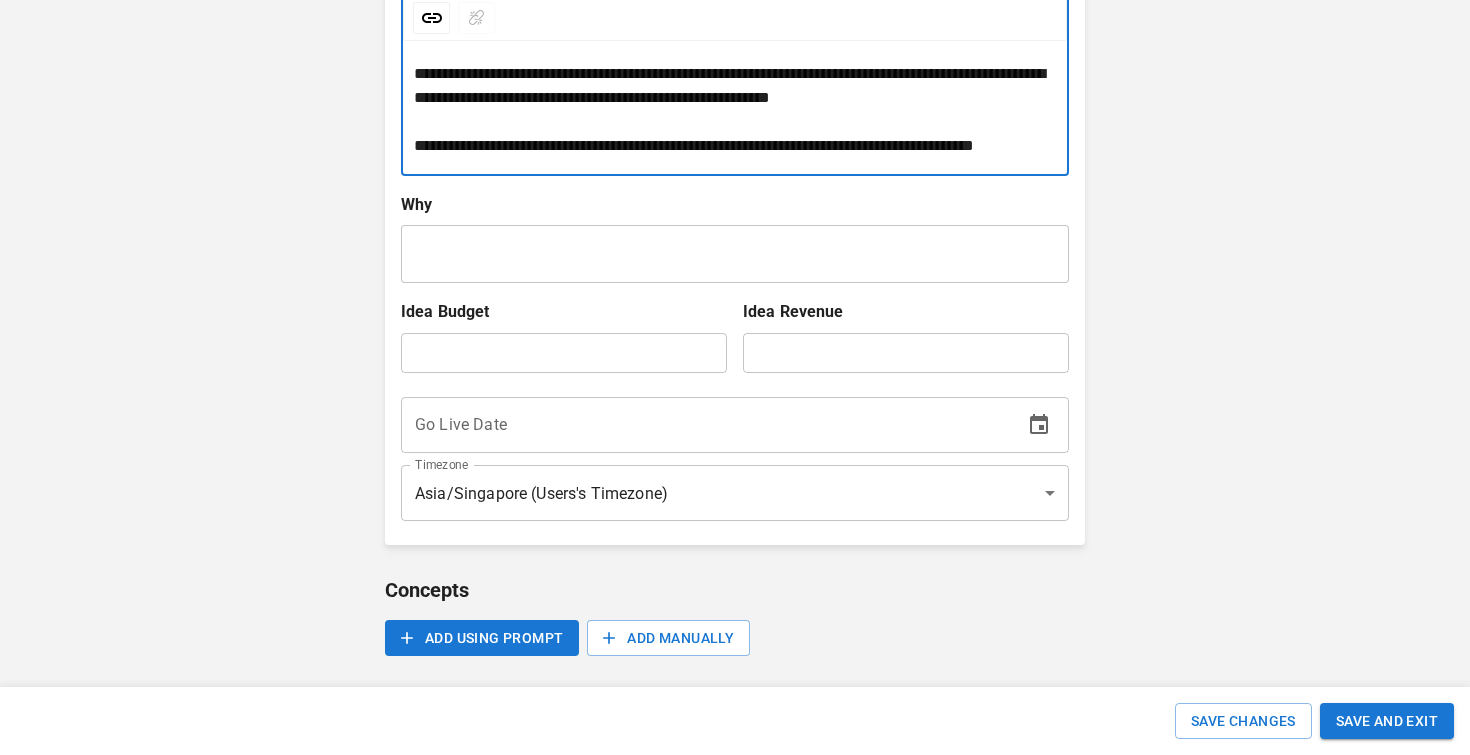 scroll, scrollTop: 627, scrollLeft: 0, axis: vertical 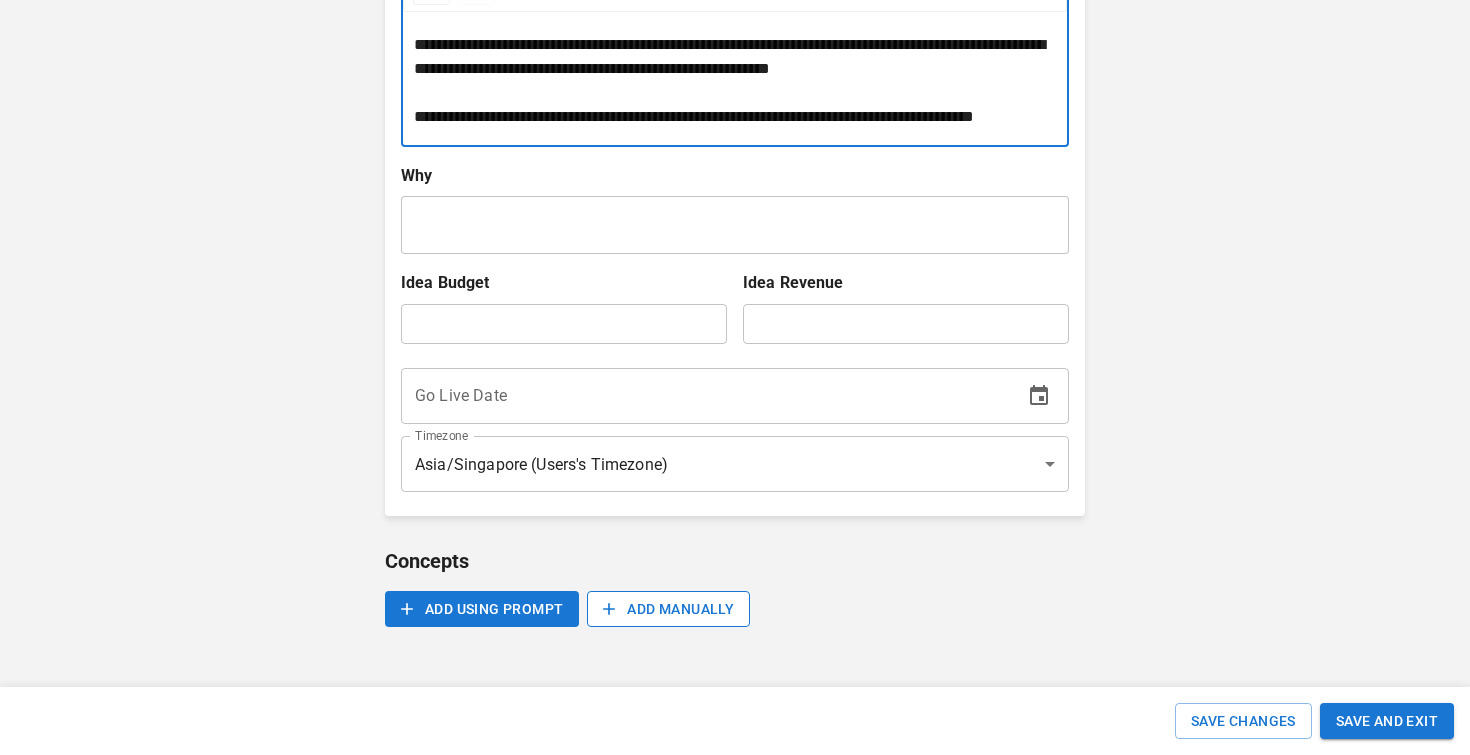 click on "ADD MANUALLY" at bounding box center (668, 609) 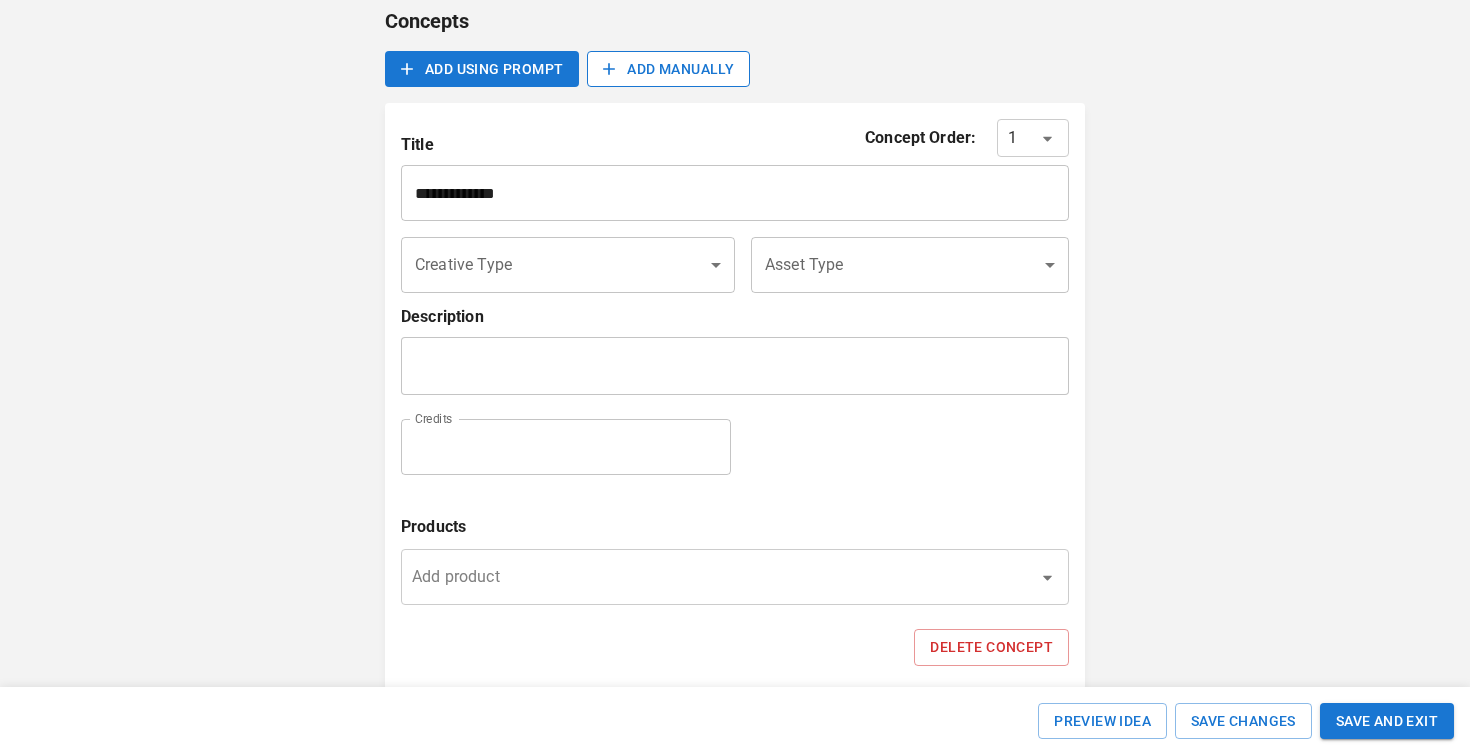 scroll, scrollTop: 1122, scrollLeft: 0, axis: vertical 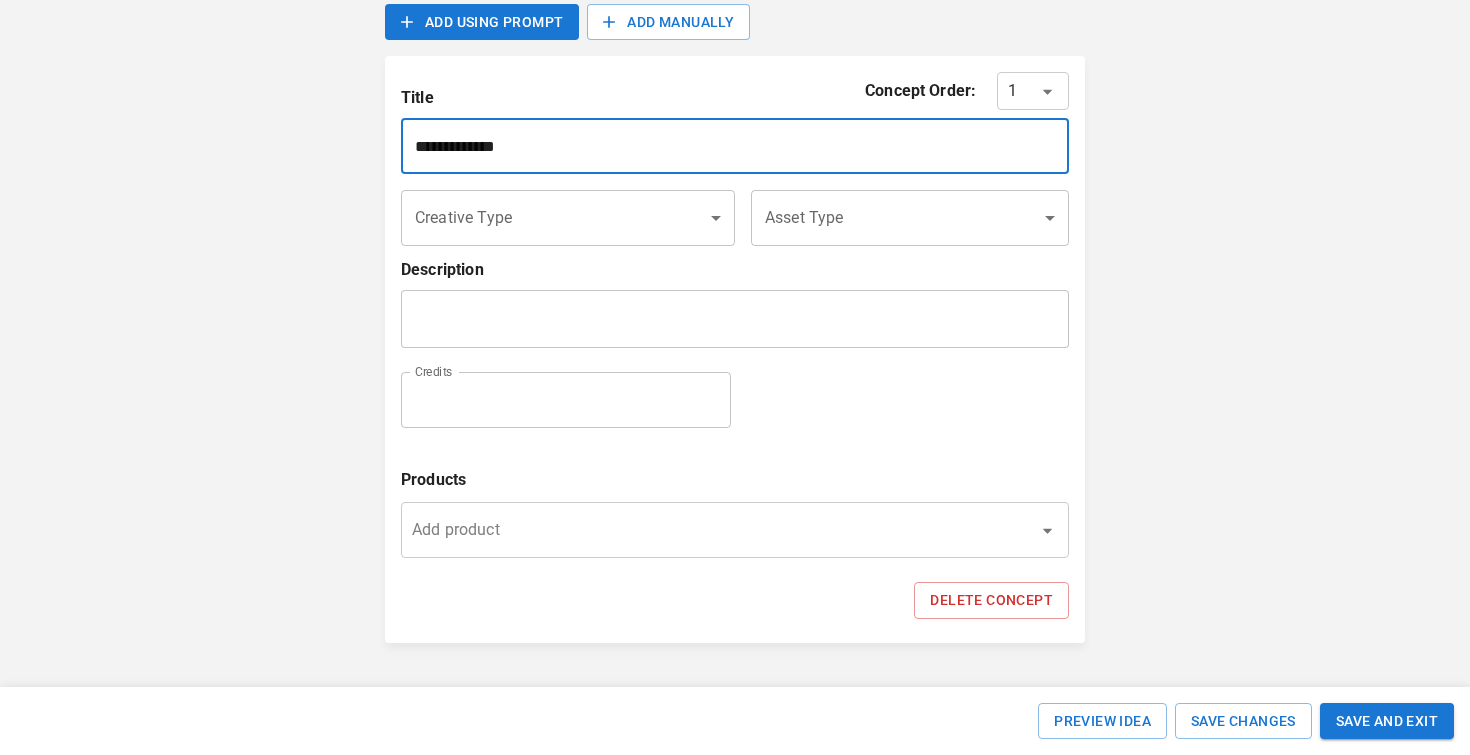 click on "**********" at bounding box center (735, 146) 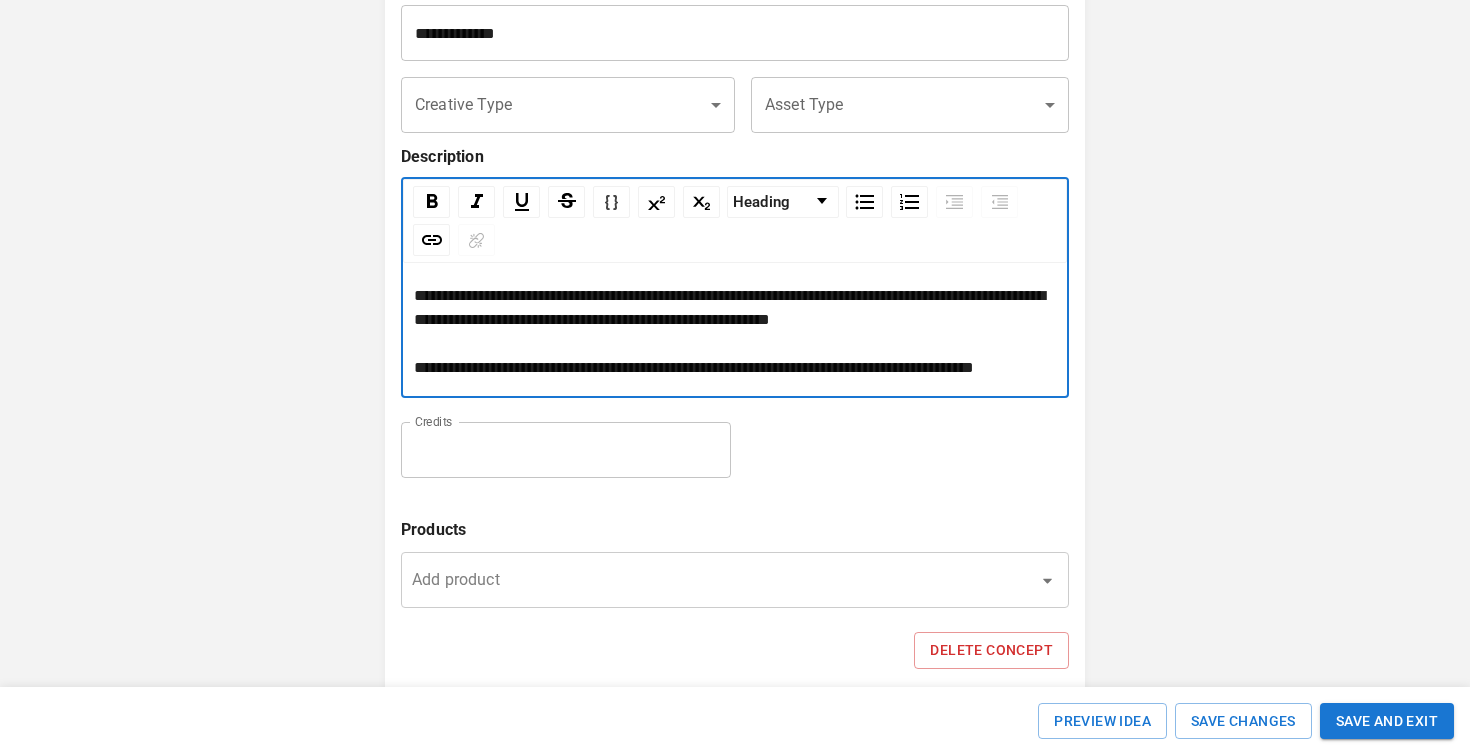 scroll, scrollTop: 1122, scrollLeft: 0, axis: vertical 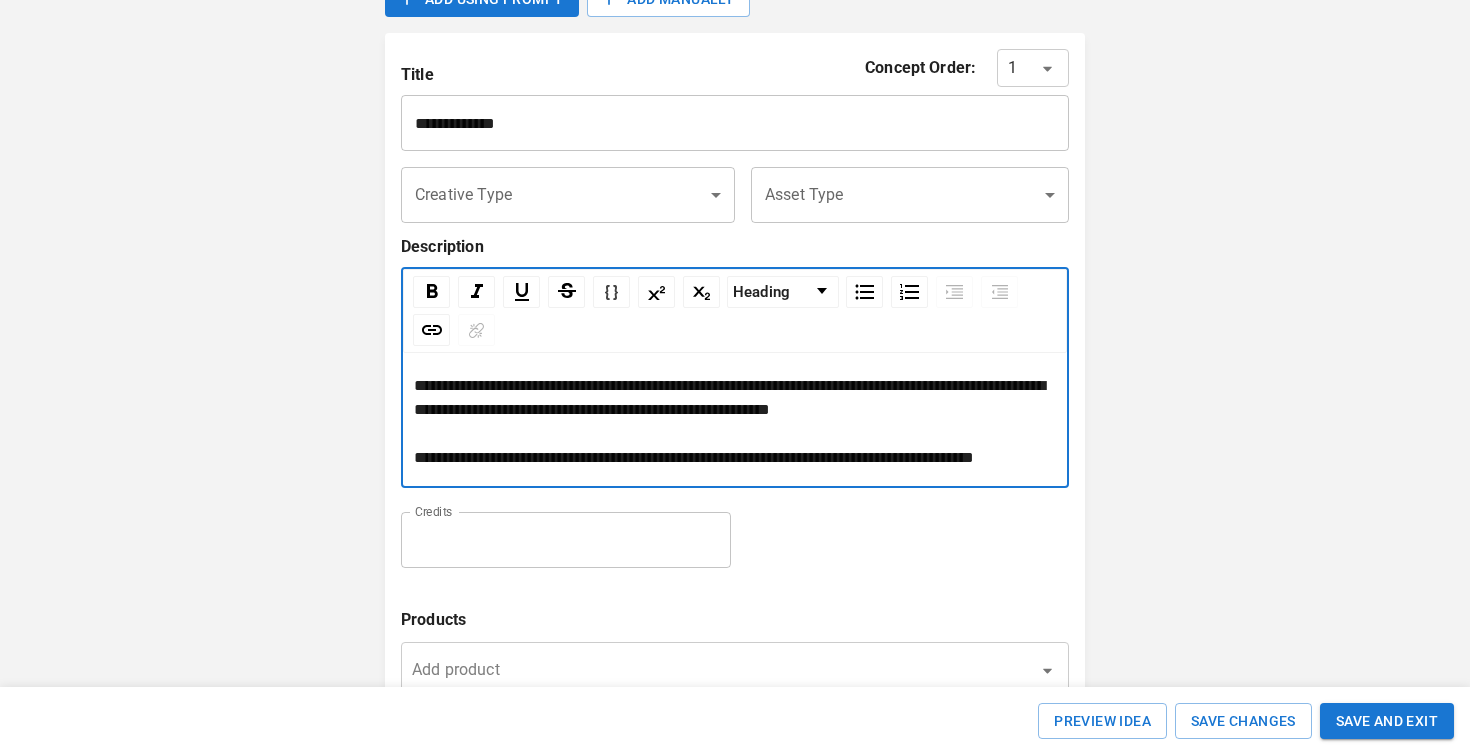 click on "**********" at bounding box center [735, 408] 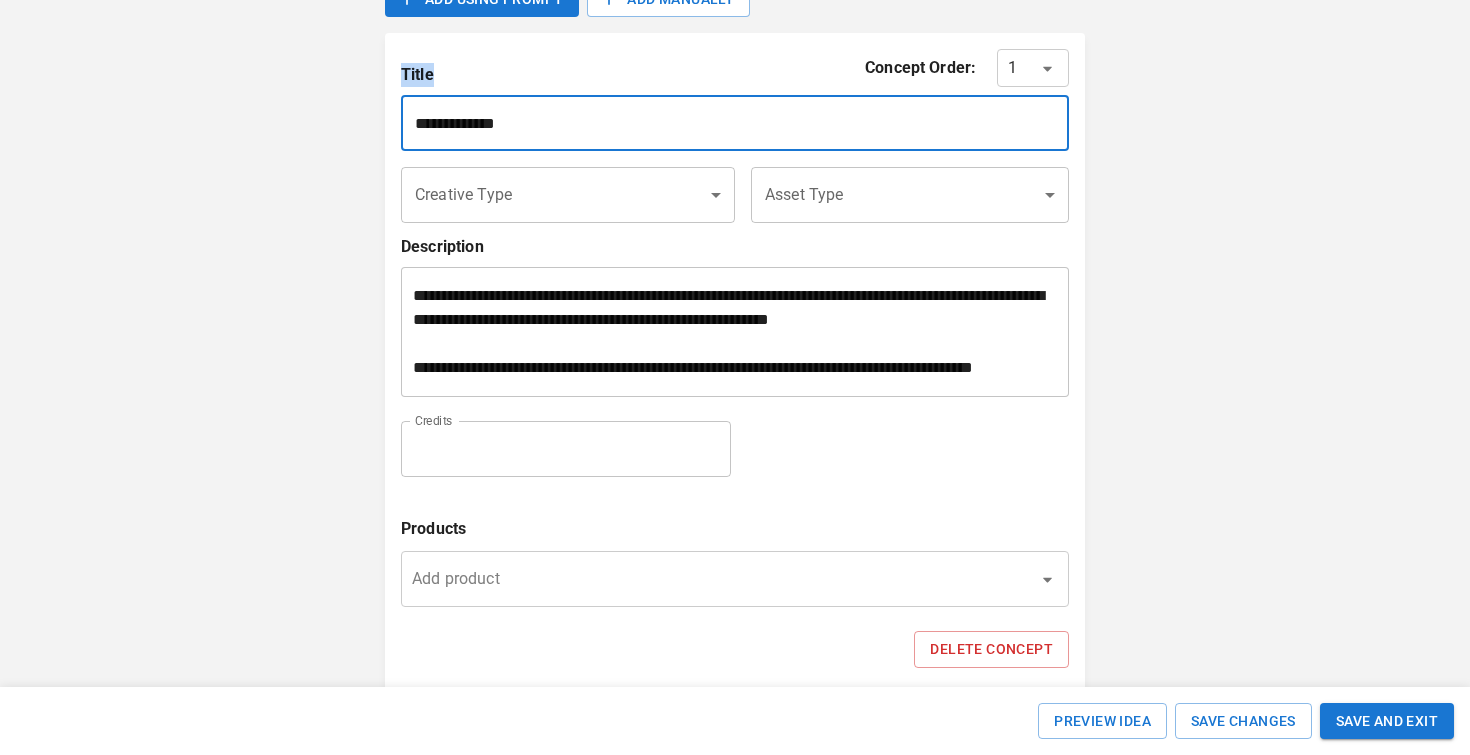 click on "**********" at bounding box center (735, 362) 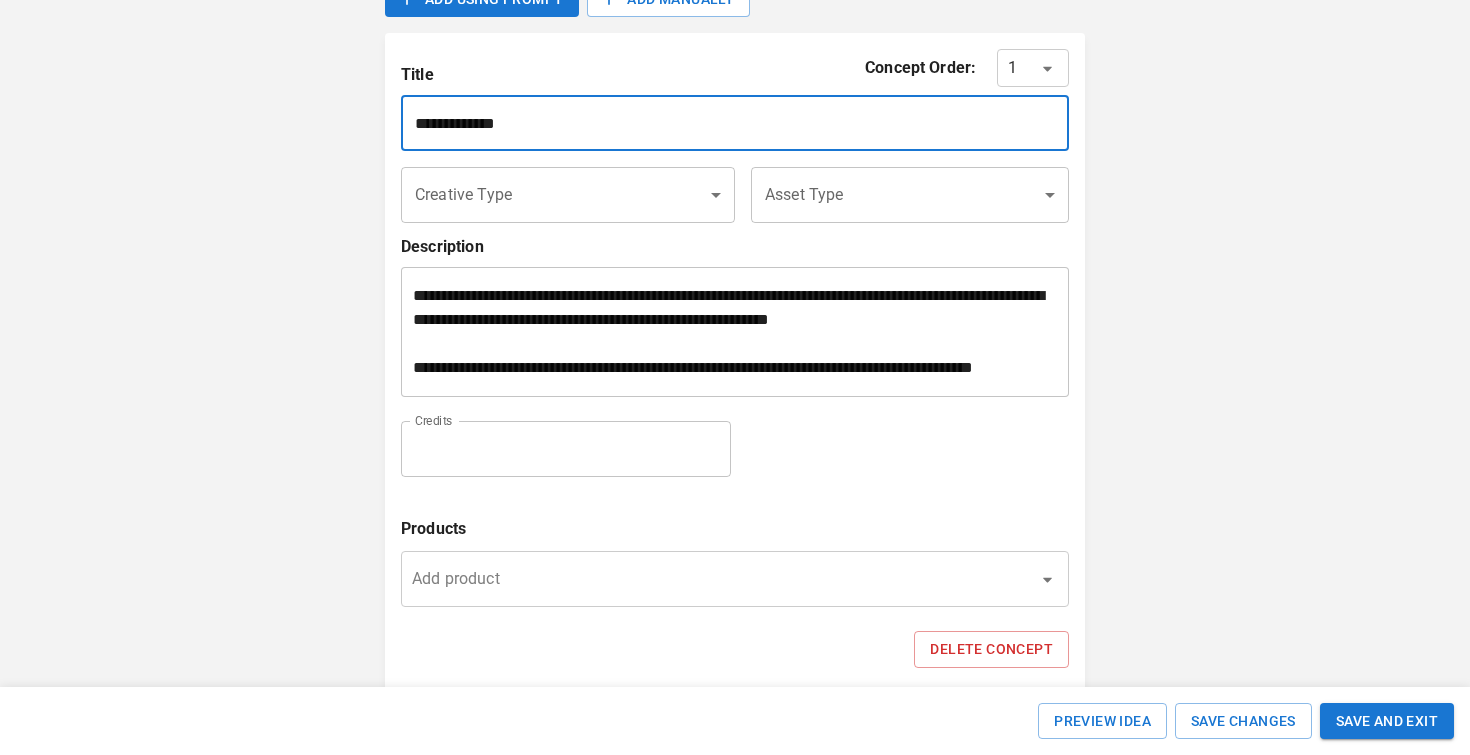 click on "**********" at bounding box center (735, 123) 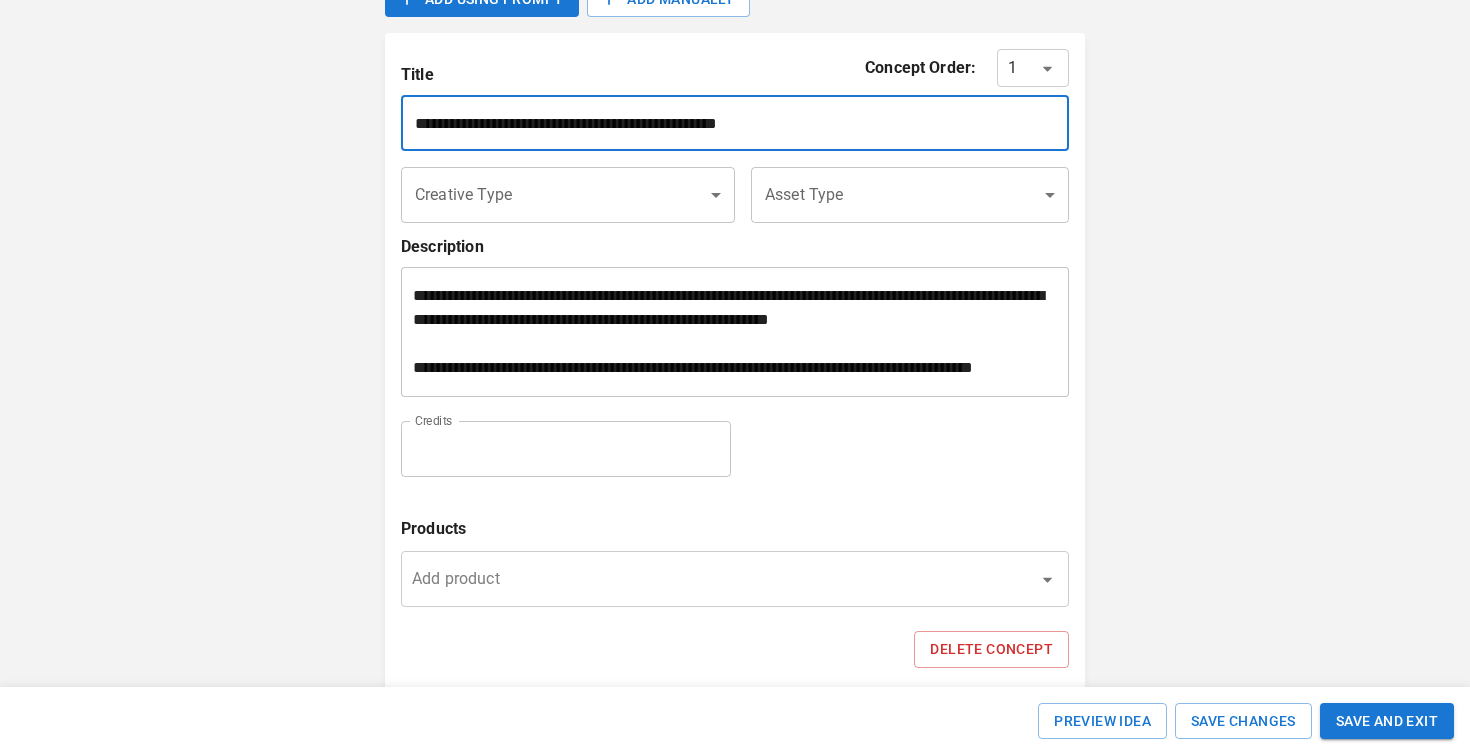 type on "**********" 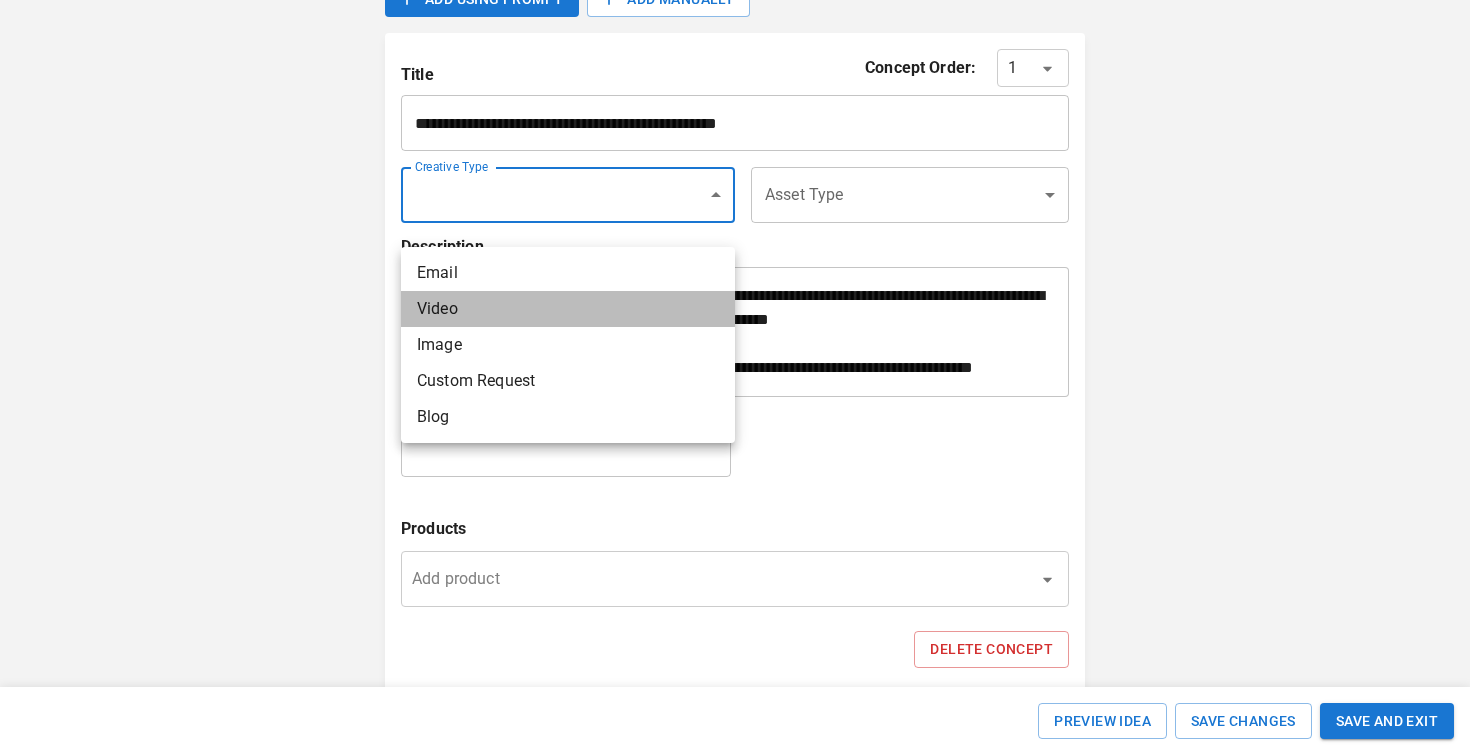 click on "Video" at bounding box center [568, 309] 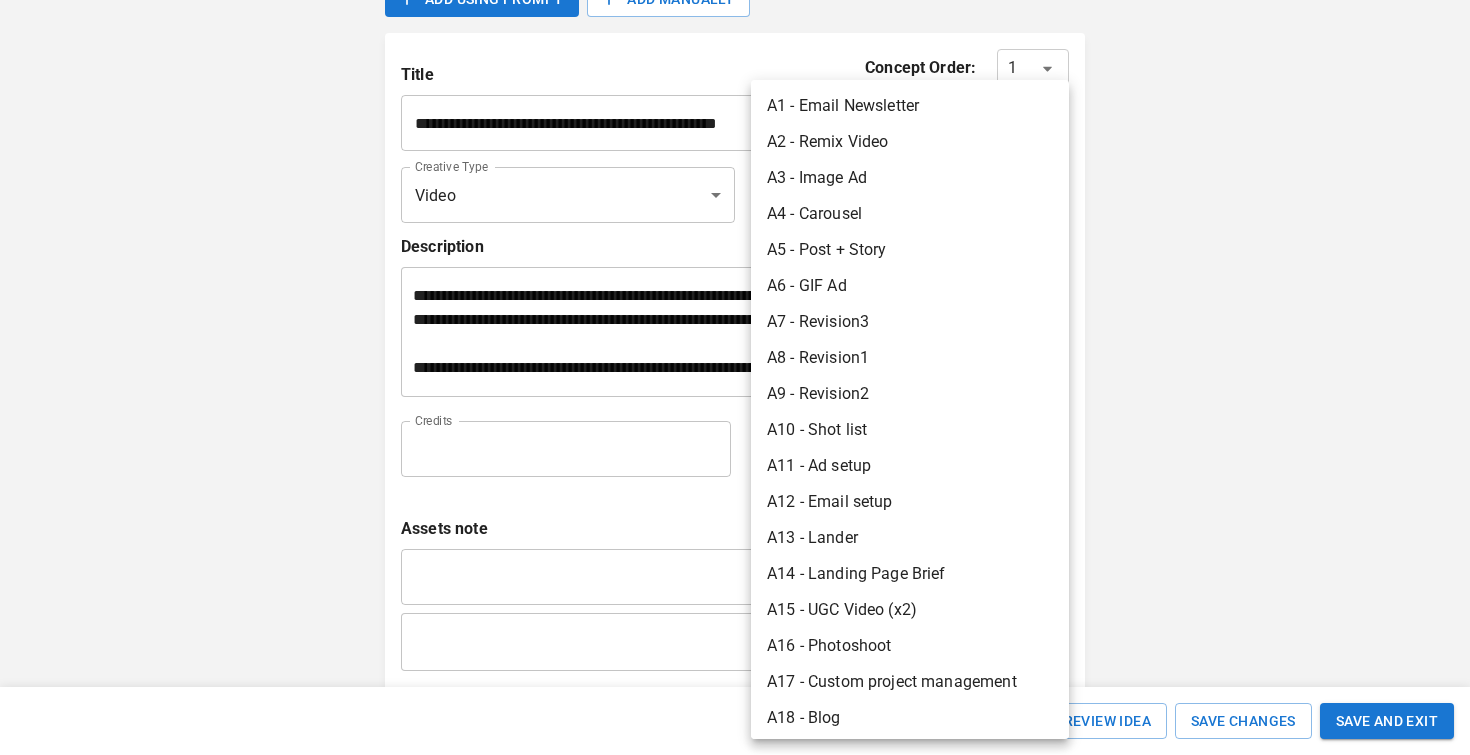 click on "**********" at bounding box center (735, -74) 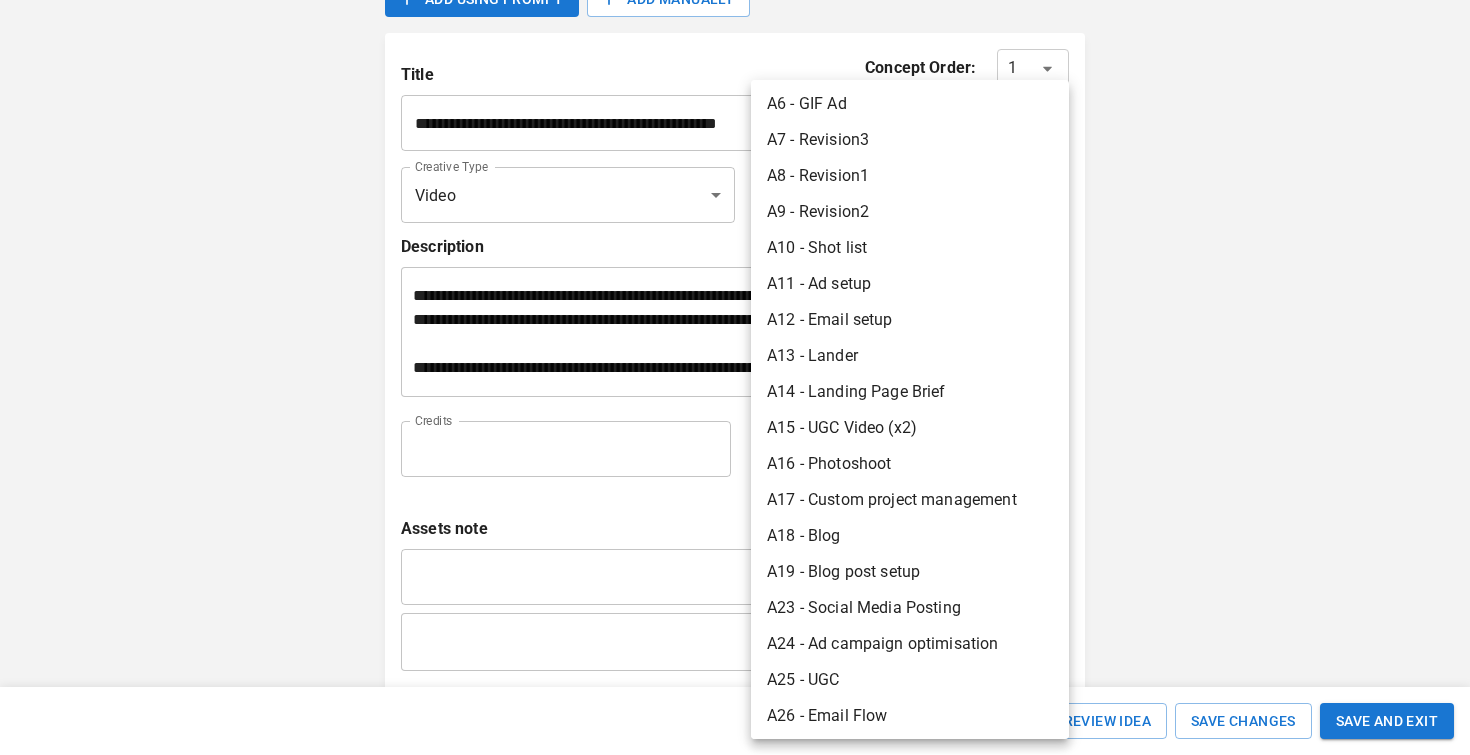 scroll, scrollTop: 221, scrollLeft: 0, axis: vertical 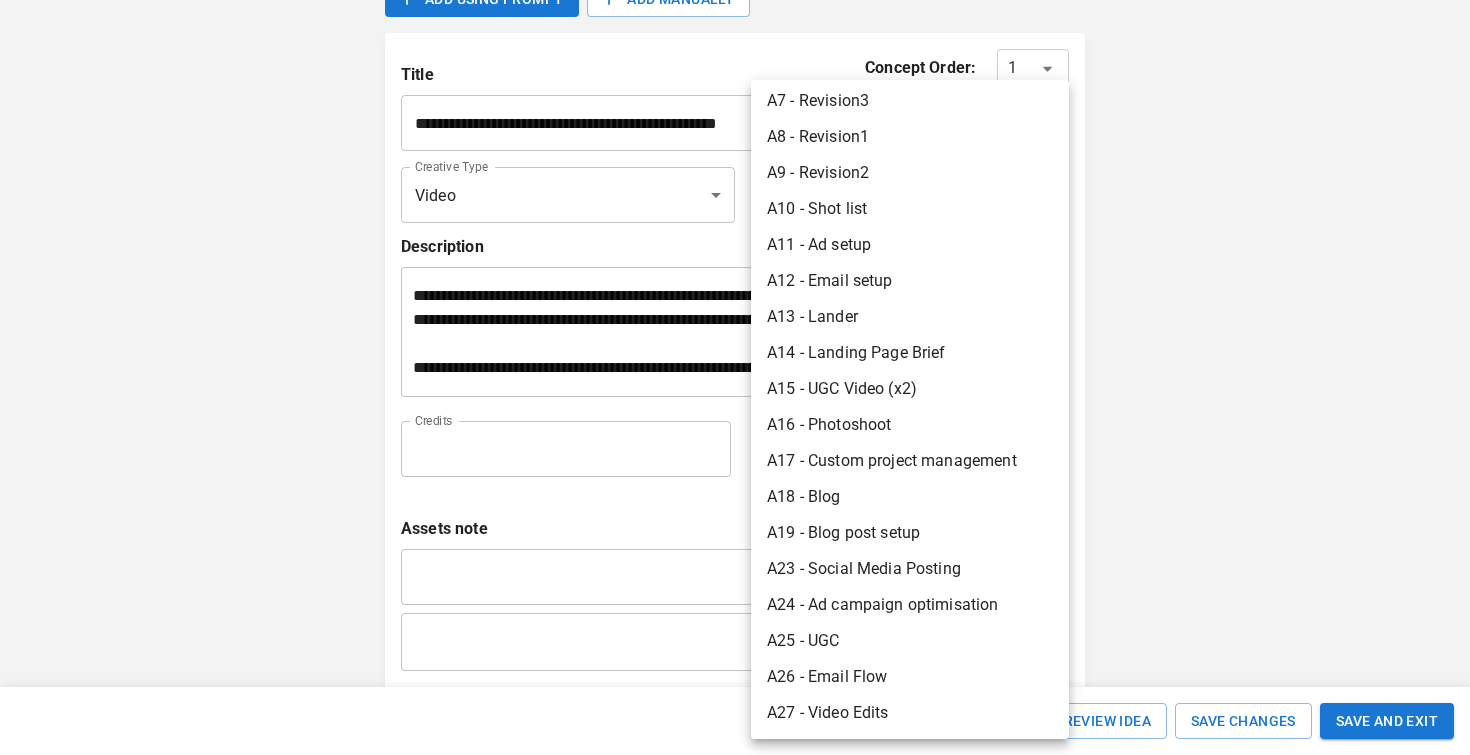 click on "A25 - UGC" at bounding box center [910, 641] 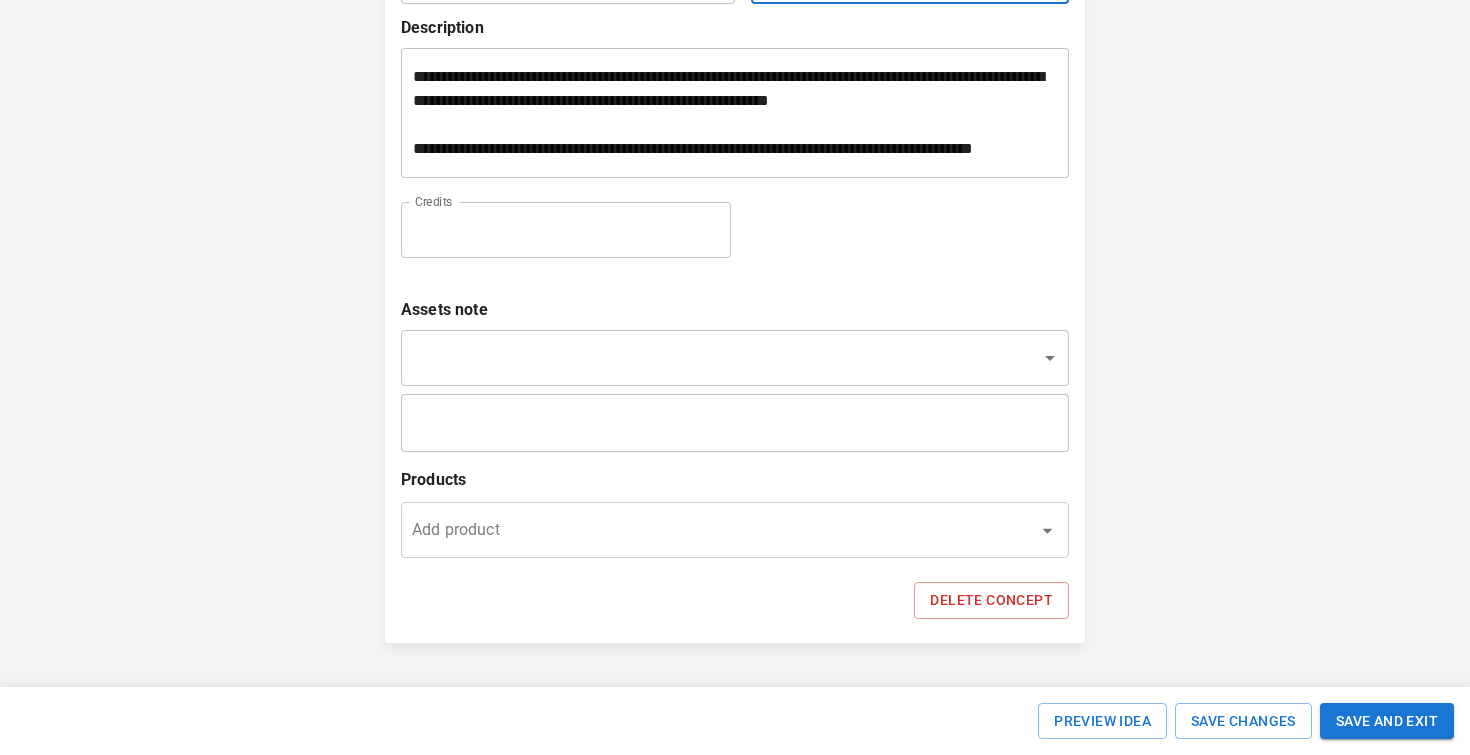 scroll, scrollTop: 1388, scrollLeft: 0, axis: vertical 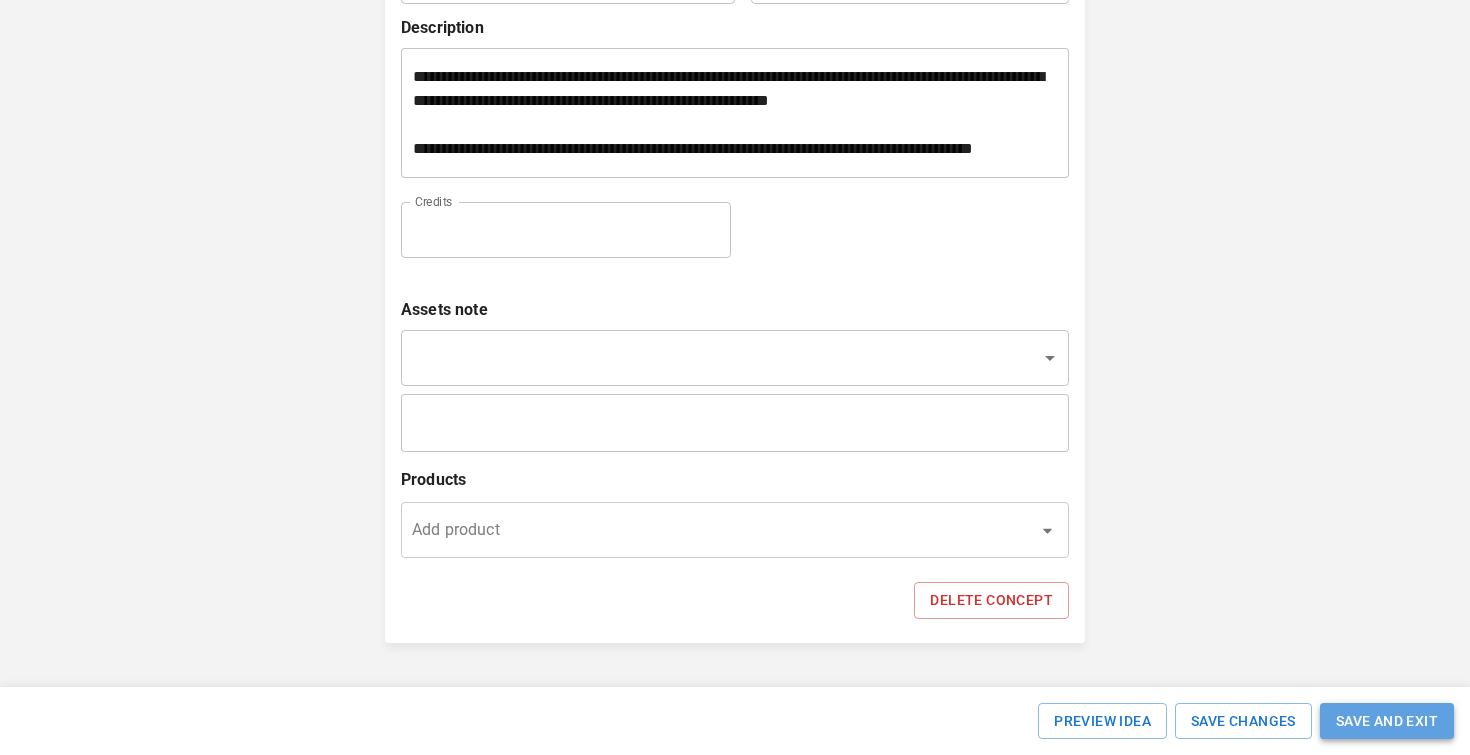 click on "SAVE AND EXIT" at bounding box center [1387, 721] 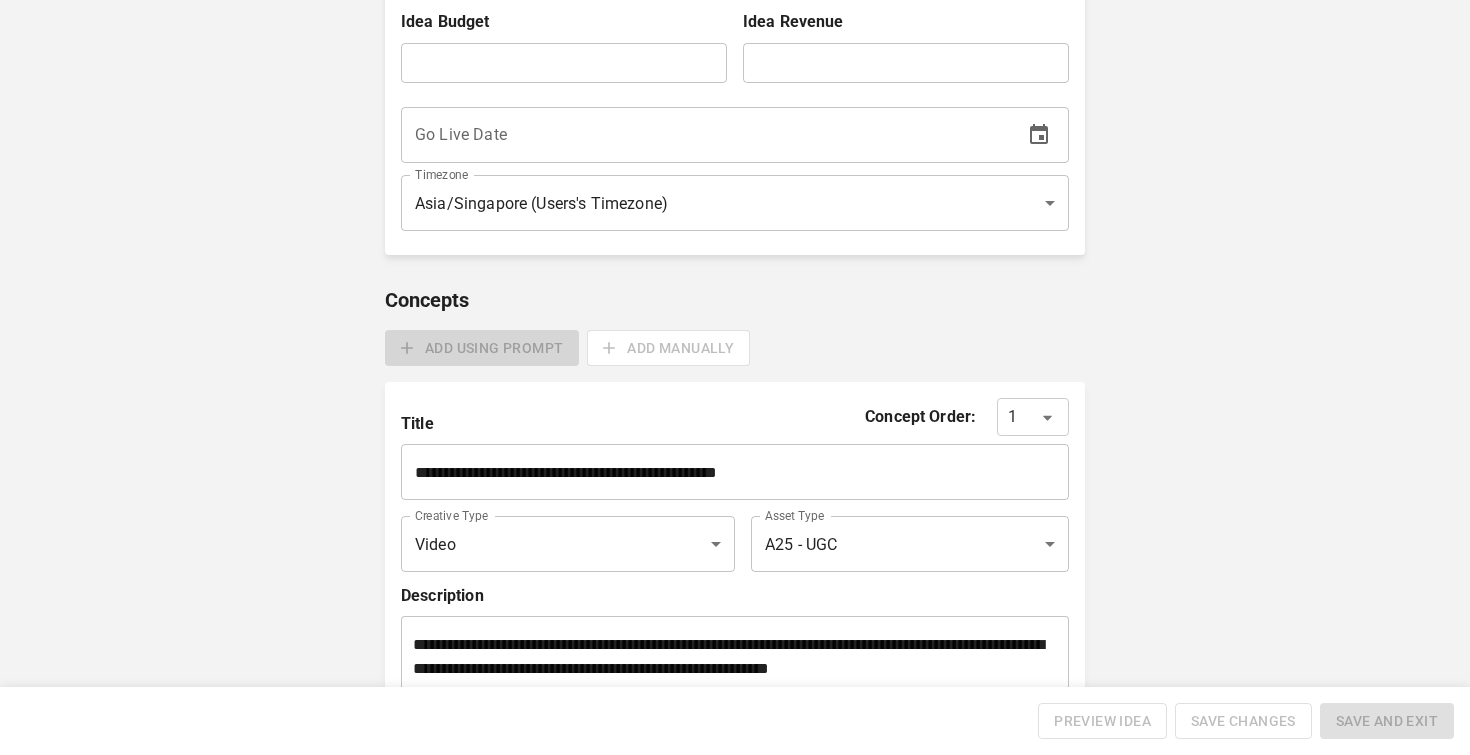 scroll, scrollTop: 1388, scrollLeft: 0, axis: vertical 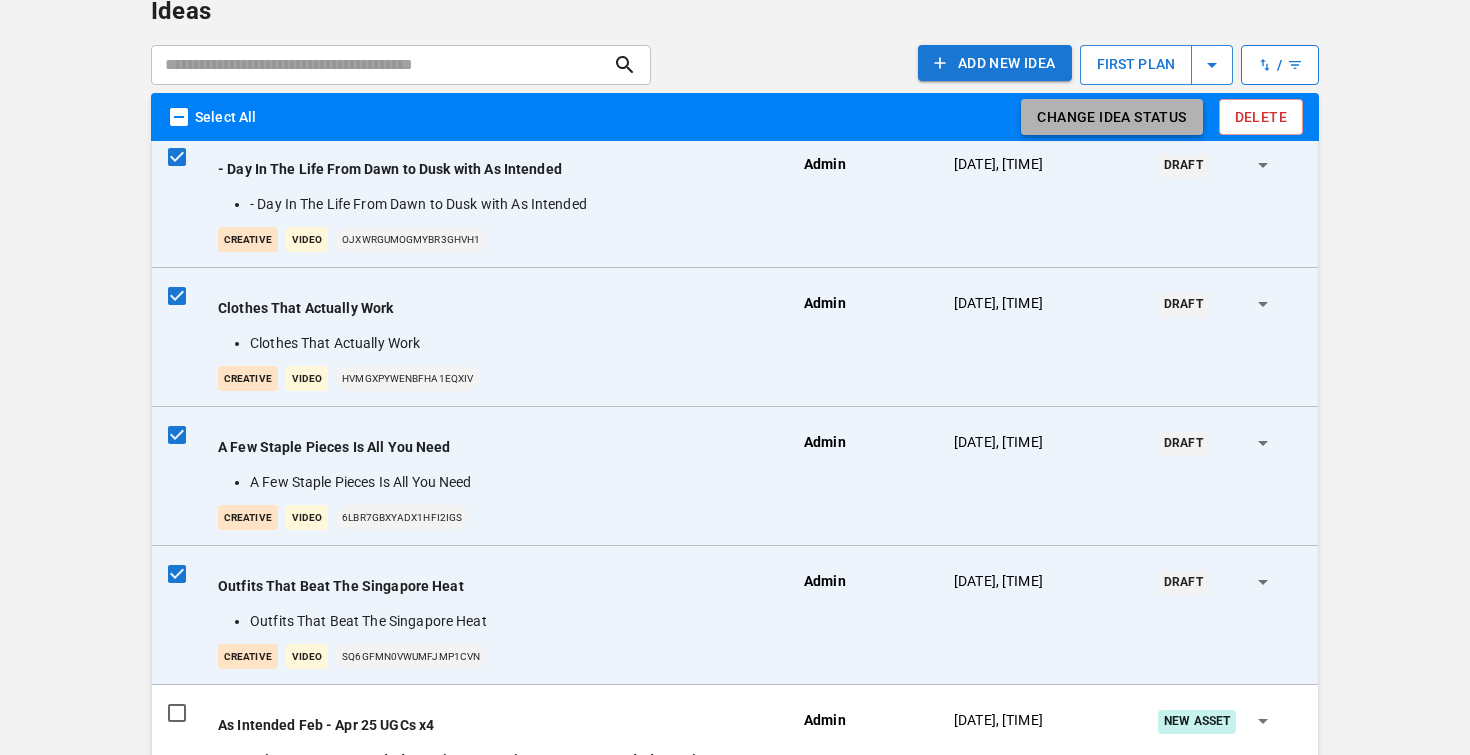click on "Change Idea status" at bounding box center [1111, 117] 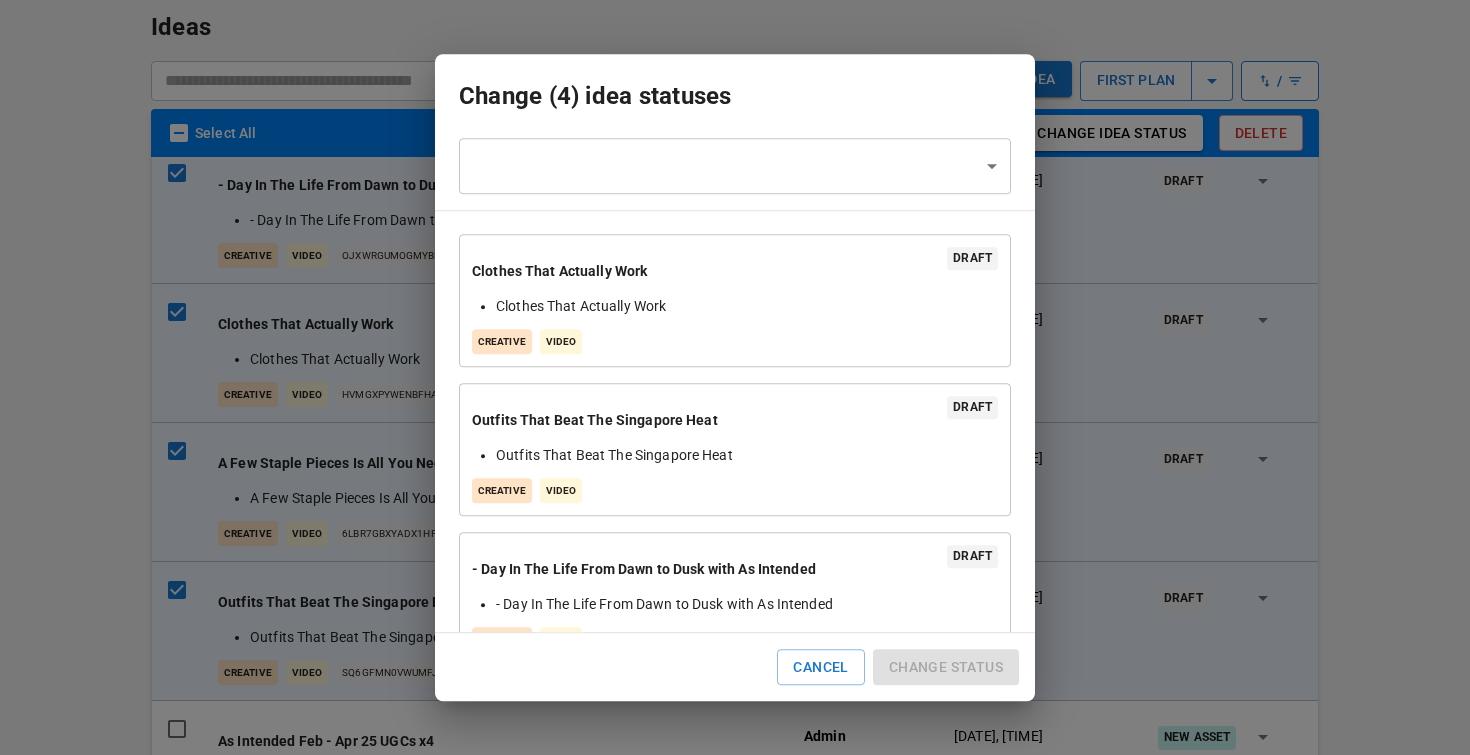scroll, scrollTop: 171, scrollLeft: 0, axis: vertical 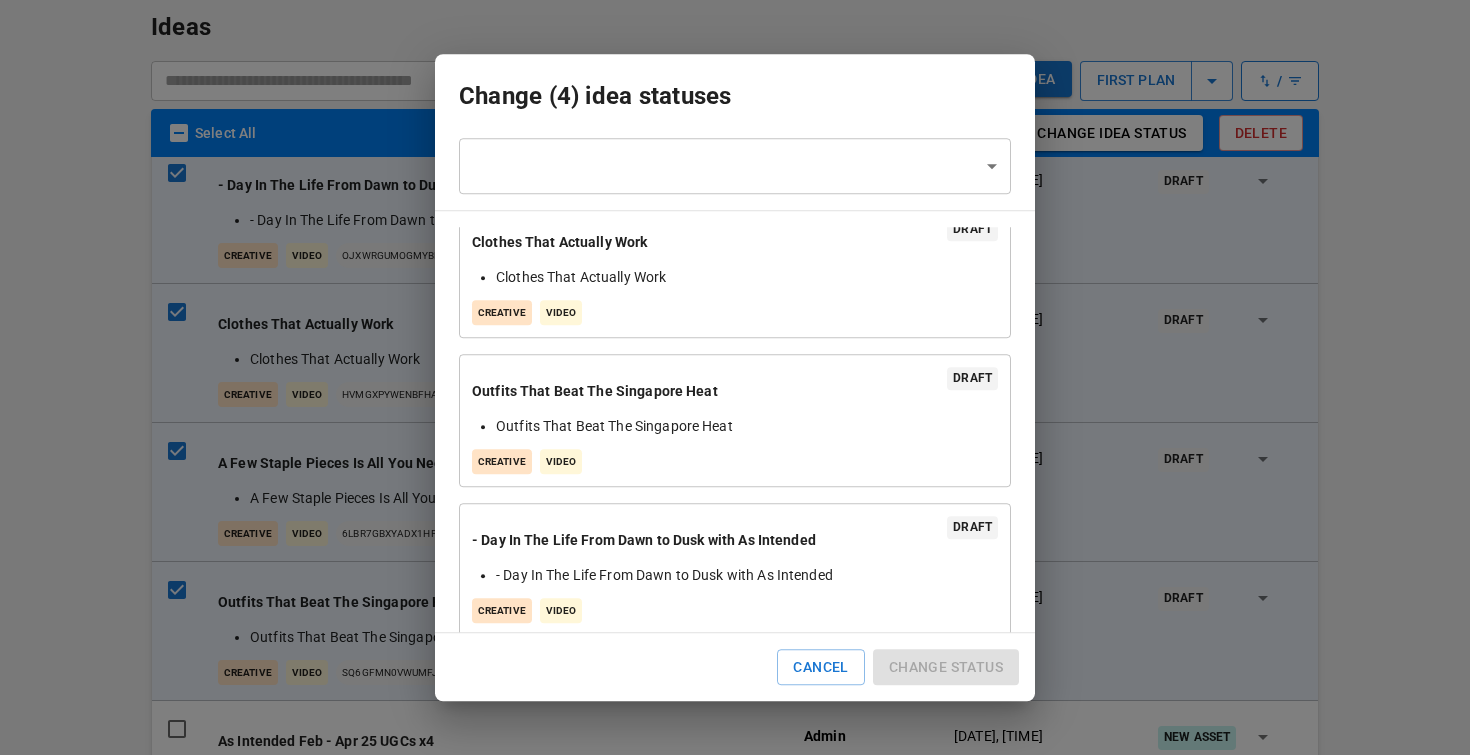 click on "**********" at bounding box center (735, 2564) 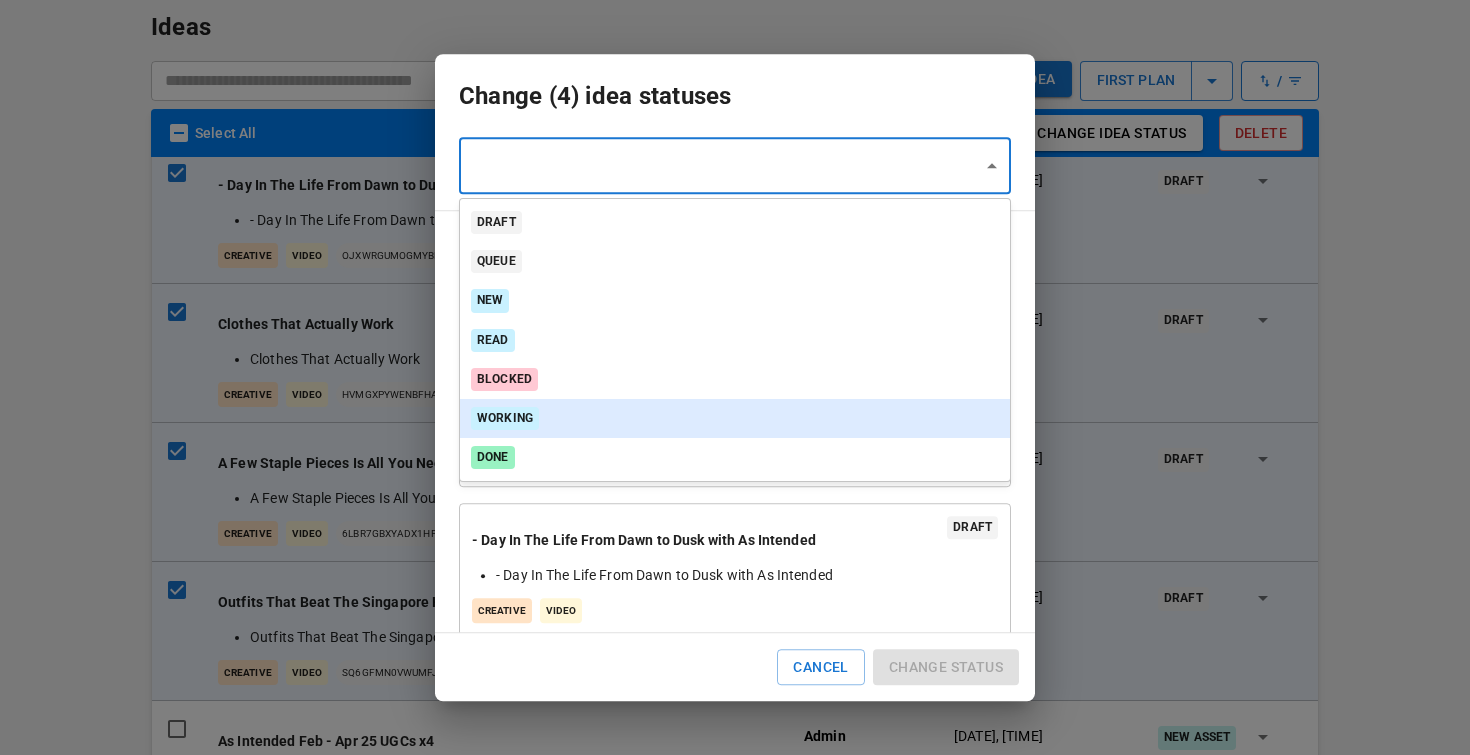click on "Working" at bounding box center (735, 418) 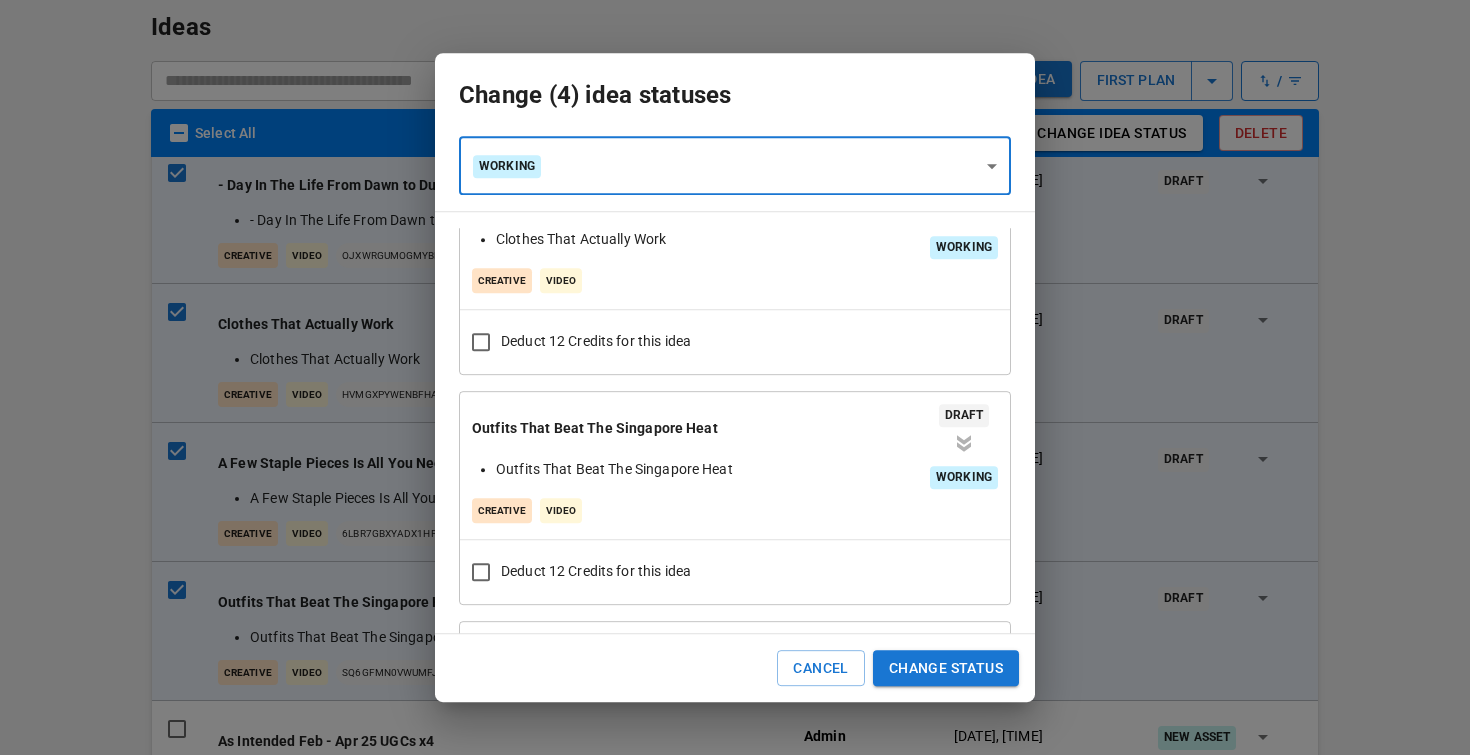 scroll, scrollTop: 276, scrollLeft: 0, axis: vertical 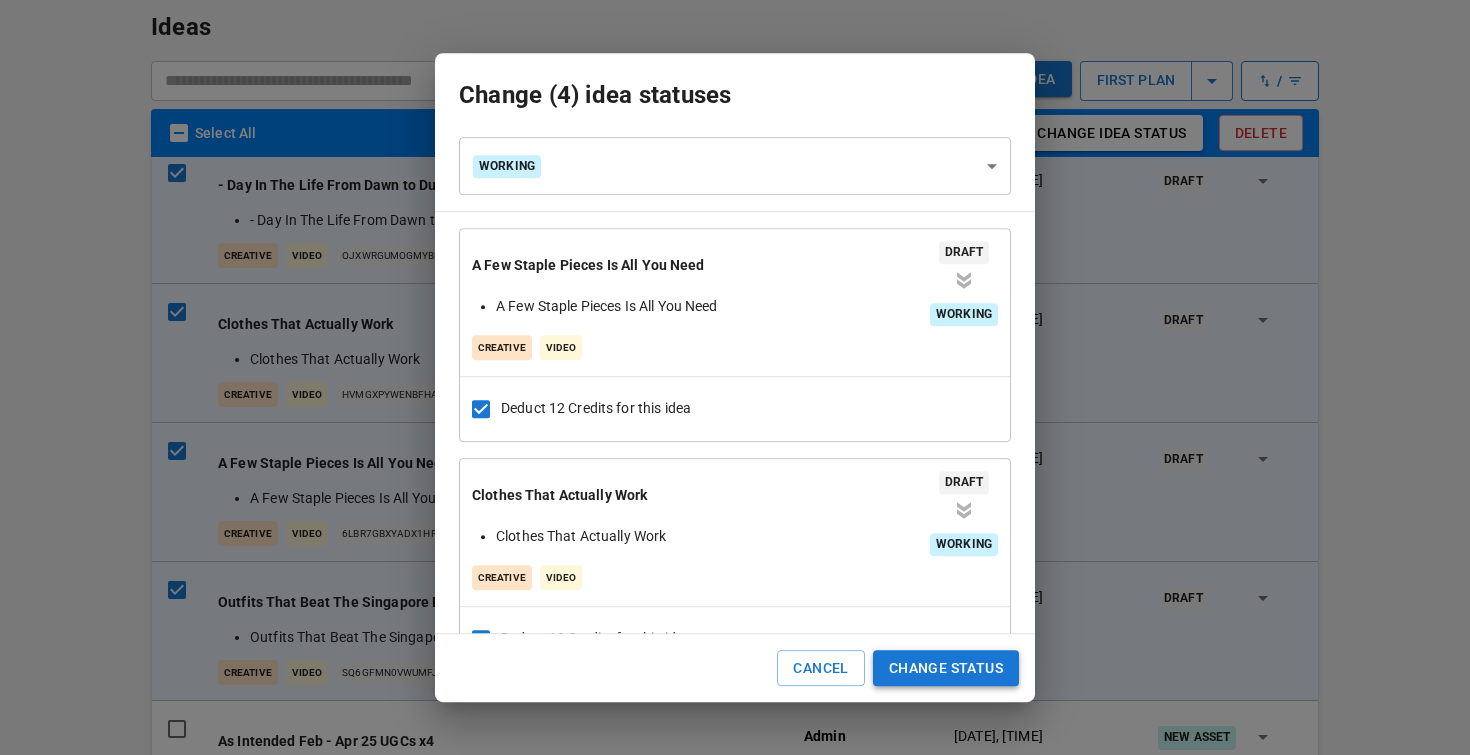 click on "Change Status" at bounding box center (946, 668) 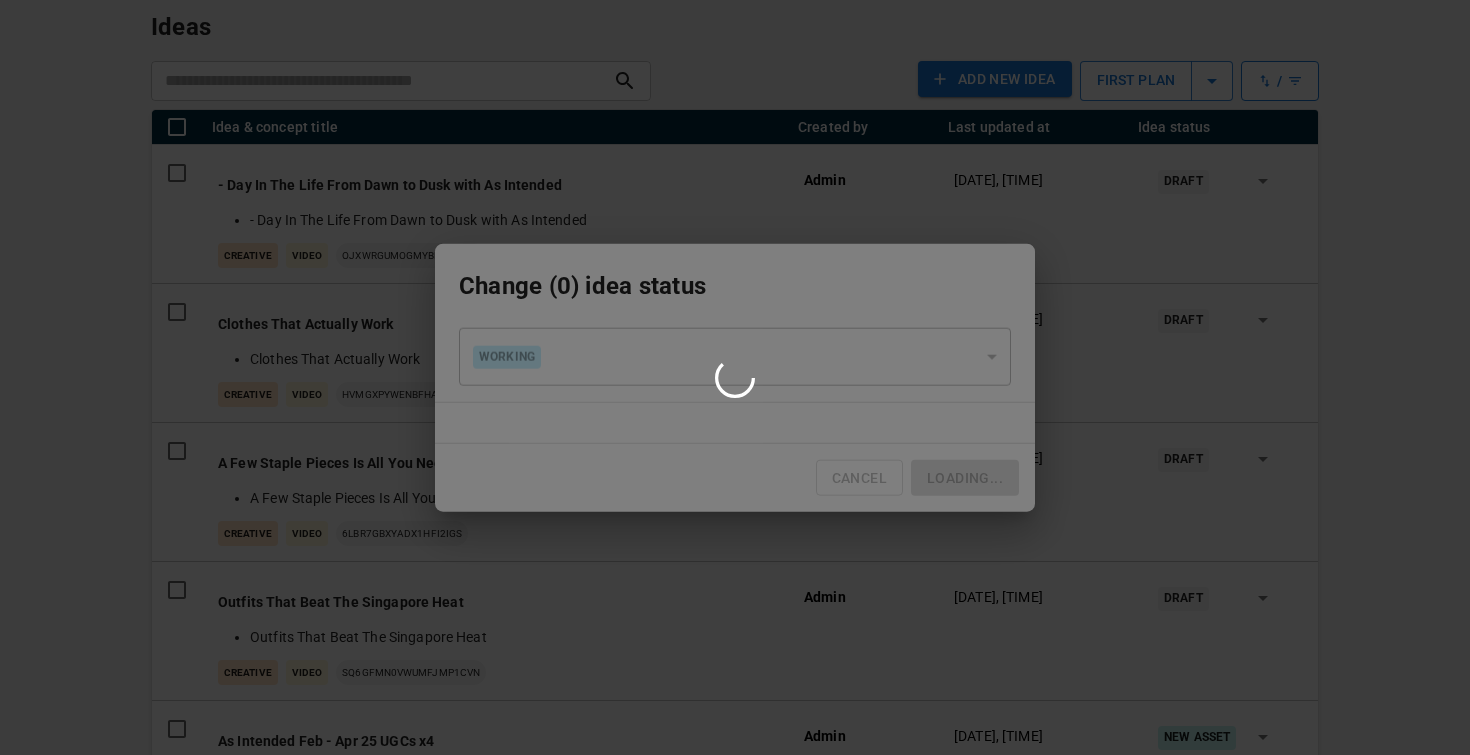 type on "**********" 